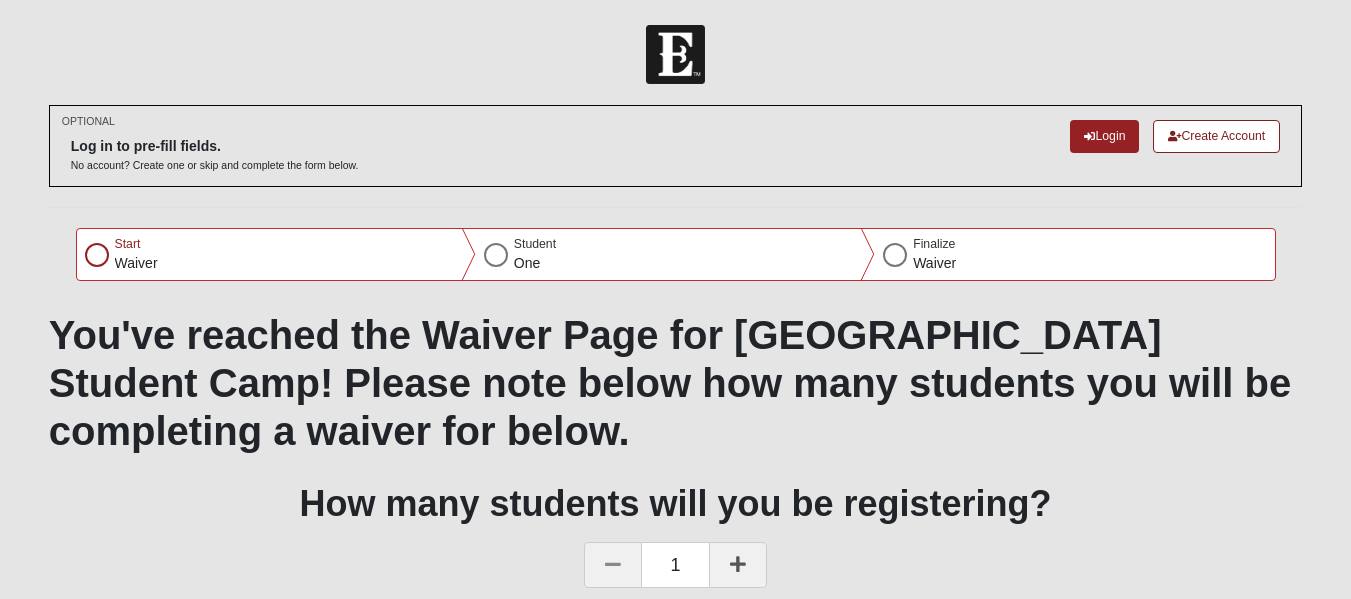 scroll, scrollTop: 100, scrollLeft: 0, axis: vertical 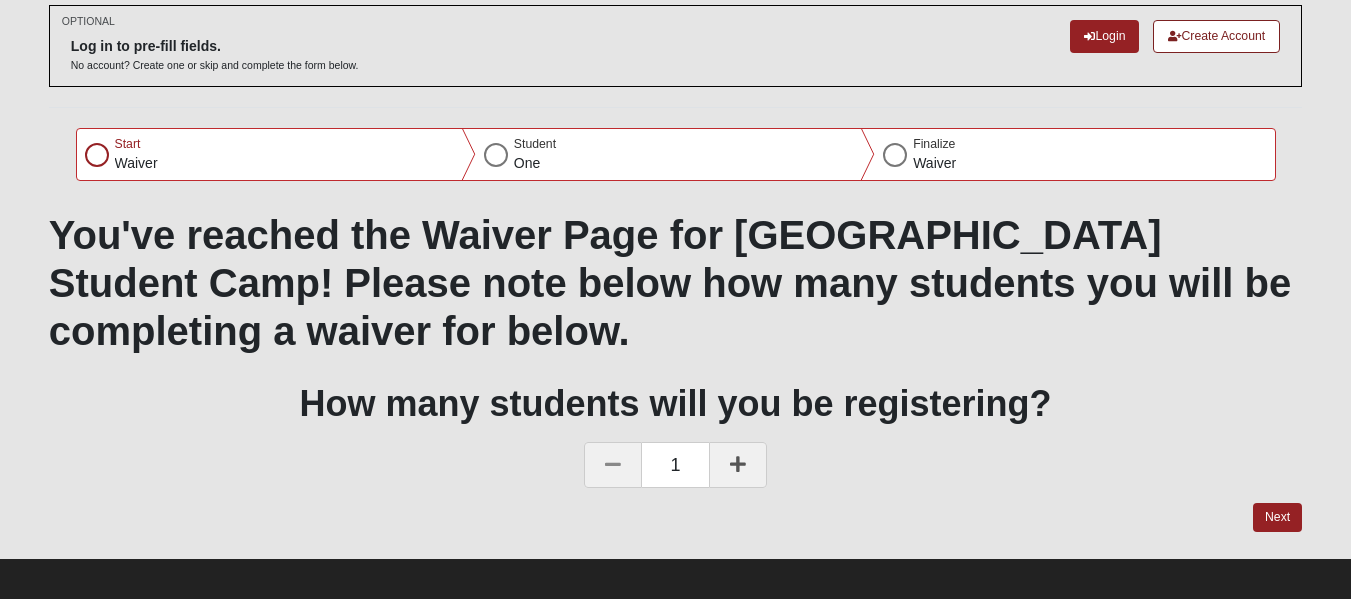 click at bounding box center [97, 155] 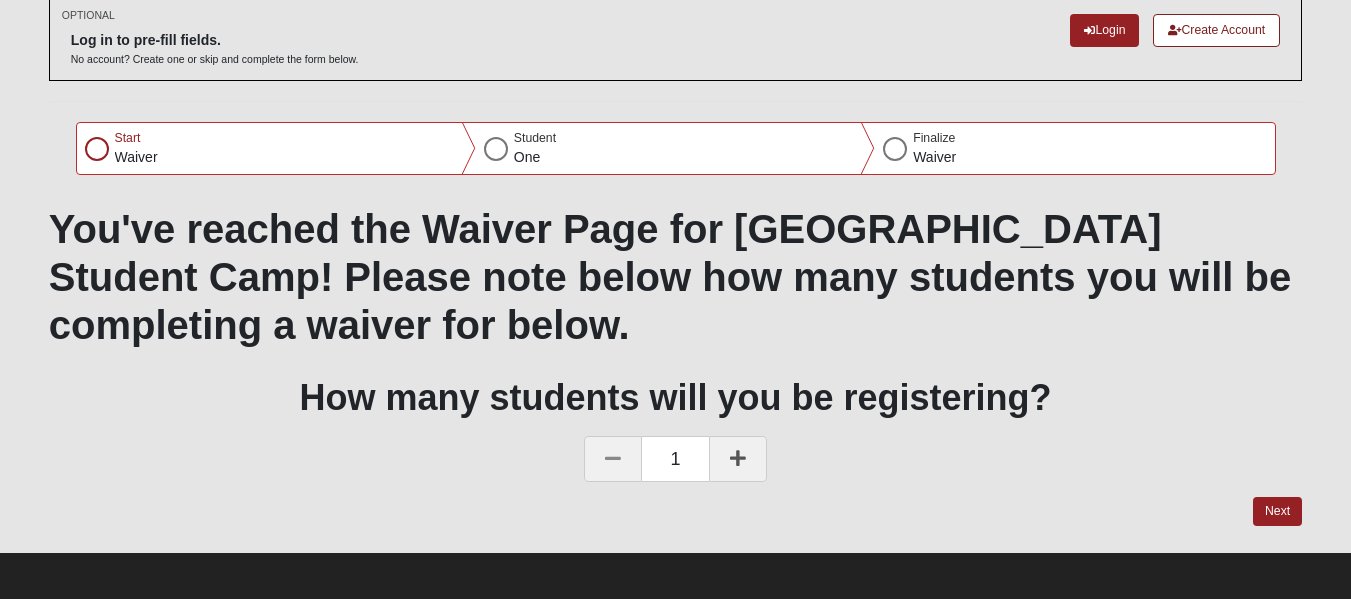 scroll, scrollTop: 111, scrollLeft: 0, axis: vertical 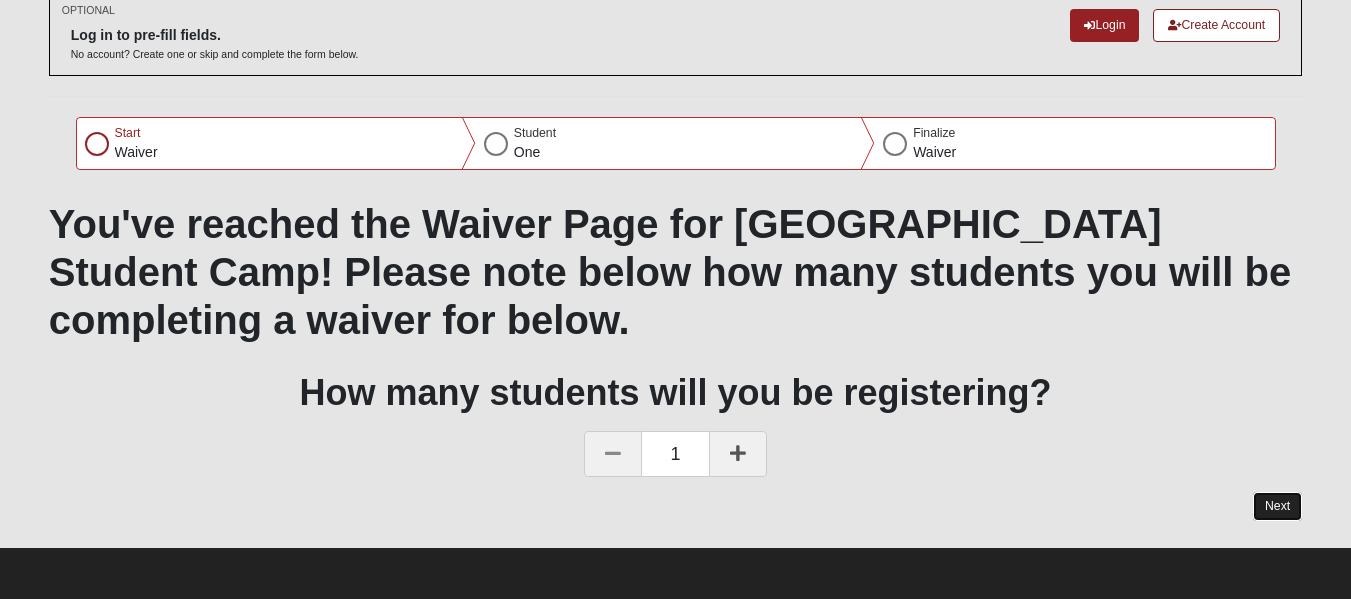 click on "Next" at bounding box center [1277, 506] 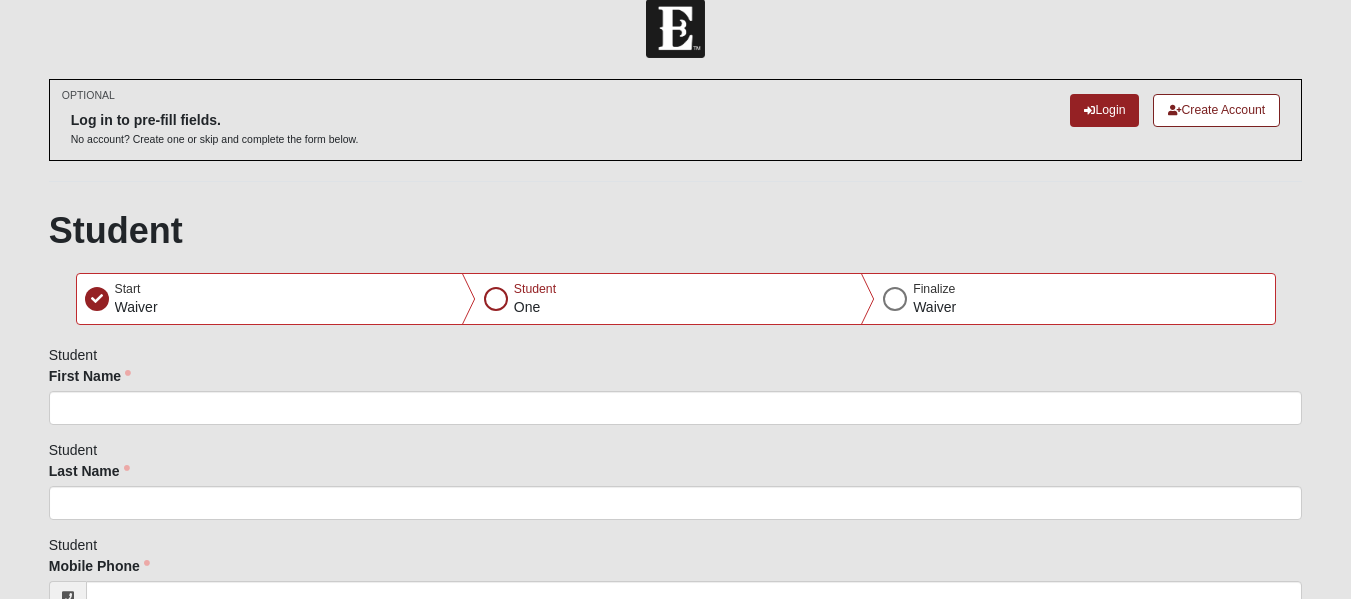 scroll, scrollTop: 0, scrollLeft: 0, axis: both 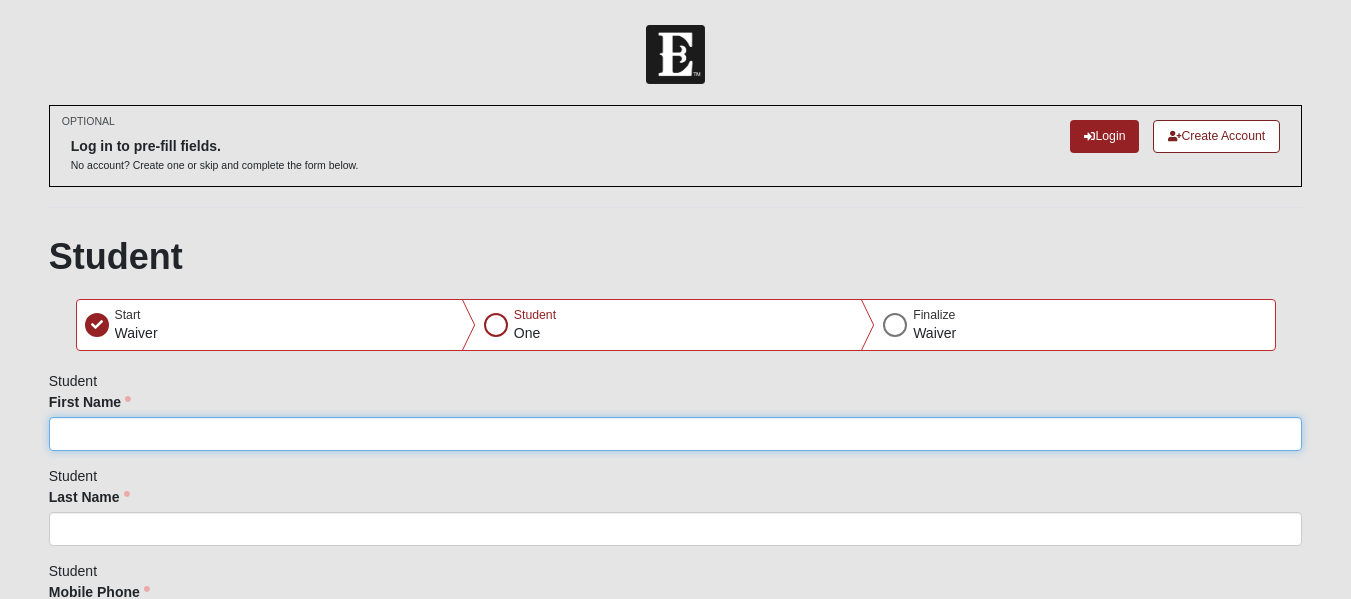click on "First Name" 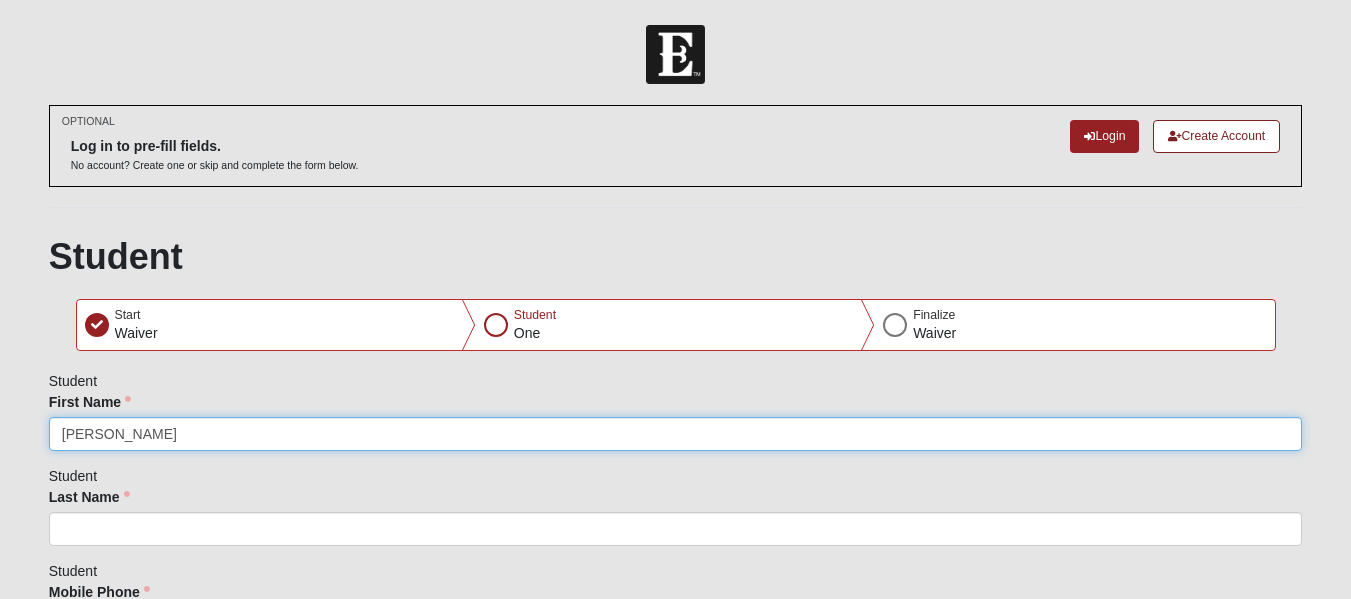 type on "[PERSON_NAME]" 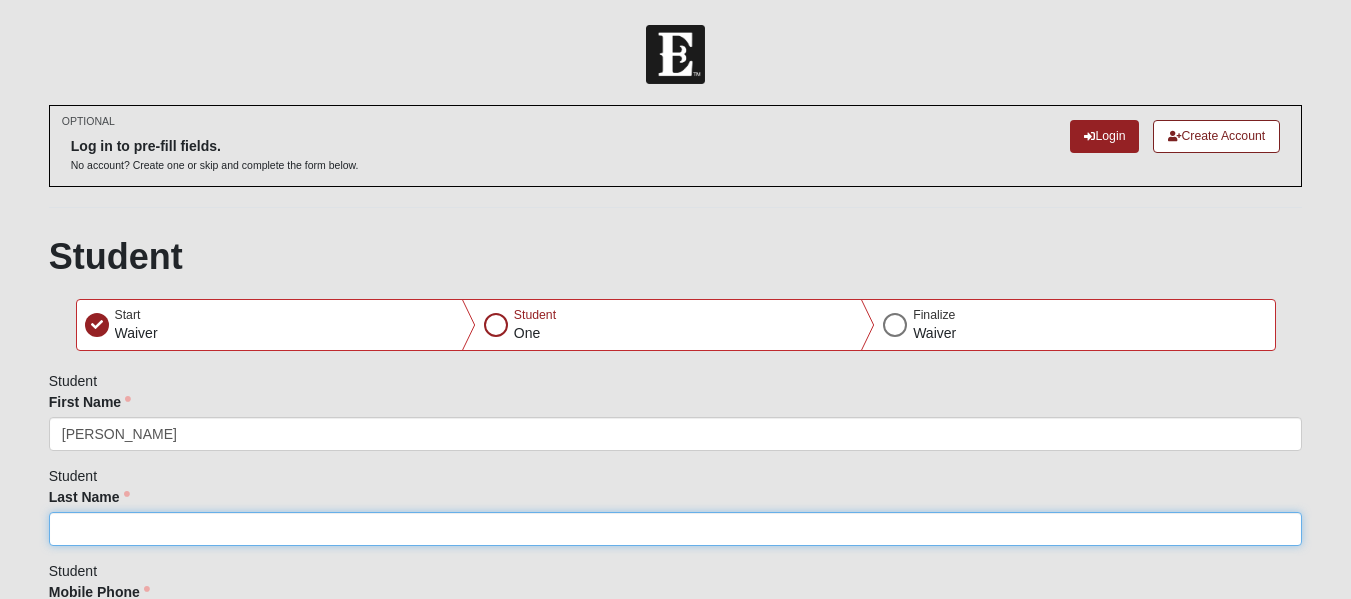 click on "Last Name" 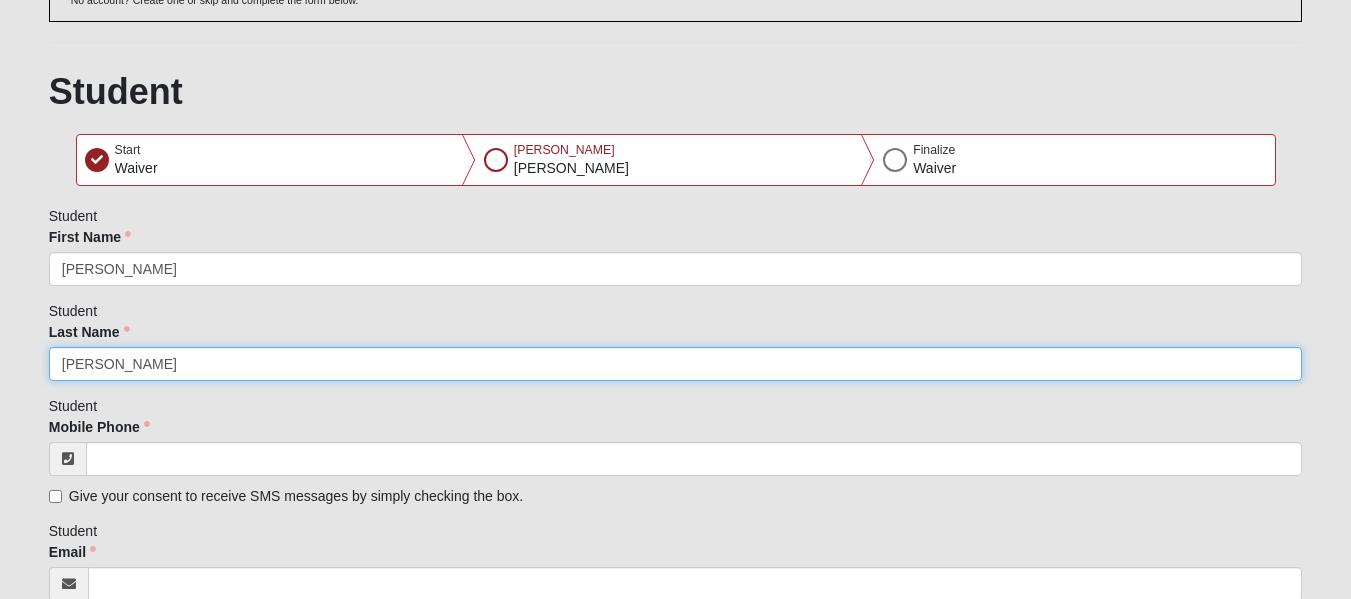 scroll, scrollTop: 200, scrollLeft: 0, axis: vertical 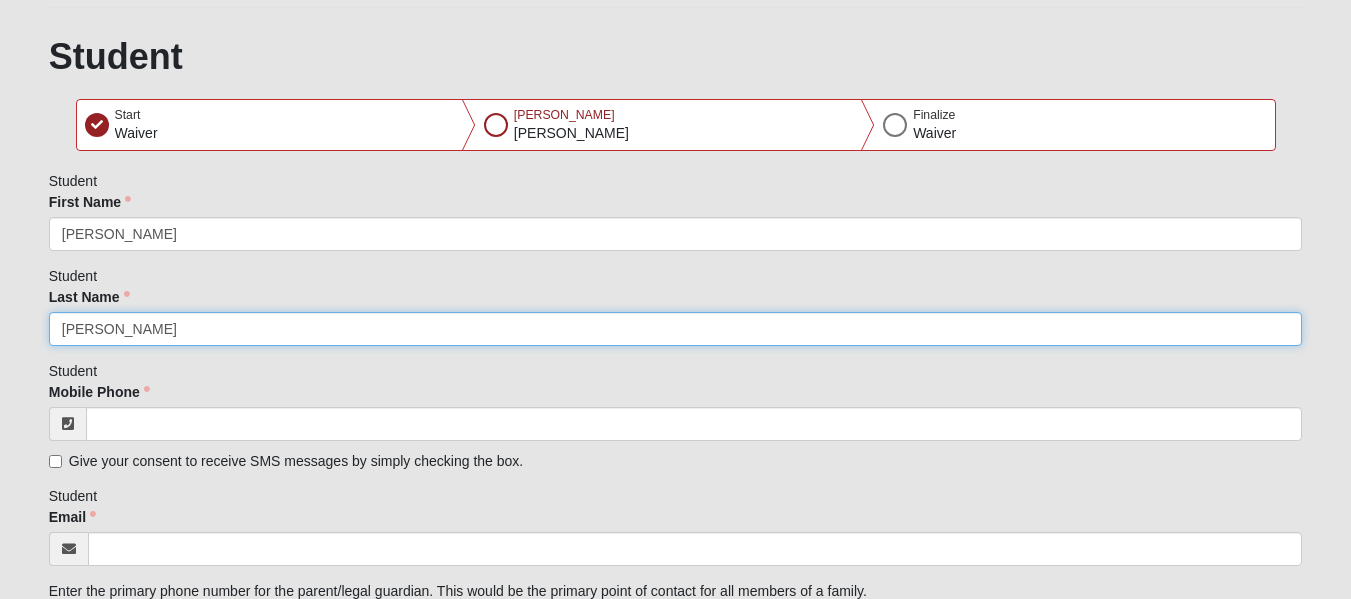 type on "[PERSON_NAME]" 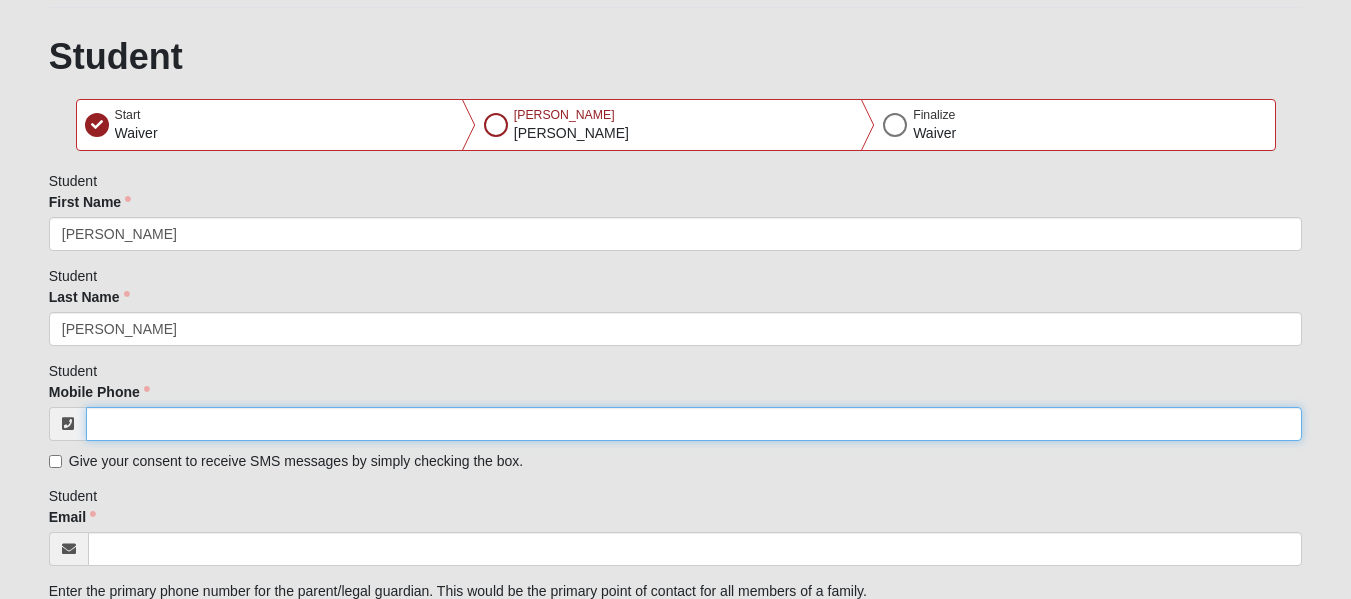 click on "Mobile Phone" at bounding box center (694, 424) 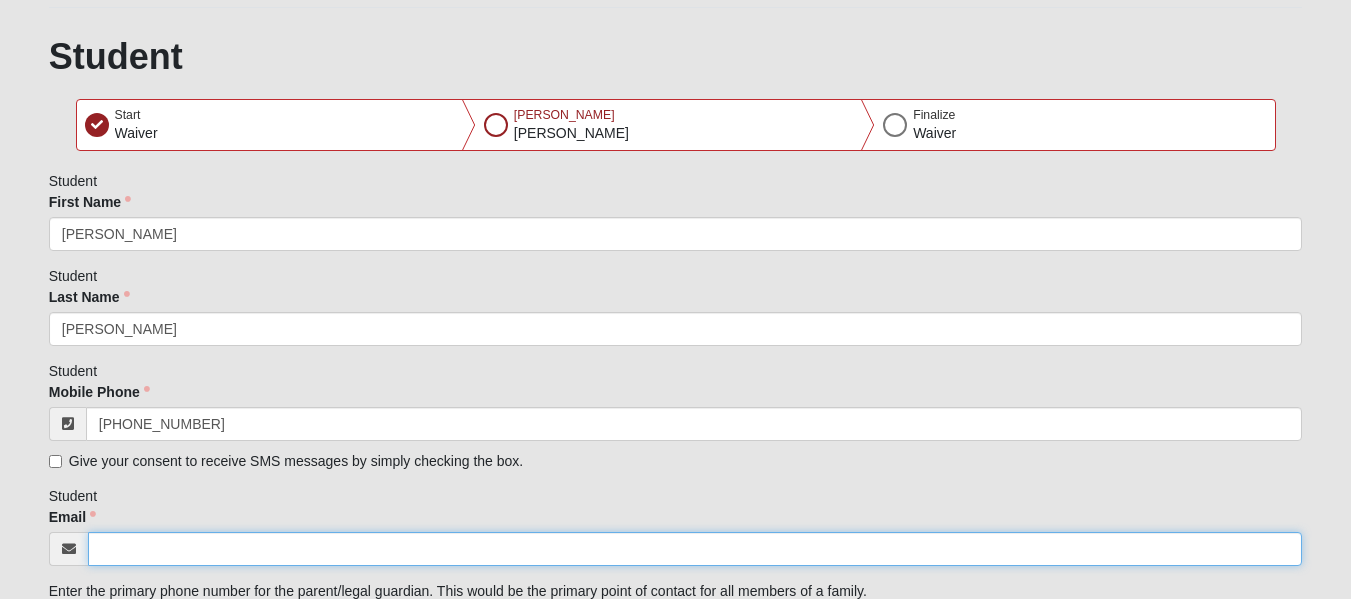 type on "[EMAIL_ADDRESS][DOMAIN_NAME]" 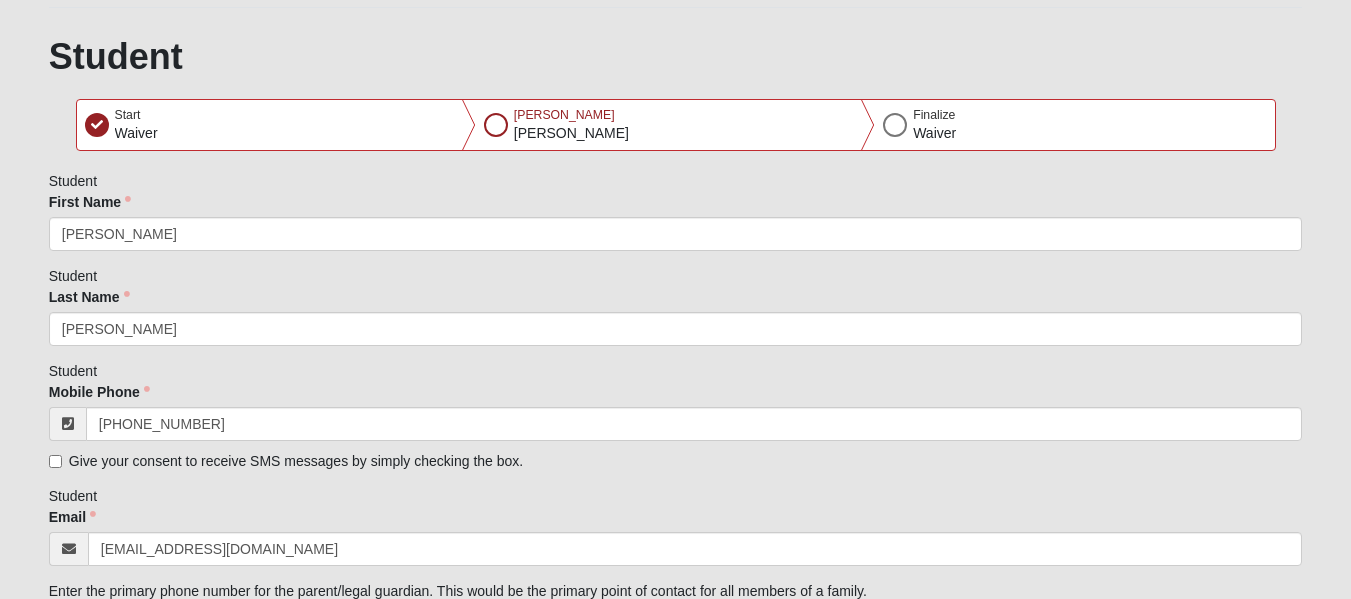type on "[STREET_ADDRESS]" 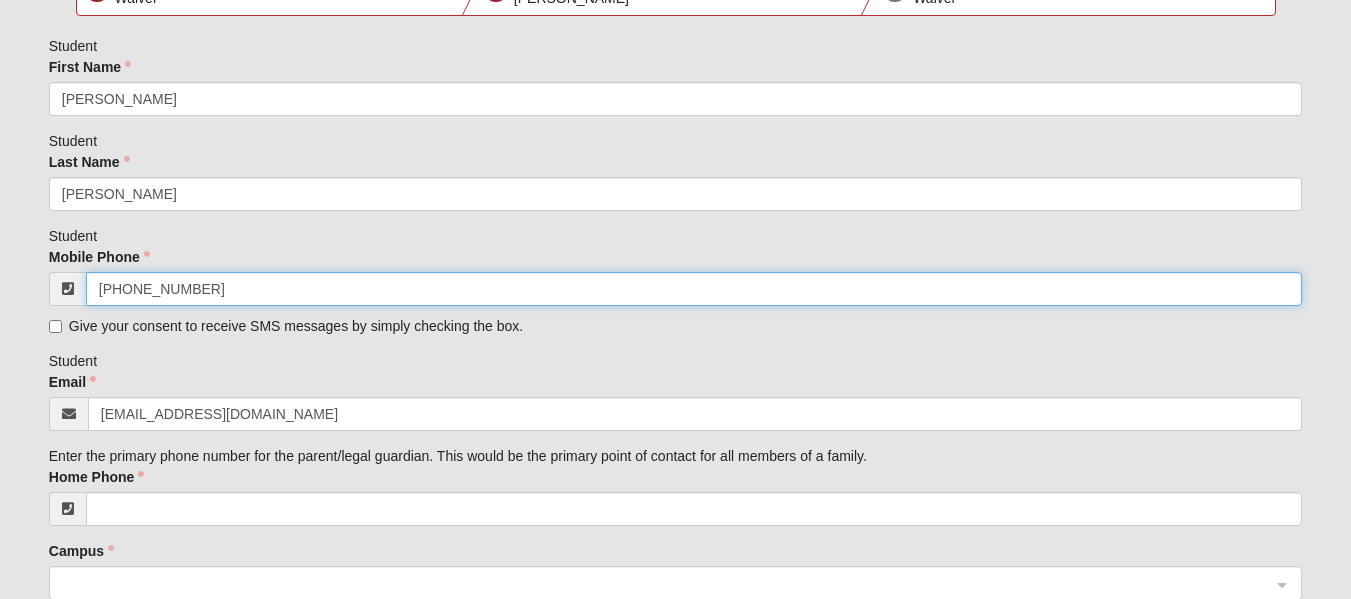 scroll, scrollTop: 400, scrollLeft: 0, axis: vertical 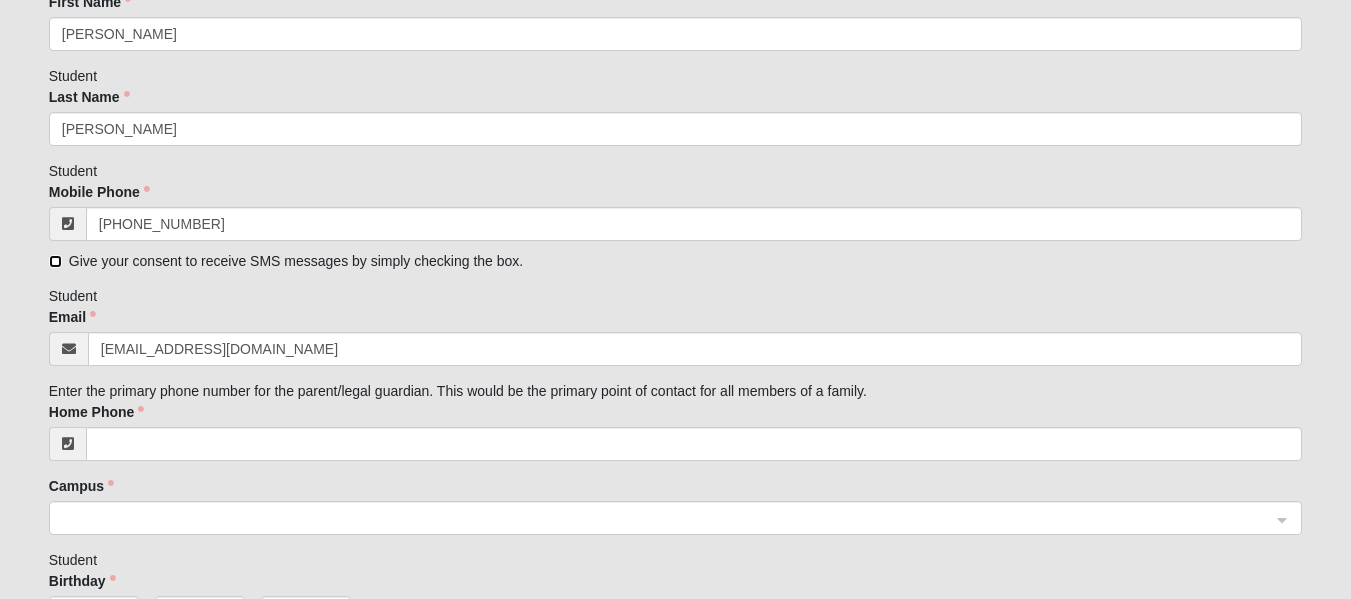 click on "Give your consent to receive SMS messages by simply checking the box." at bounding box center [55, 261] 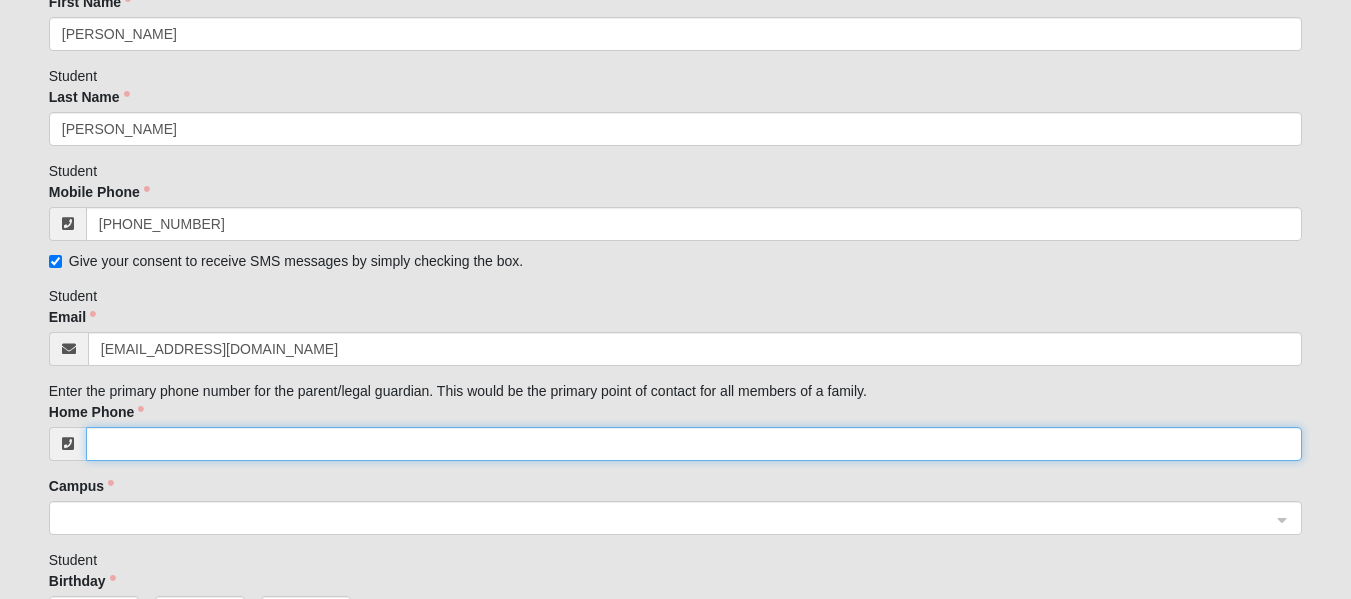 click on "Home Phone" at bounding box center (694, 444) 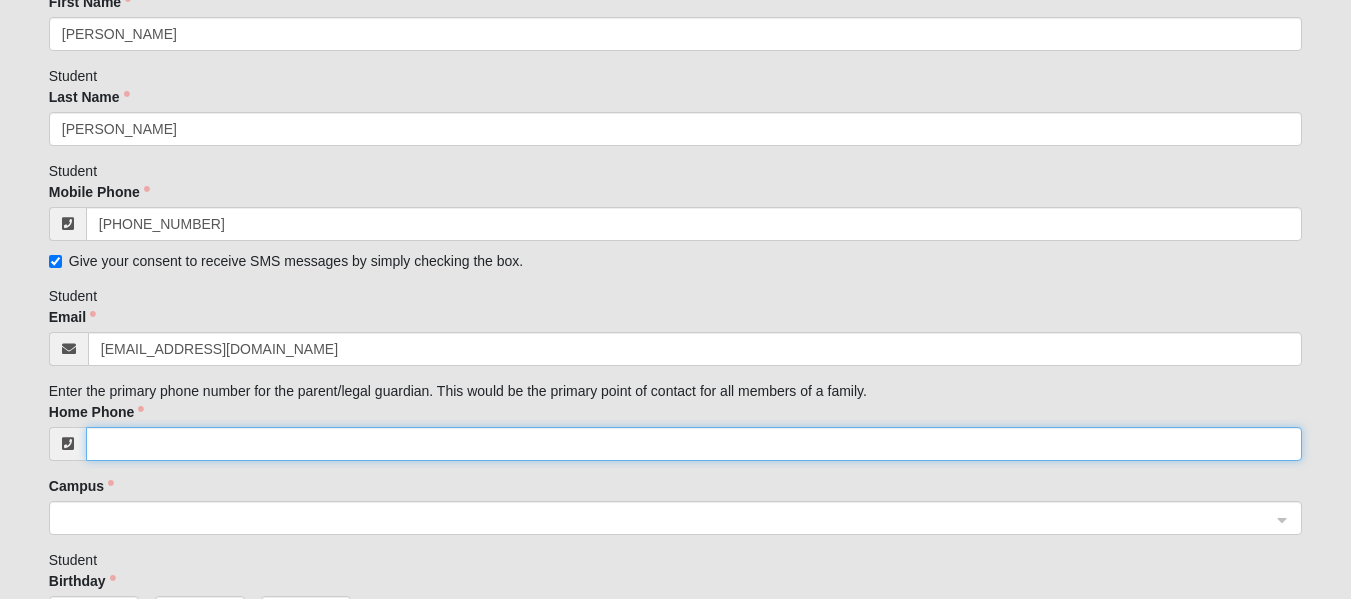 type on "[PHONE_NUMBER]" 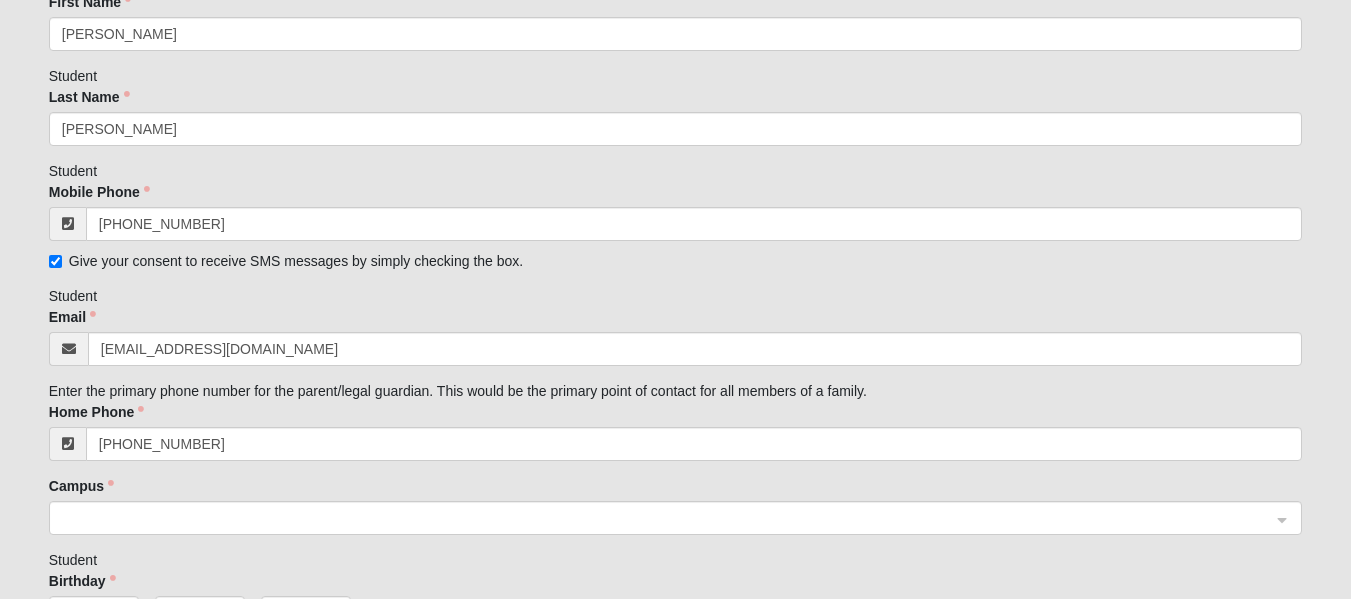 type on "202" 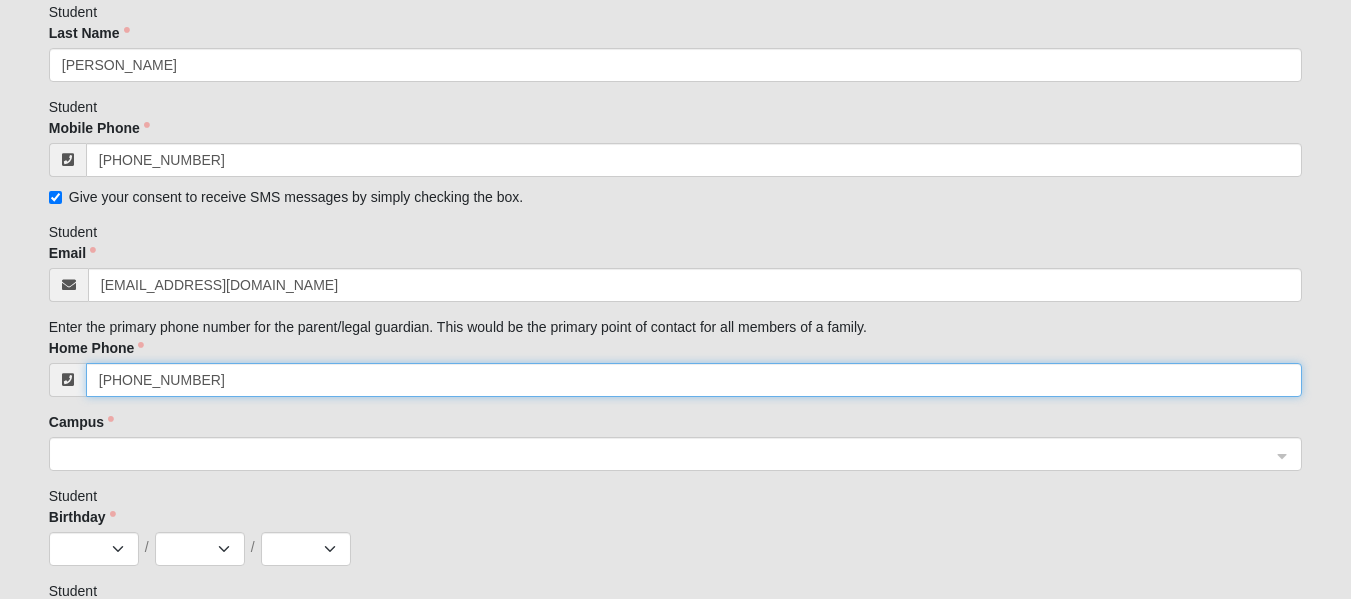 scroll, scrollTop: 500, scrollLeft: 0, axis: vertical 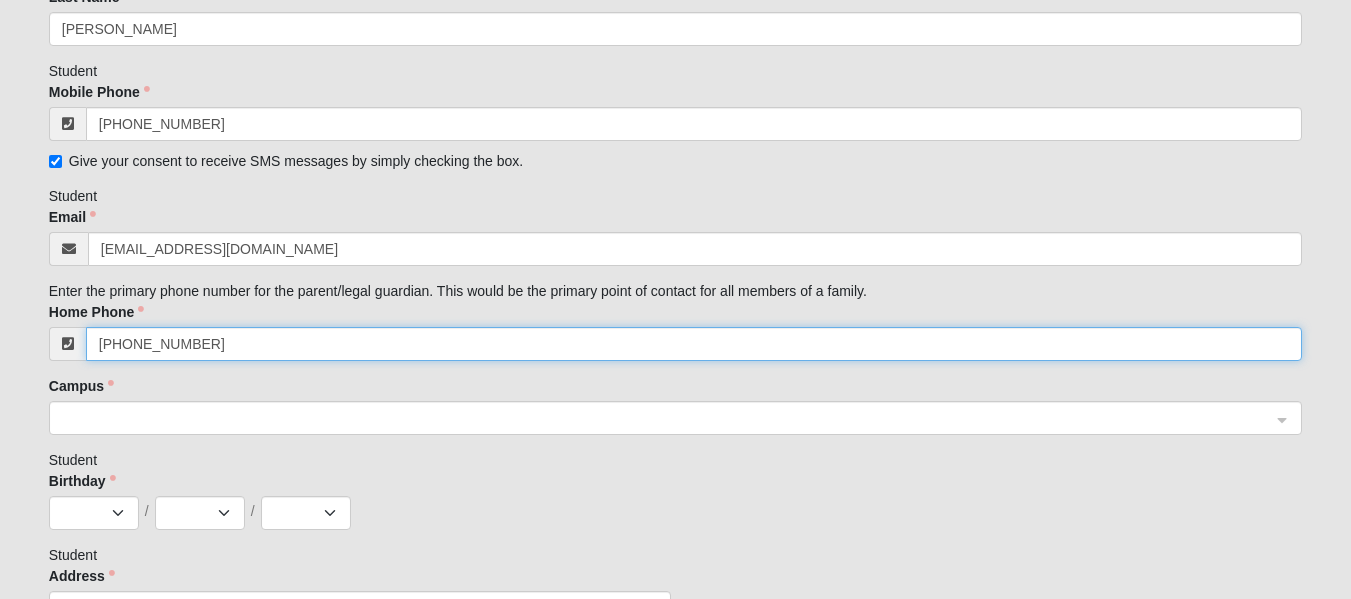 click 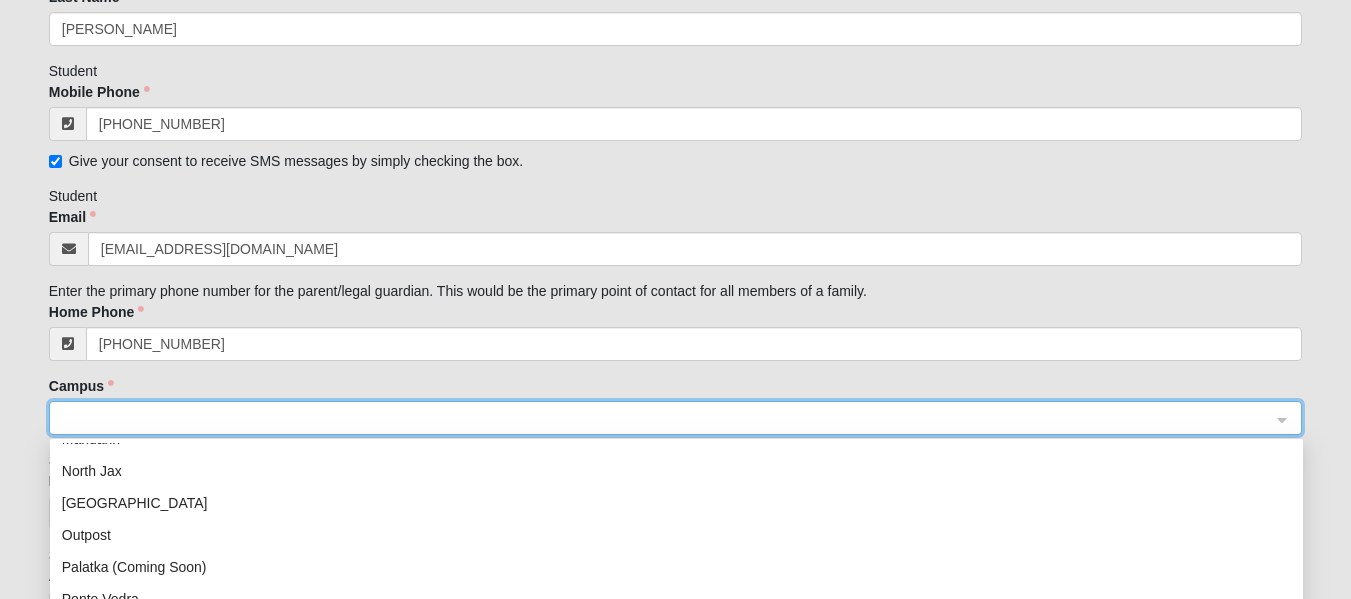 scroll, scrollTop: 200, scrollLeft: 0, axis: vertical 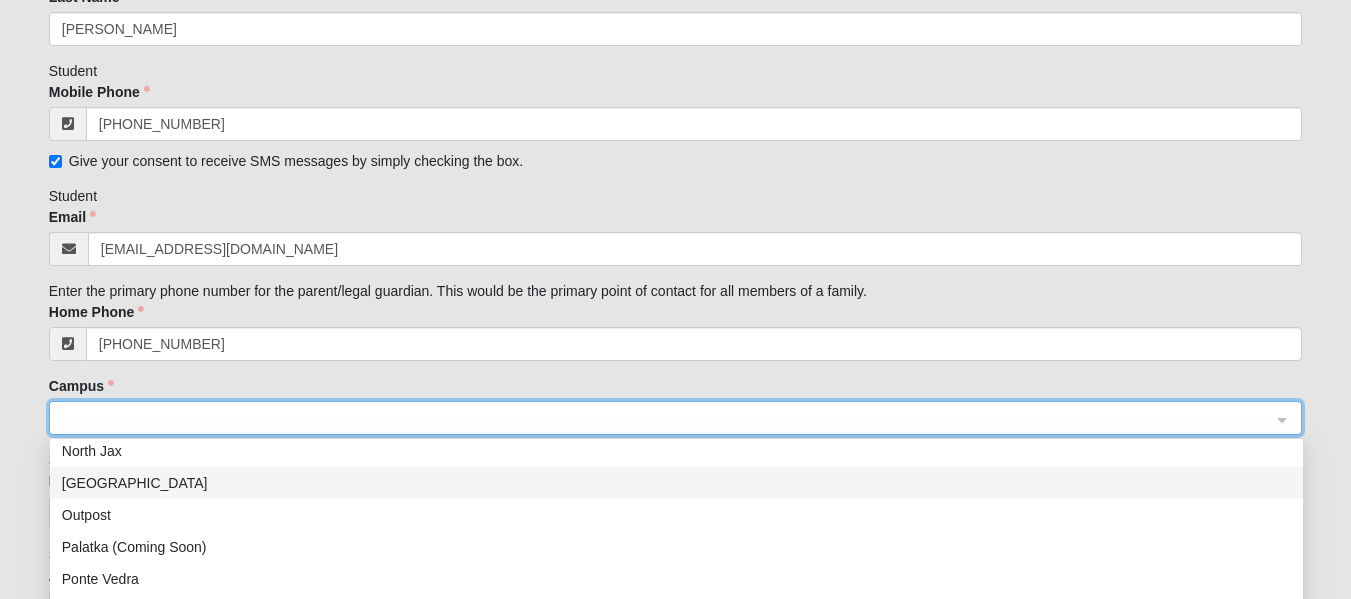 click on "[GEOGRAPHIC_DATA]" at bounding box center (676, 483) 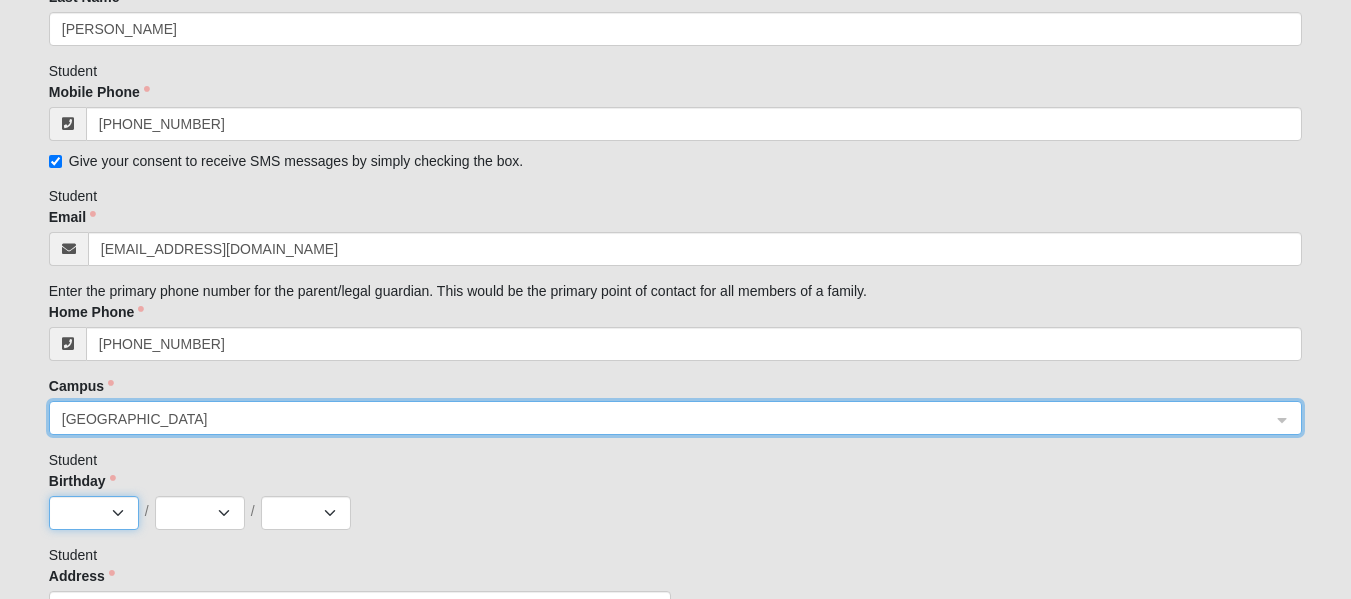 click on "Jan Feb Mar Apr May Jun [DATE] Aug Sep Oct Nov Dec" at bounding box center (94, 513) 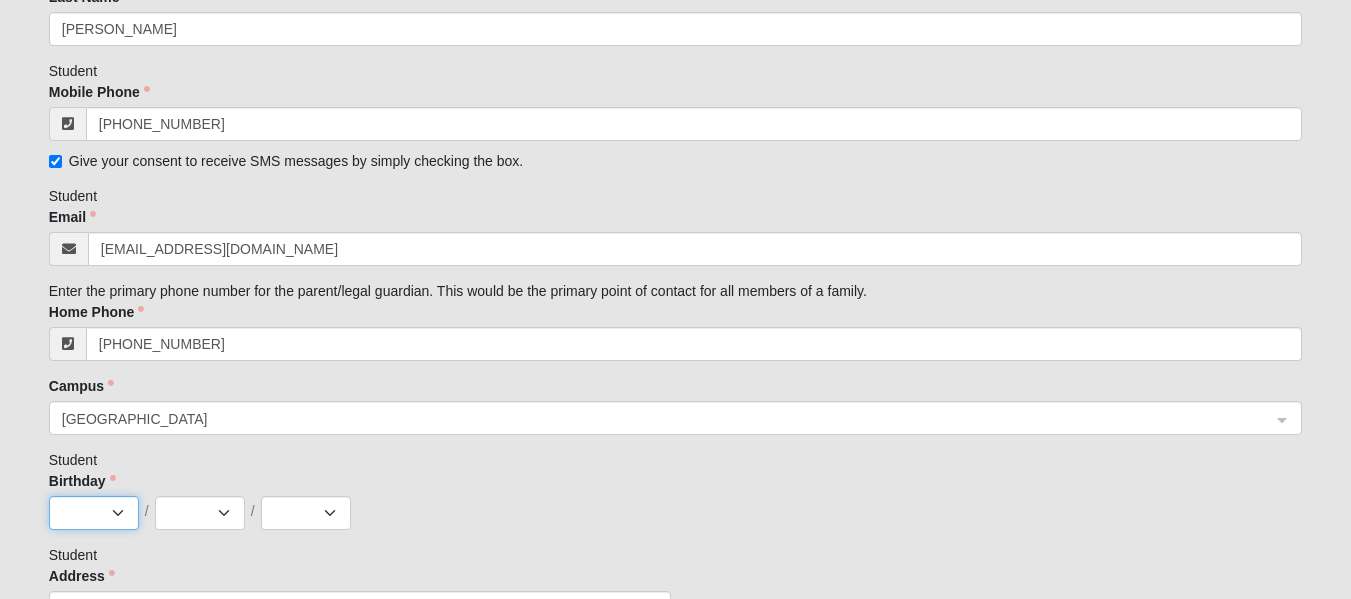select on "11" 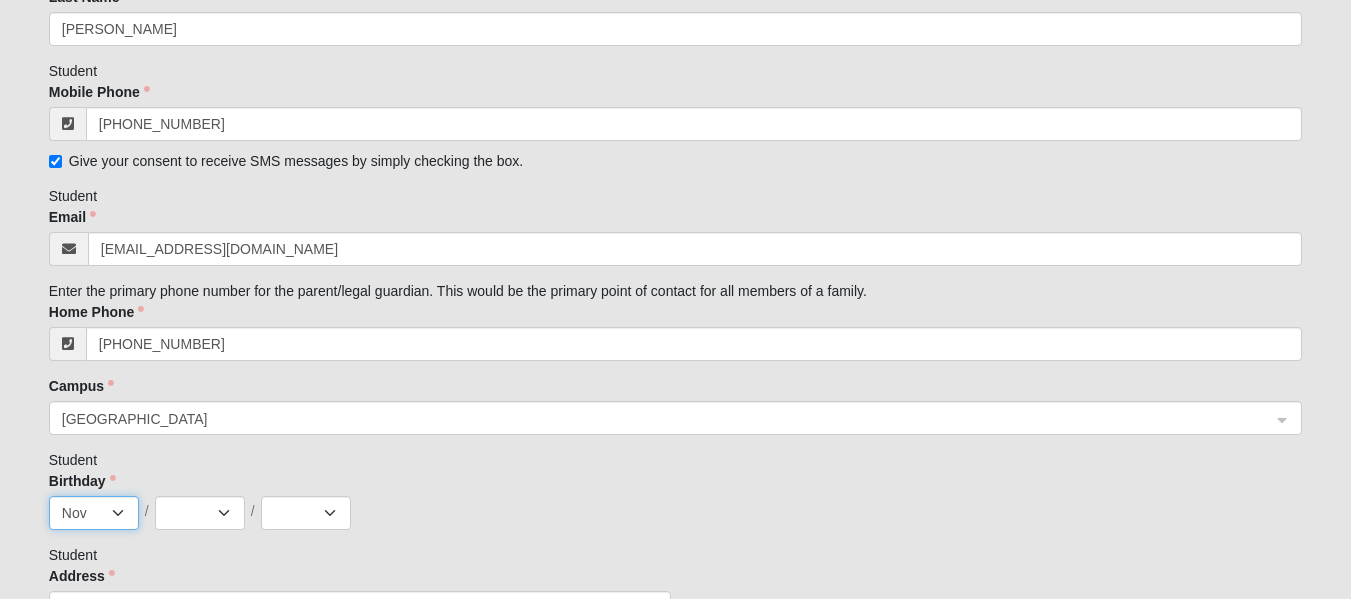 click on "Jan Feb Mar Apr May Jun [DATE] Aug Sep Oct Nov Dec" at bounding box center [94, 513] 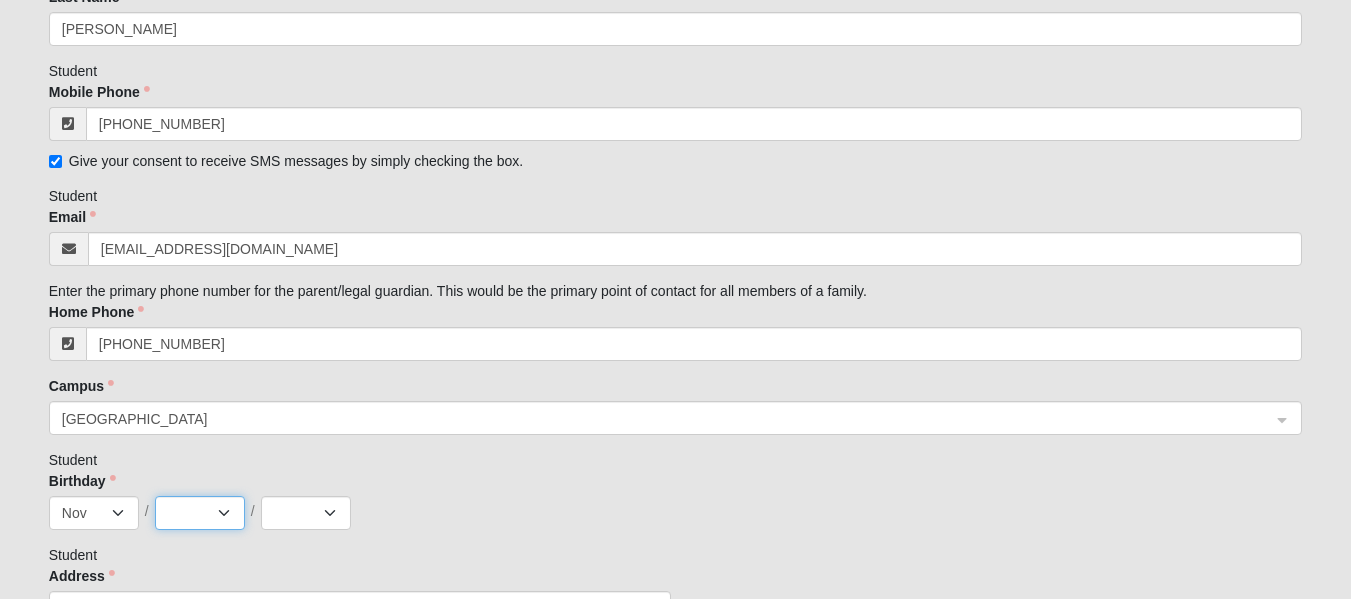 click on "1 2 3 4 5 6 7 8 9 10 11 12 13 14 15 16 17 18 19 20 21 22 23 24 25 26 27 28 29 30" at bounding box center [200, 513] 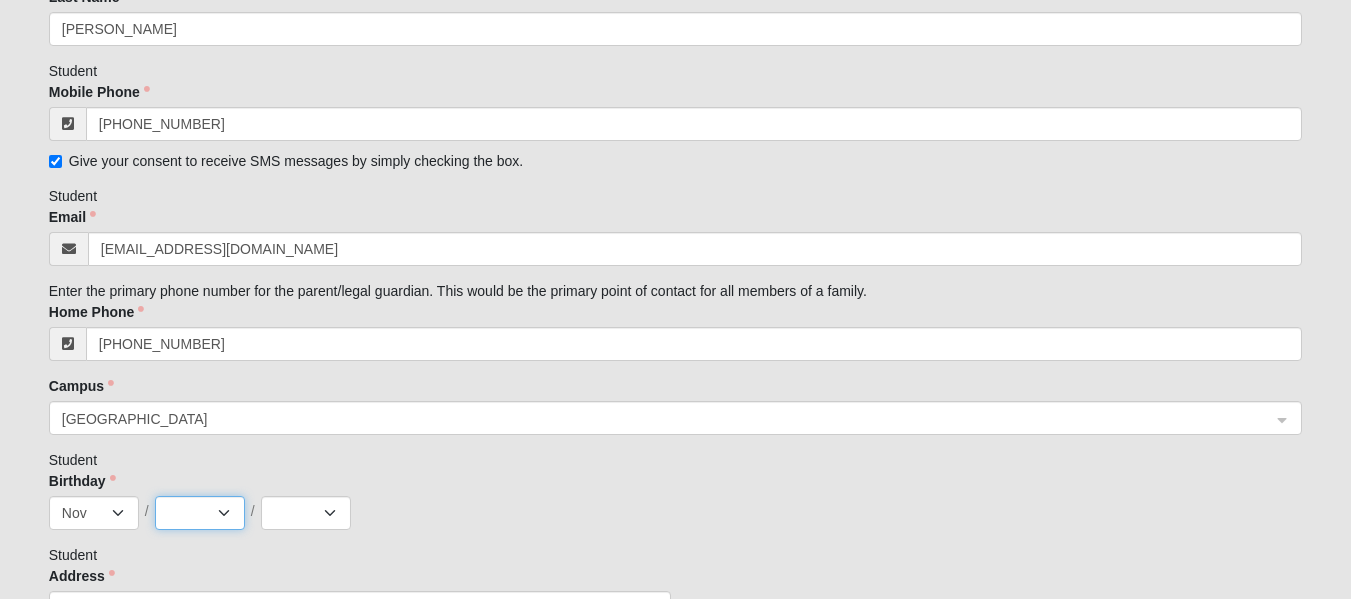 select on "28" 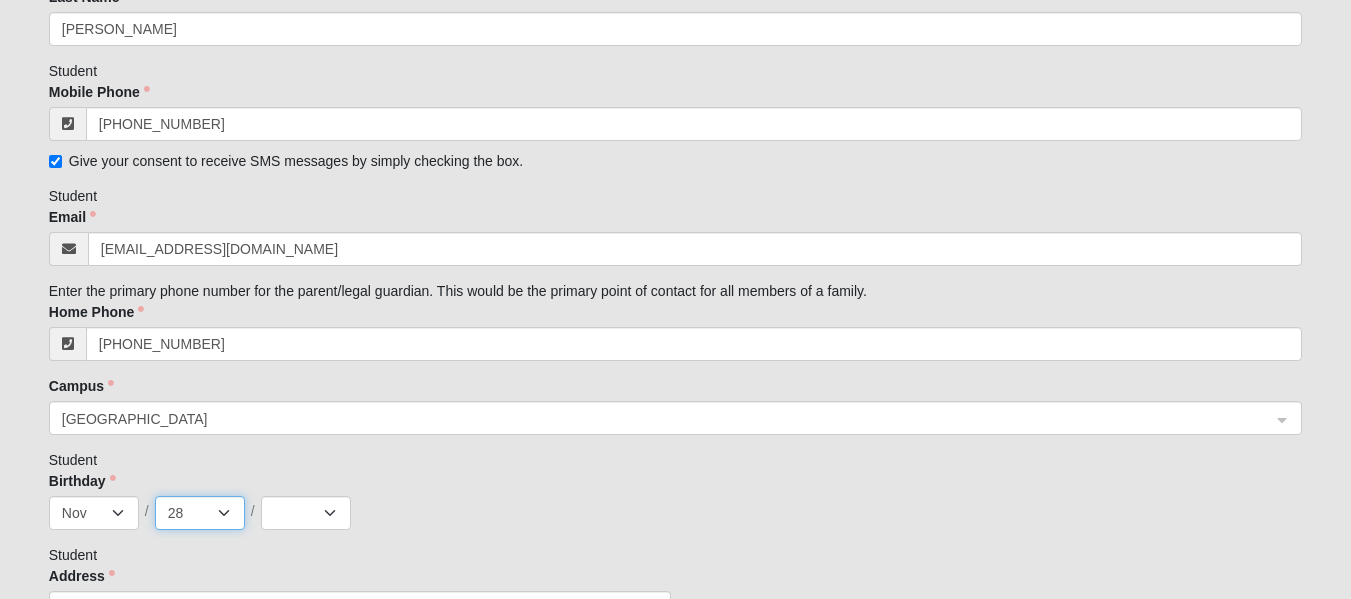 click on "1 2 3 4 5 6 7 8 9 10 11 12 13 14 15 16 17 18 19 20 21 22 23 24 25 26 27 28 29 30" at bounding box center (200, 513) 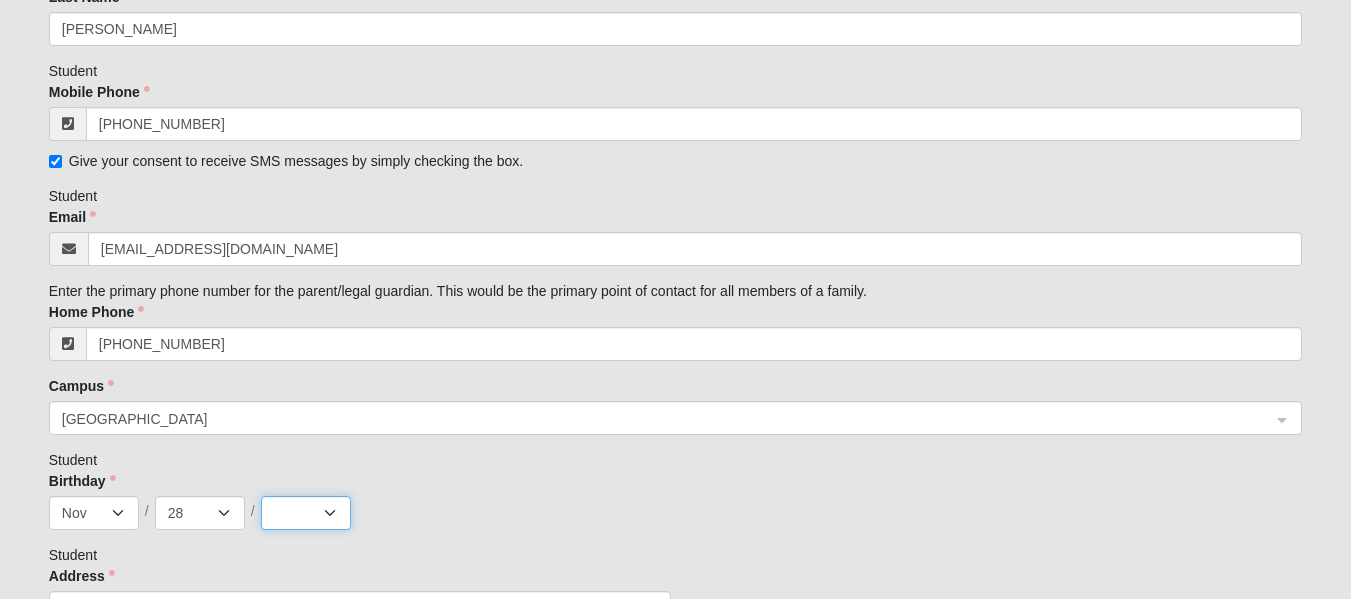 drag, startPoint x: 326, startPoint y: 516, endPoint x: 320, endPoint y: 496, distance: 20.880613 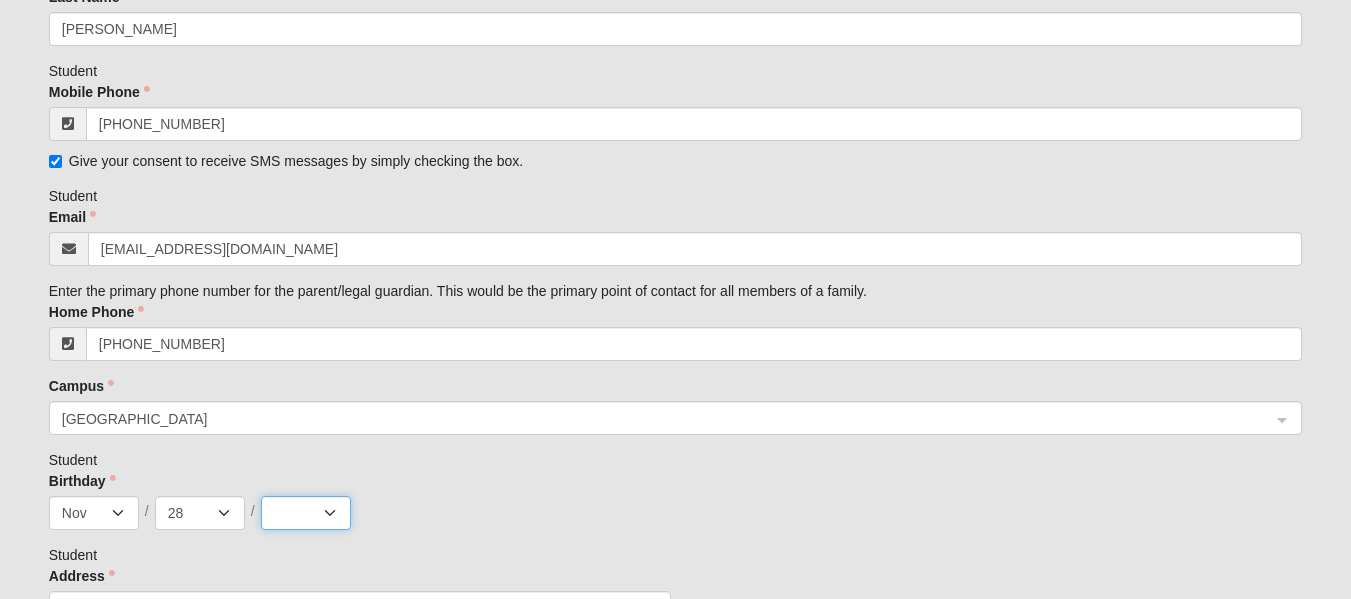 select on "2011" 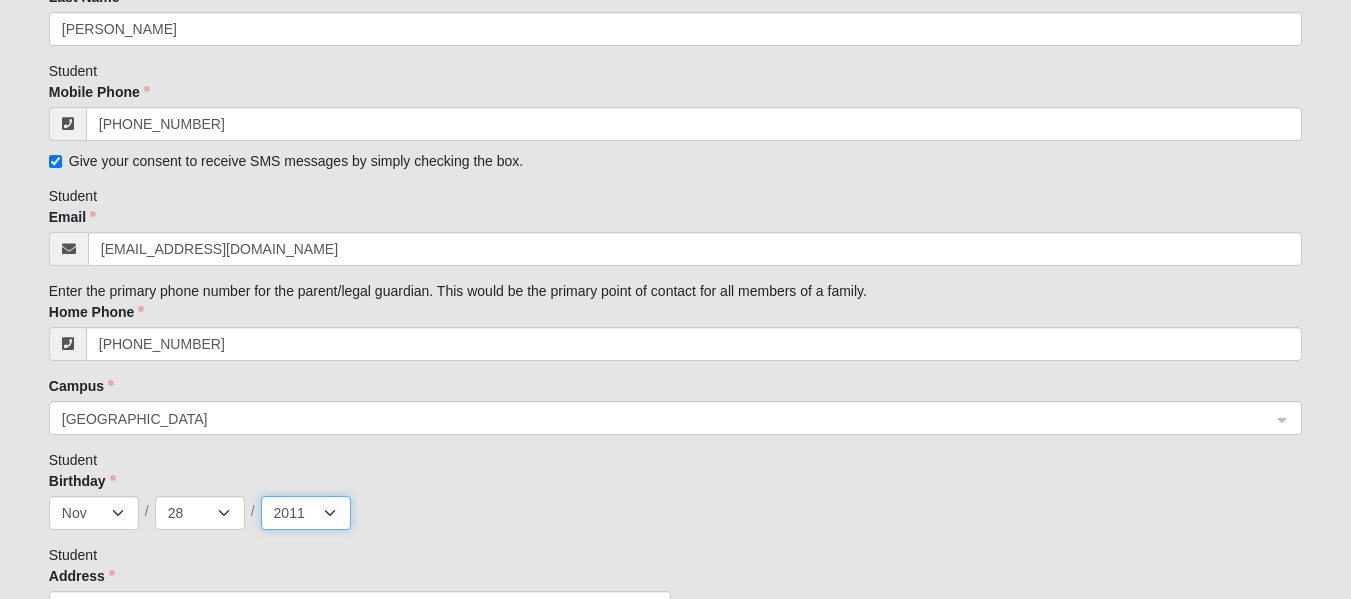 click on "2025 2024 2023 2022 2021 2020 2019 2018 2017 2016 2015 2014 2013 2012 2011 2010 2009 2008 2007 2006 2005 2004 2003 2002 2001 2000 1999 1998 1997 1996 1995 1994 1993 1992 1991 1990 1989 1988 1987 1986 1985 1984 1983 1982 1981 1980 1979 1978 1977 1976 1975 1974 1973 1972 1971 1970 1969 1968 1967 1966 1965 1964 1963 1962 1961 1960 1959 1958 1957 1956 1955 1954 1953 1952 1951 1950 1949 1948 1947 1946 1945 1944 1943 1942 1941 1940 1939 1938 1937 1936 1935 1934 1933 1932 1931 1930 1929 1928 1927 1926 1925 1924 1923 1922 1921 1920 1919 1918 1917 1916 1915 1914 1913 1912 1911 1910 1909 1908 1907 1906 1905 1904 1903 1902 1901 1900" at bounding box center (306, 513) 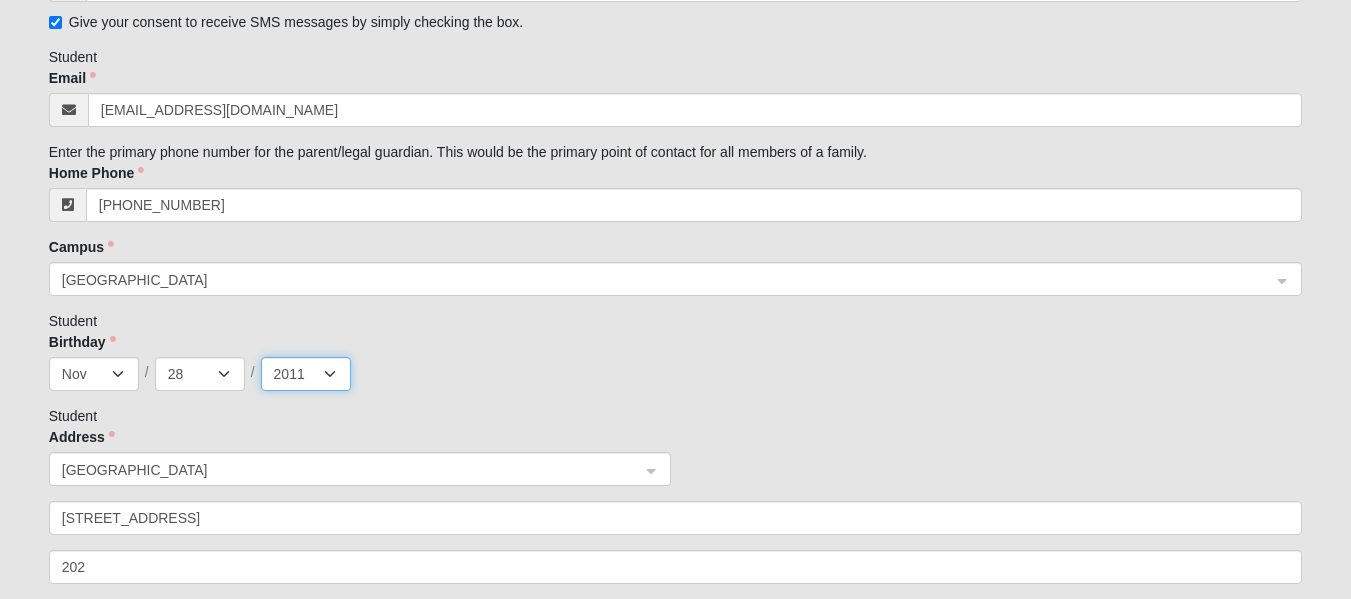scroll, scrollTop: 700, scrollLeft: 0, axis: vertical 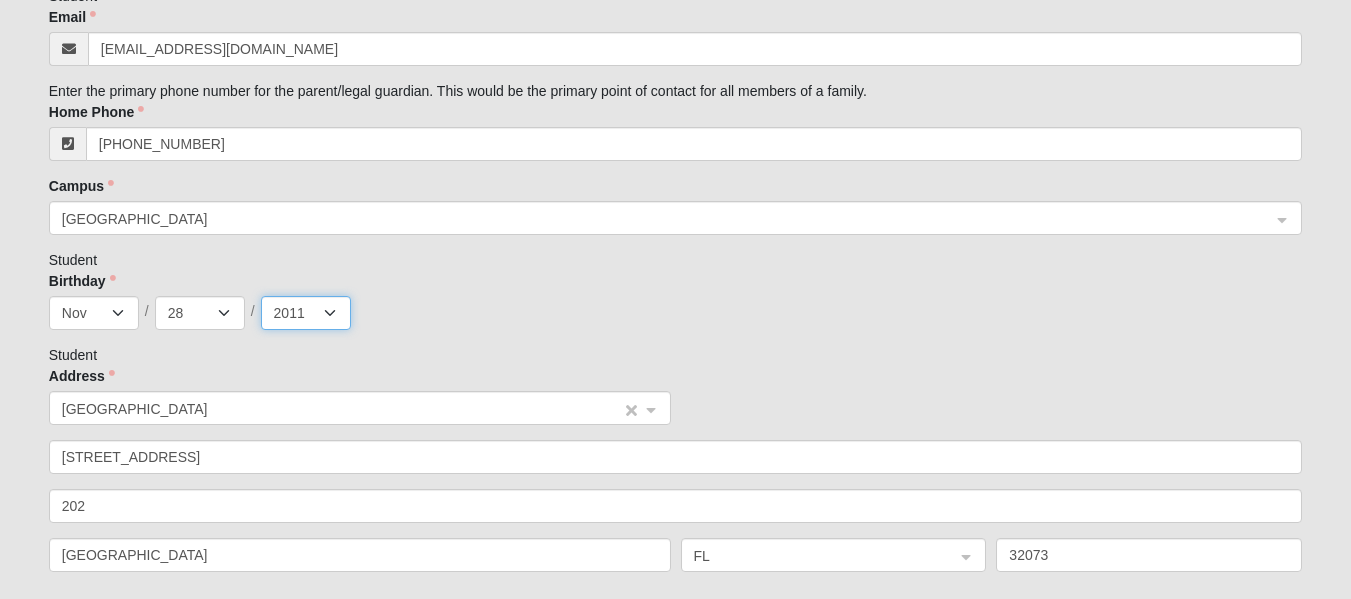 click on "[GEOGRAPHIC_DATA]" 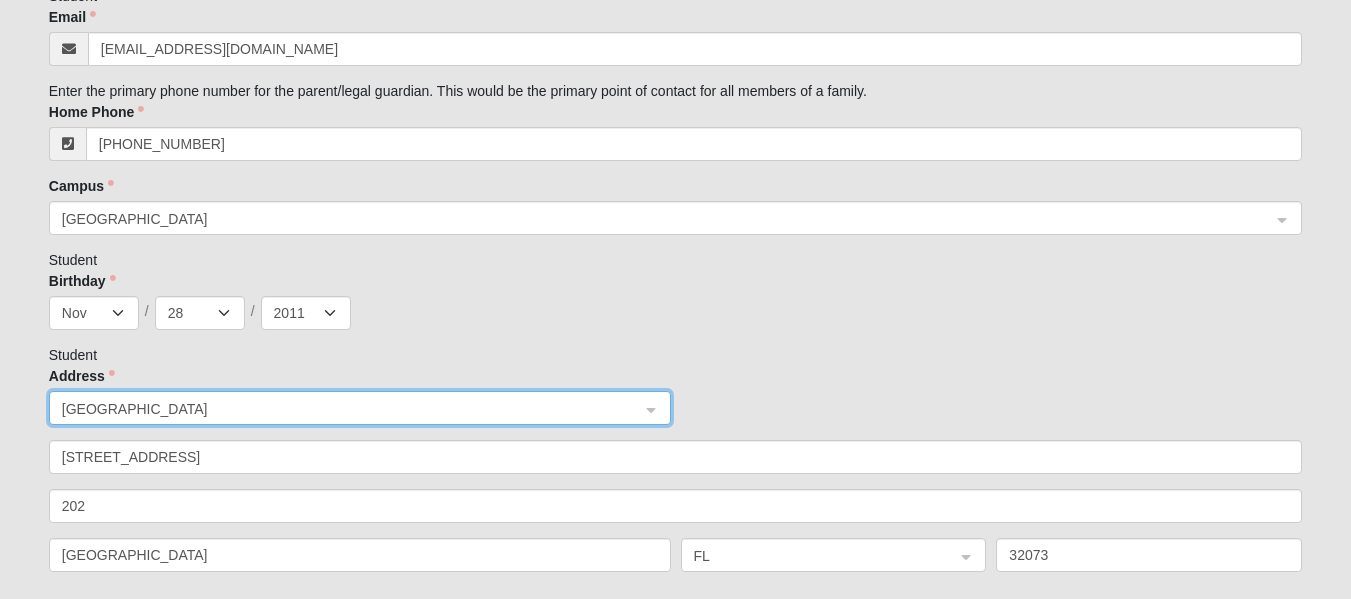 click on "Please correct the following:  Student   First Name    [PERSON_NAME]       Student   Last Name    [PERSON_NAME]       Student   Mobile Phone    [PHONE_NUMBER]    Give your consent to receive SMS messages by simply checking the box.      Student   Email    [EMAIL_ADDRESS][DOMAIN_NAME]   Enter the primary phone number for the parent/legal guardian.  This would be the primary point of contact for all members of a family.   Home Phone    [PHONE_NUMBER]     Campus    [GEOGRAPHIC_DATA] 51c6aa9e-8082-43a5-8814-d5cc2d74219a cee997af-3280-407d-9583-d1756ce7e6bb ad32c1dd-ca90-4bdd-a244-367cb2d1e65a [GEOGRAPHIC_DATA] Online [PERSON_NAME][GEOGRAPHIC_DATA] Jesup [GEOGRAPHIC_DATA] Outpost [GEOGRAPHIC_DATA] (Coming Soon) [GEOGRAPHIC_DATA][PERSON_NAME][PERSON_NAME] (Coming Soon) Wildlight NONE
Student   Birthday    Jan Feb Mar Apr May Jun [DATE] Aug Sep Oct Nov [DATE] 2 3 4 5 6 7 8 9 10 11 12 13 14 15 16 17 18 19 20 21 22 23 24 25 26 27 28 29 30 / 2025 2024 2023 2022 2021 2020 2019 2018 2017 2016 2015 2014 2013 2012 2011 2010 2009 2008" at bounding box center (675, 1428) 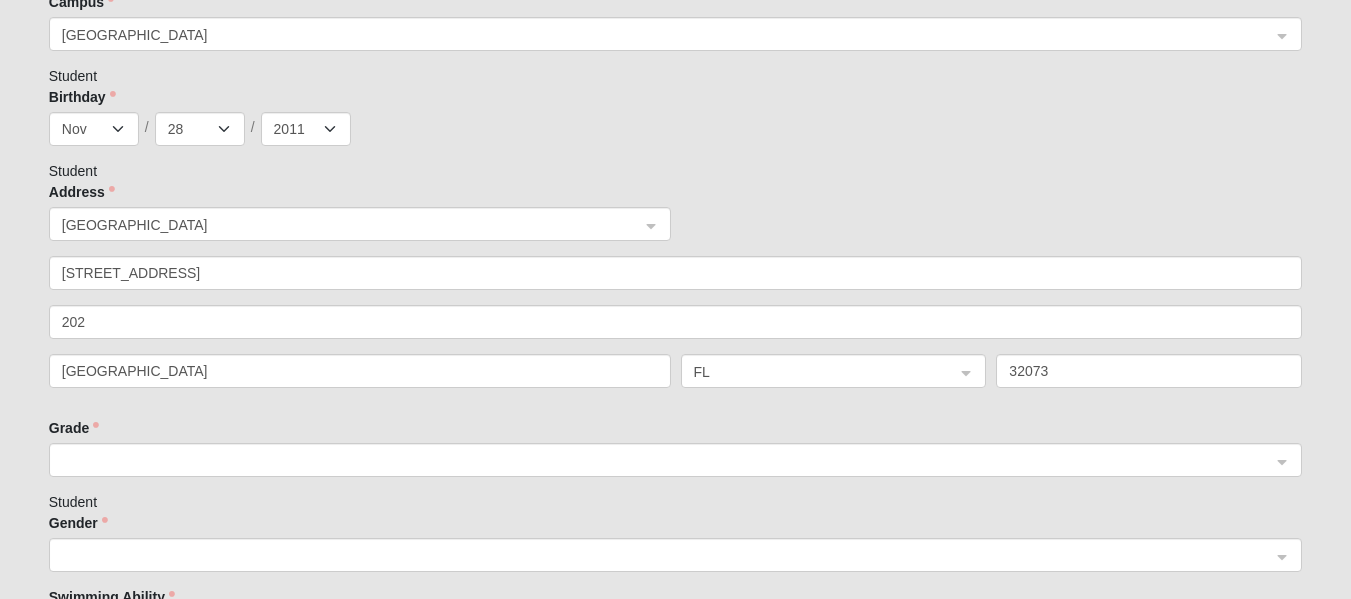 scroll, scrollTop: 900, scrollLeft: 0, axis: vertical 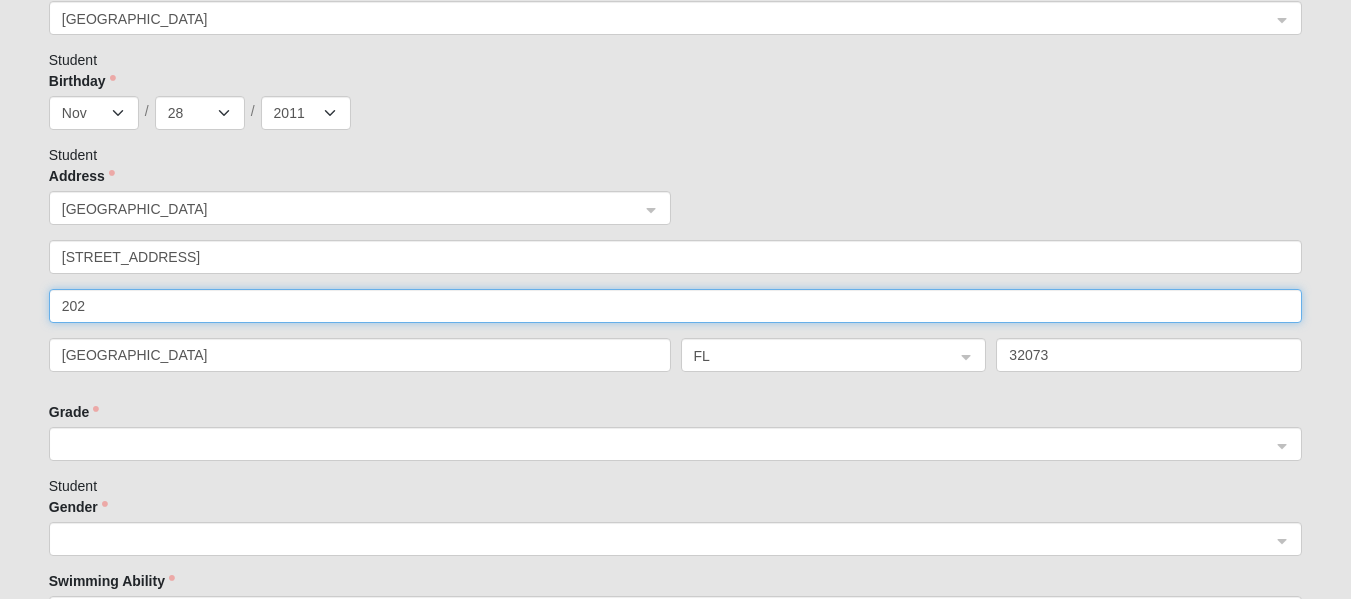 drag, startPoint x: 248, startPoint y: 296, endPoint x: 0, endPoint y: 290, distance: 248.07257 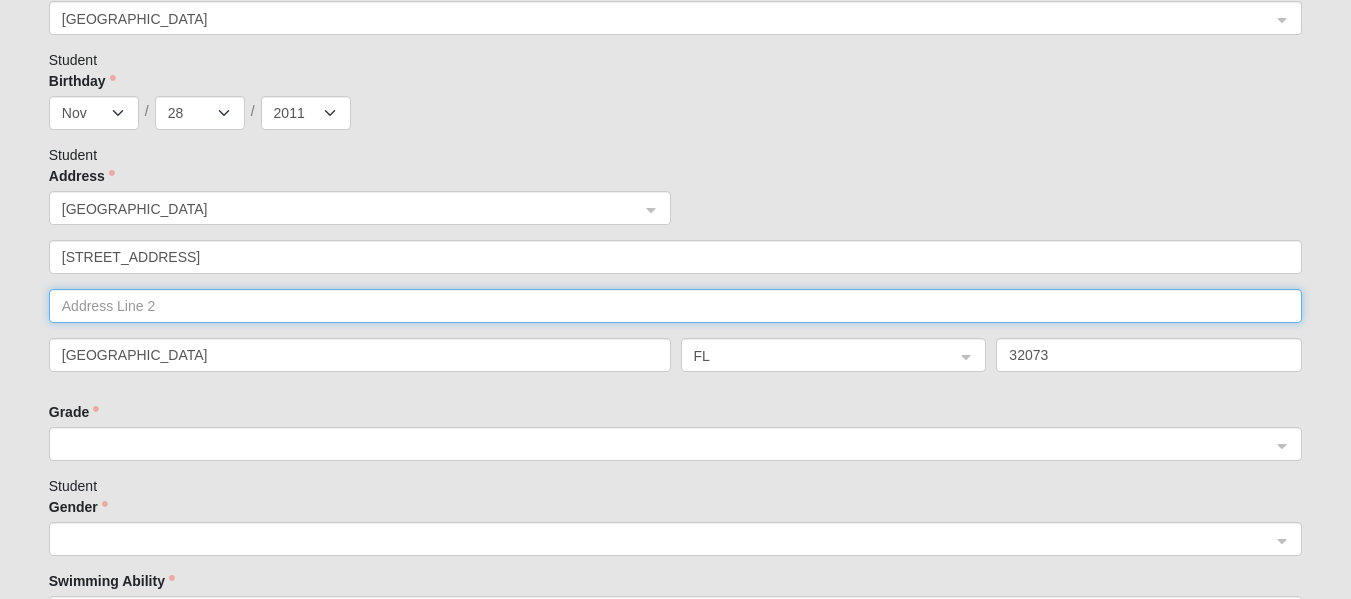 type 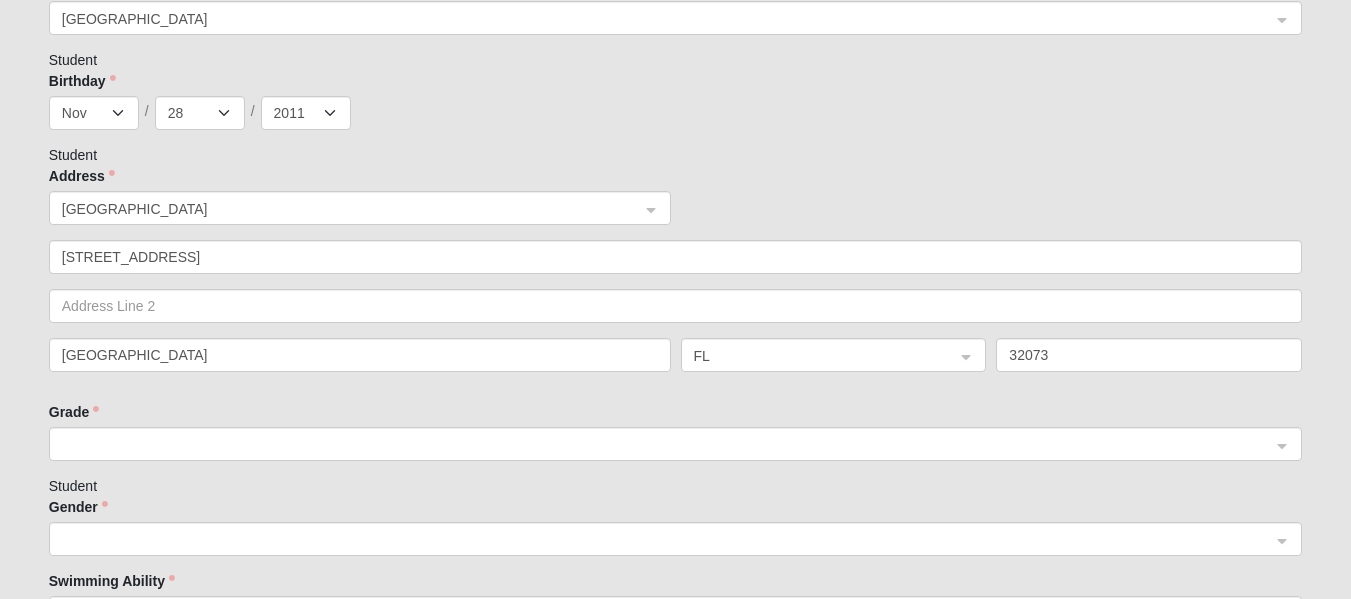 click at bounding box center [668, 443] 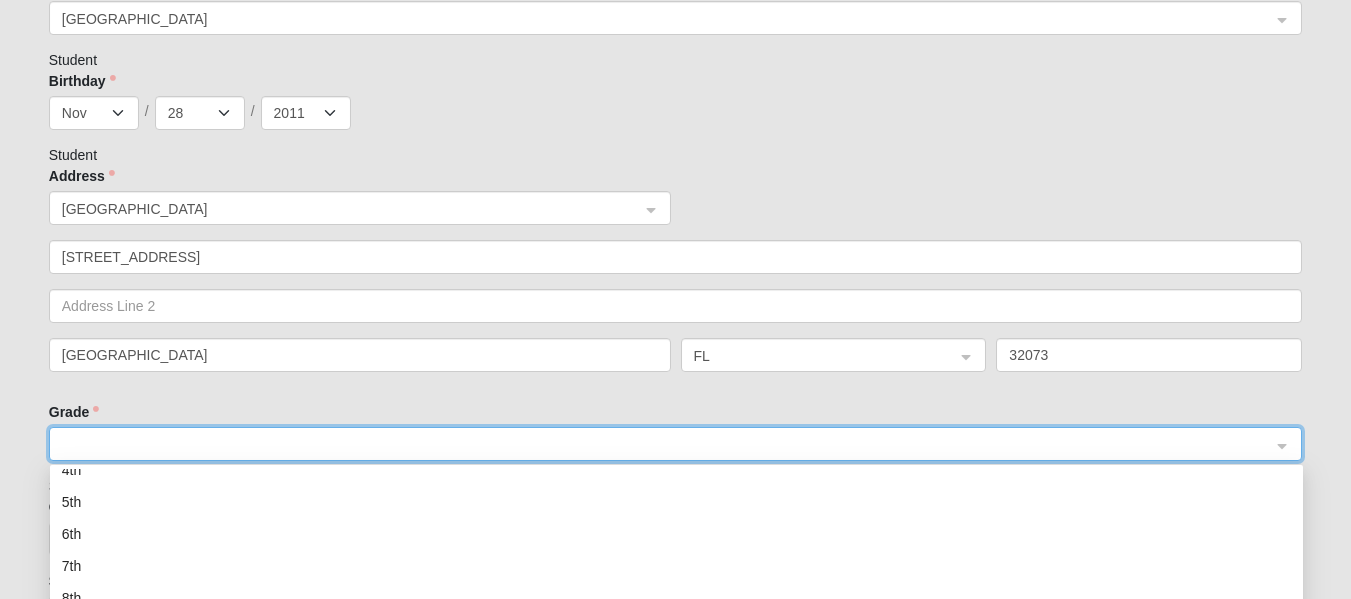 scroll, scrollTop: 160, scrollLeft: 0, axis: vertical 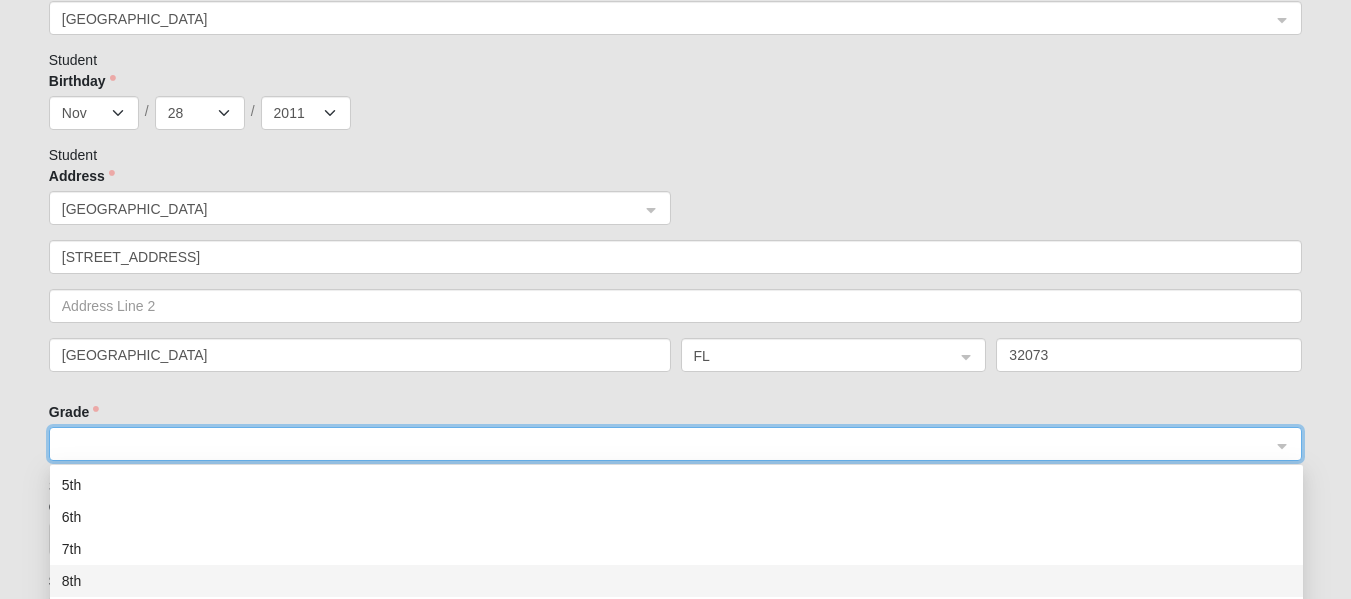 click on "8th" at bounding box center [676, 581] 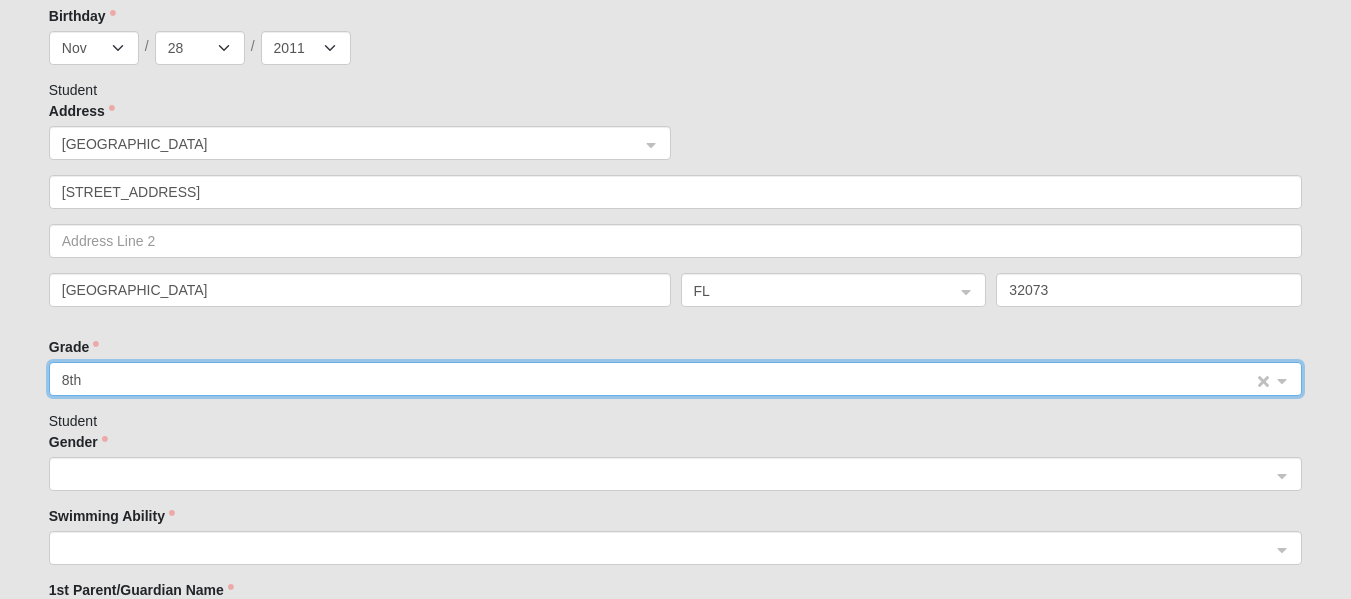 scroll, scrollTop: 1000, scrollLeft: 0, axis: vertical 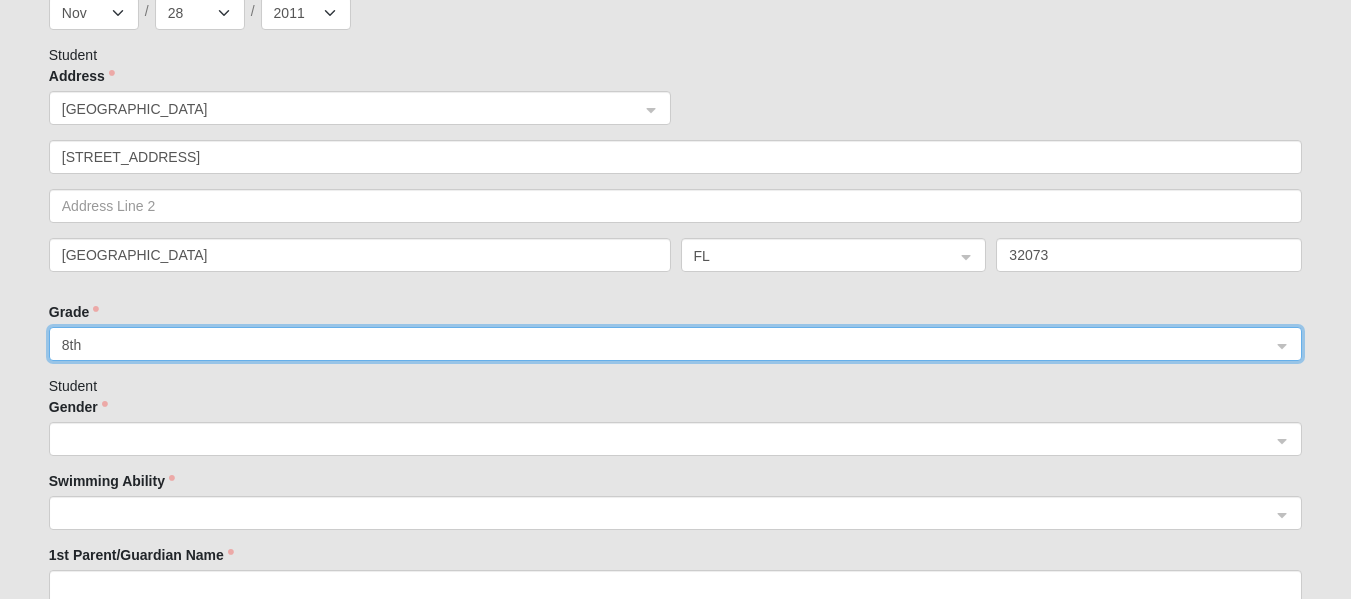 click 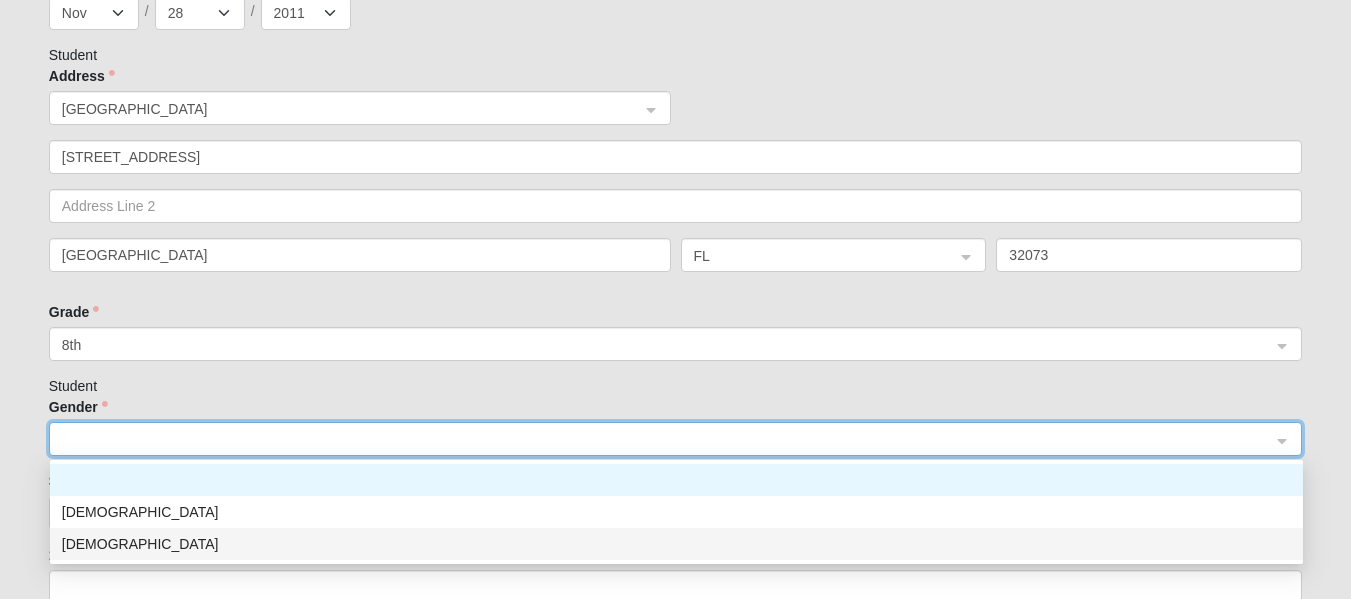 click on "[DEMOGRAPHIC_DATA]" at bounding box center (676, 544) 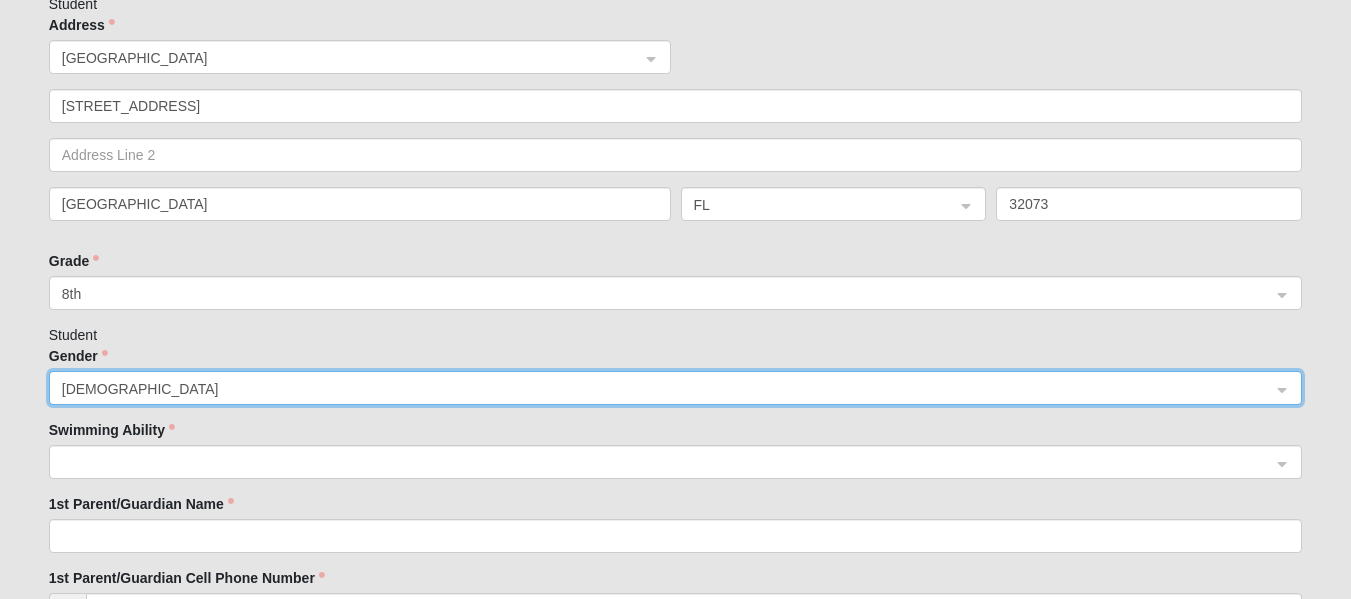 scroll, scrollTop: 1100, scrollLeft: 0, axis: vertical 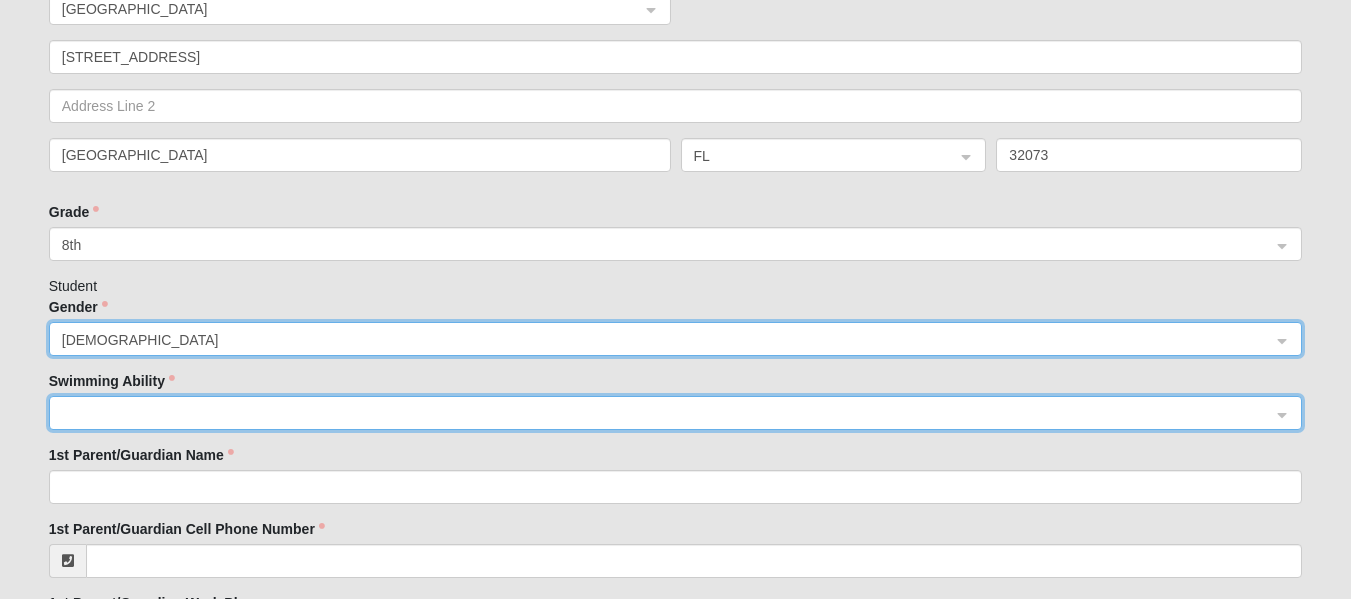 click at bounding box center (668, 412) 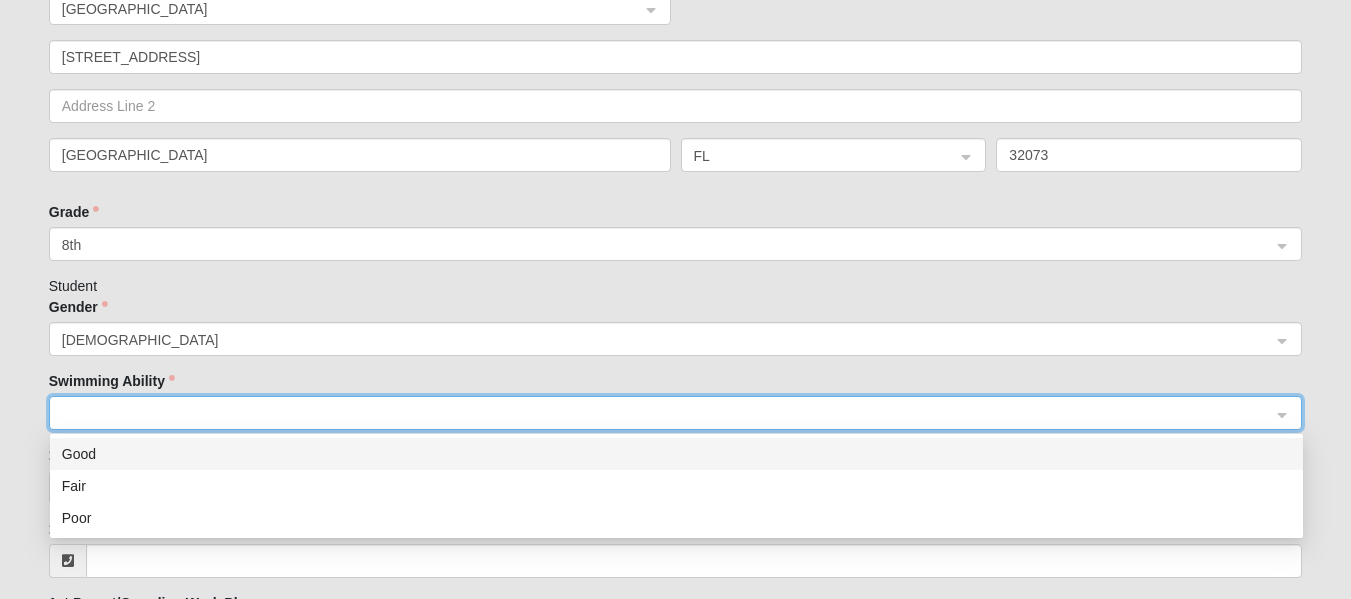 click on "Good" at bounding box center [676, 454] 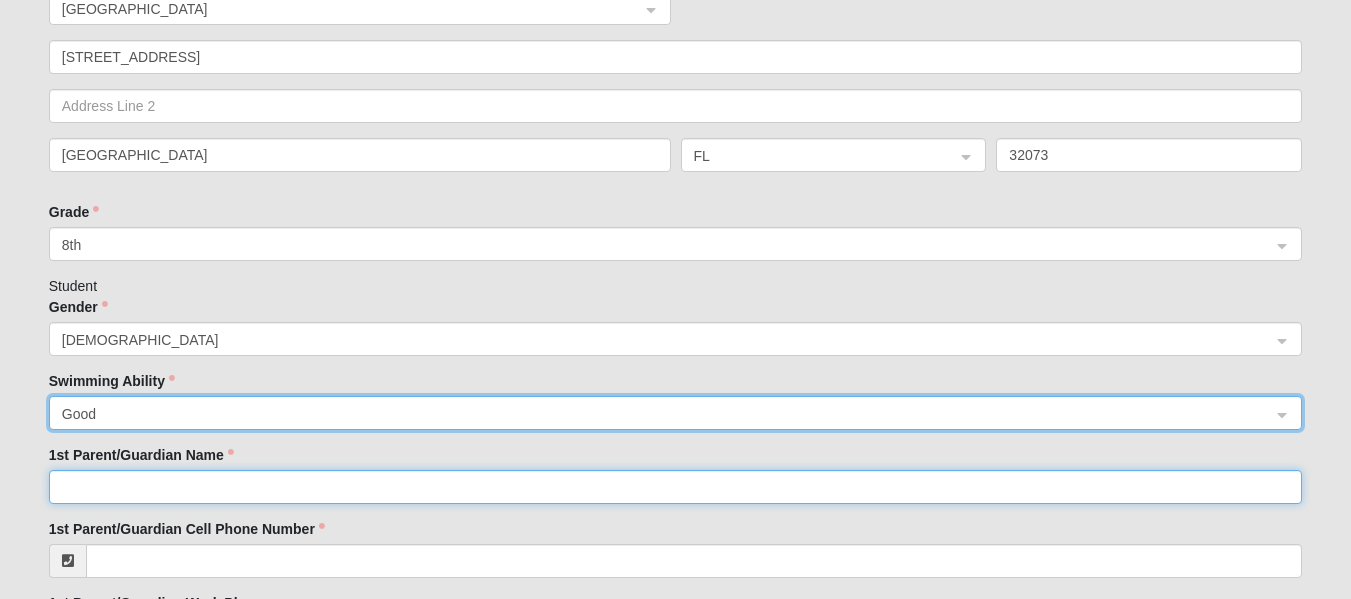 click on "1st Parent/Guardian Name" 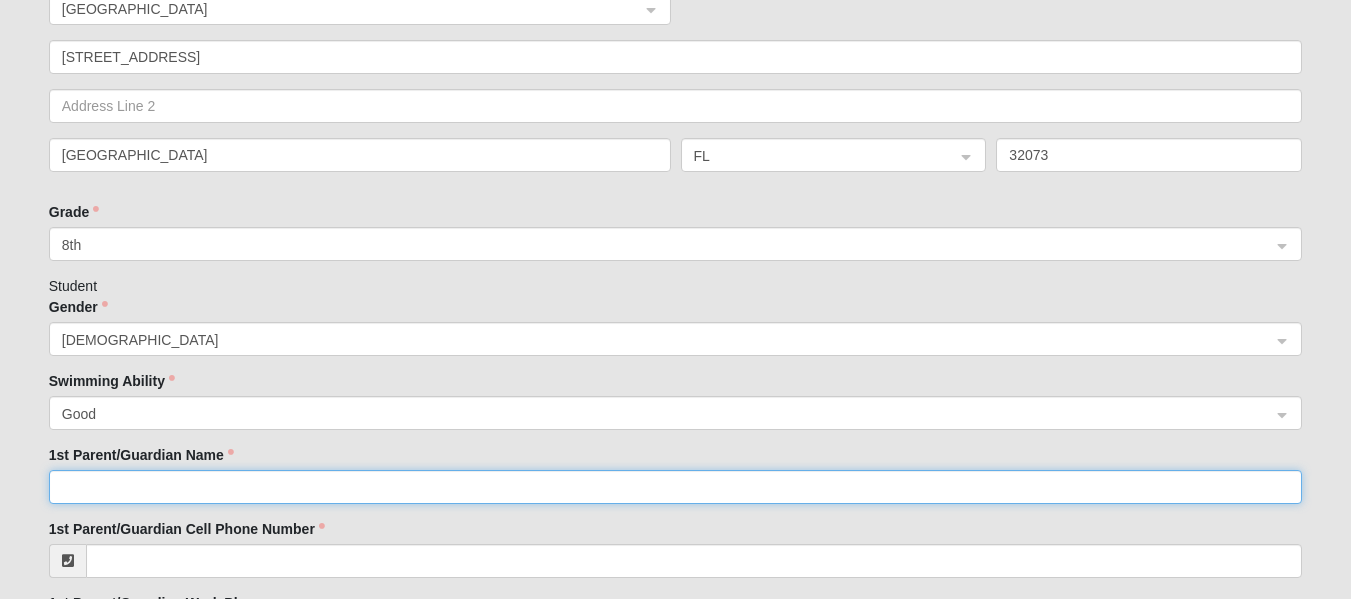 click on "1st Parent/Guardian Name" 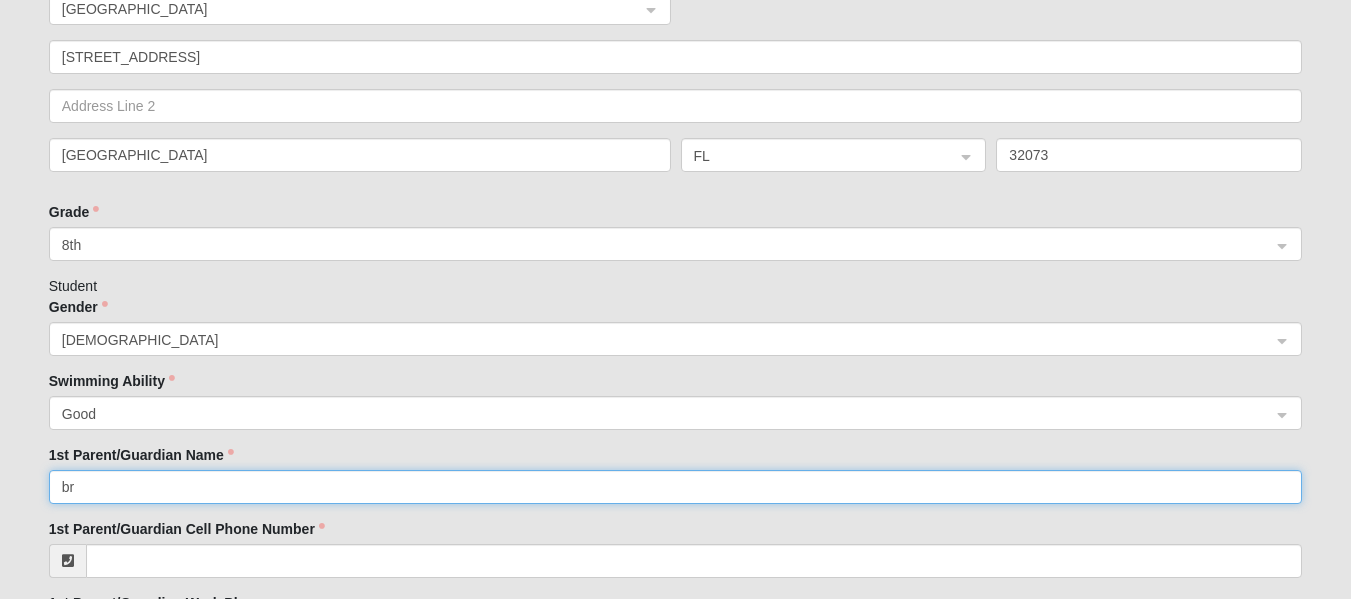 type on "b" 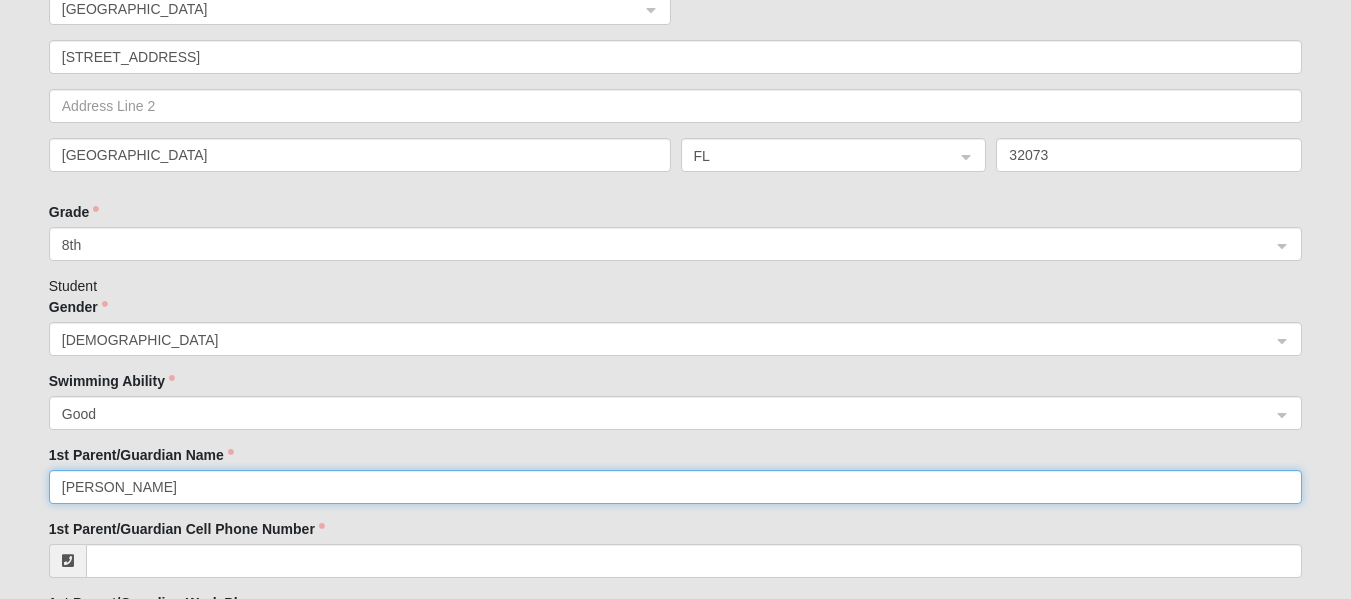 scroll, scrollTop: 1200, scrollLeft: 0, axis: vertical 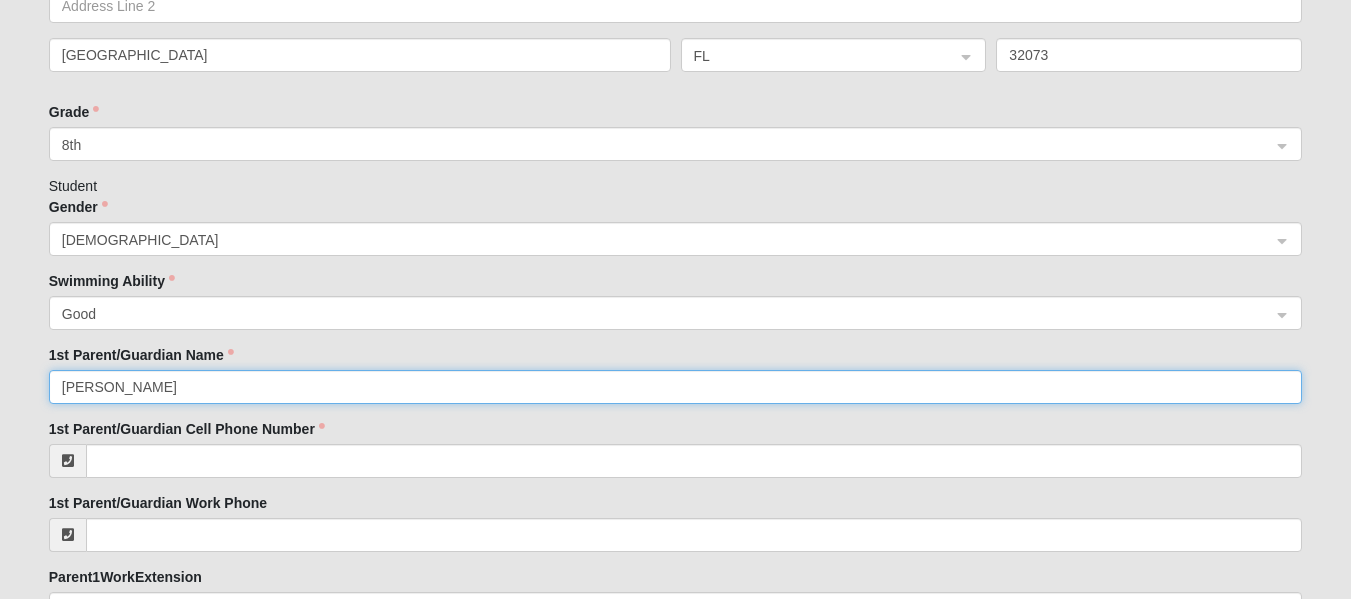 type on "[PERSON_NAME]" 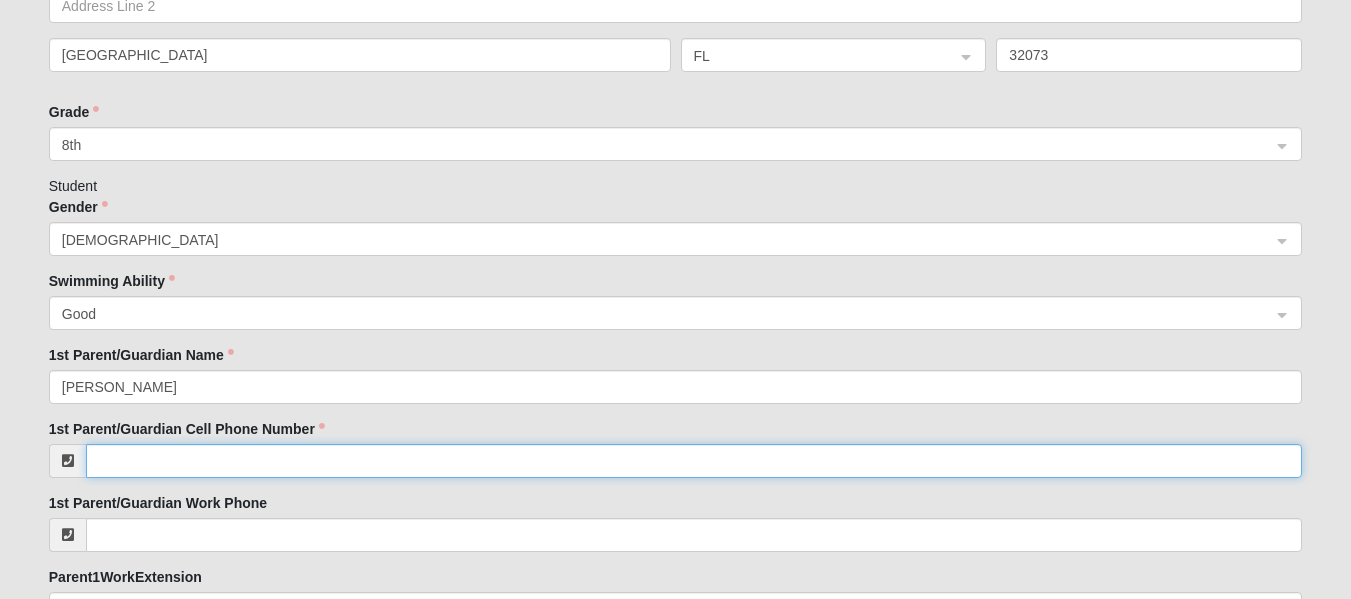 click on "1st Parent/Guardian Cell Phone Number" at bounding box center (694, 461) 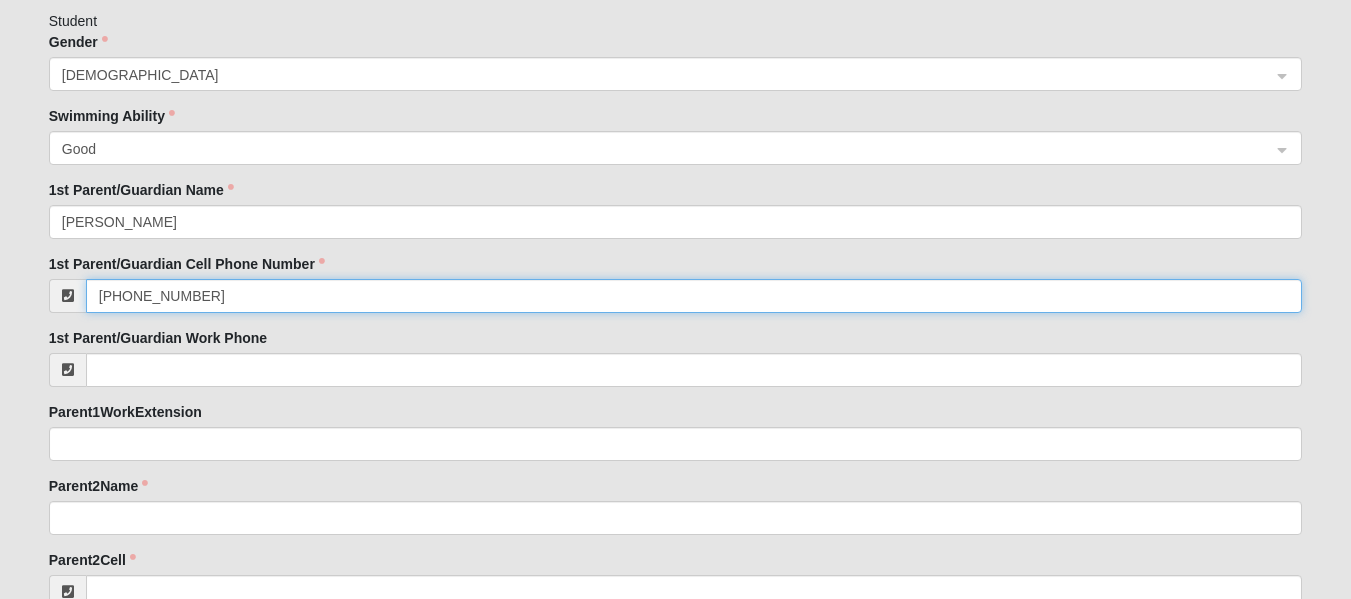 scroll, scrollTop: 1400, scrollLeft: 0, axis: vertical 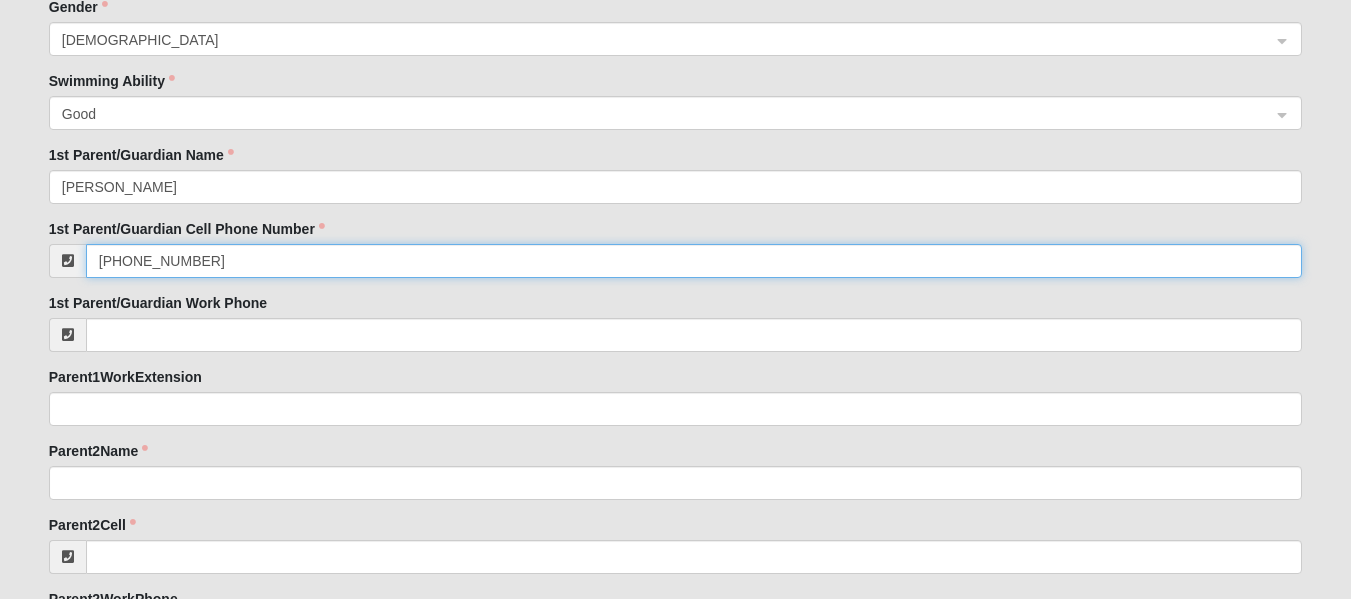 type on "[PHONE_NUMBER]" 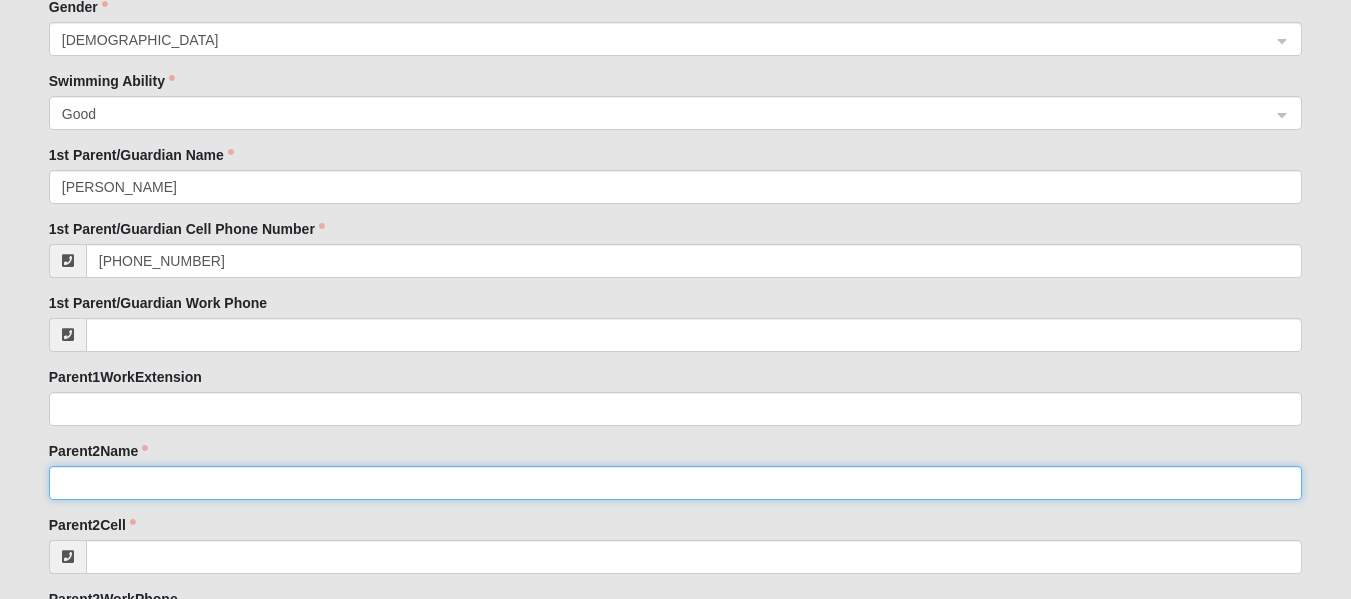 click on "Parent2Name" 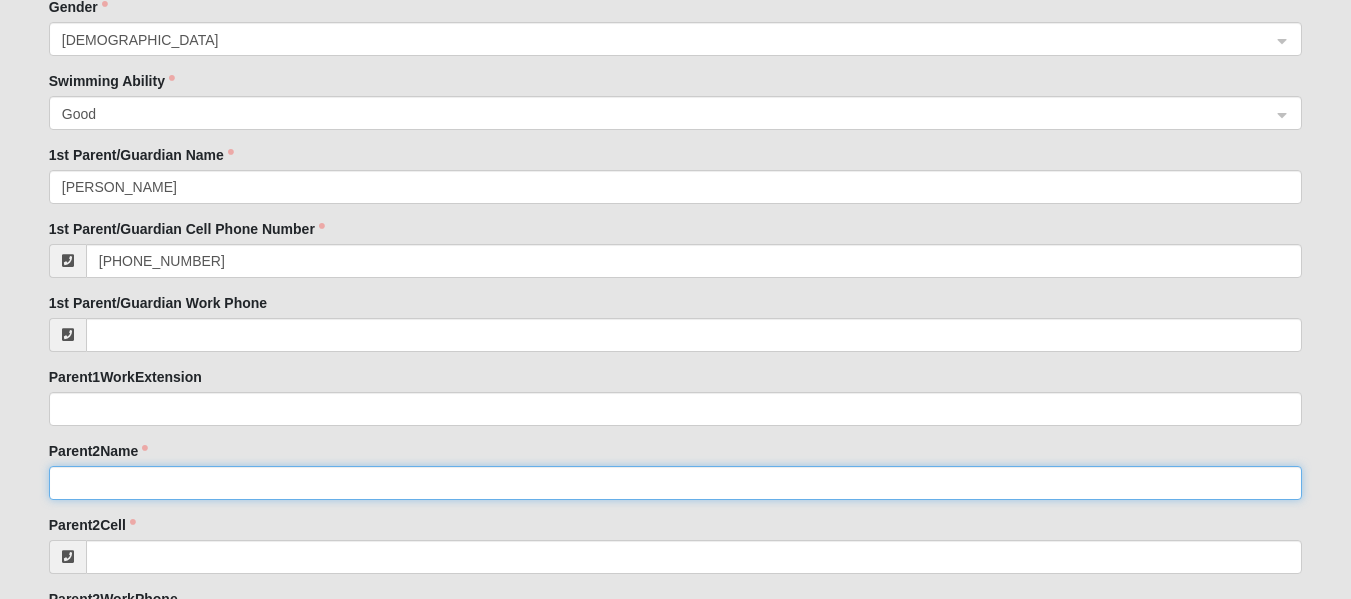 type on "n" 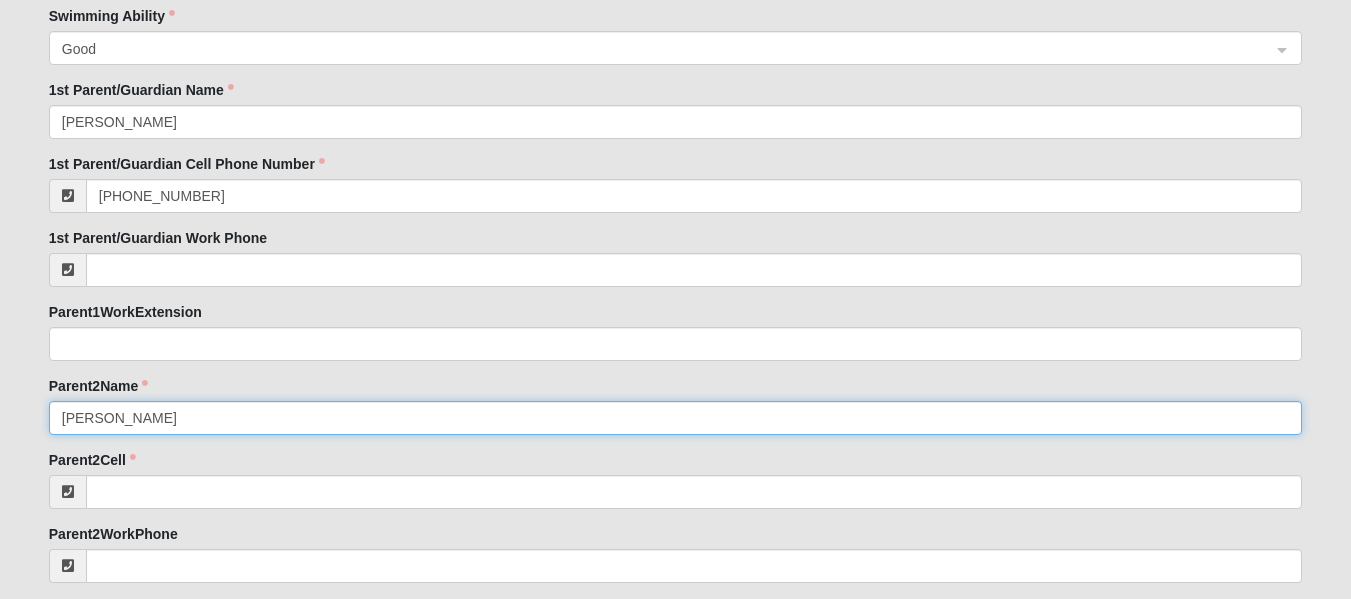 scroll, scrollTop: 1500, scrollLeft: 0, axis: vertical 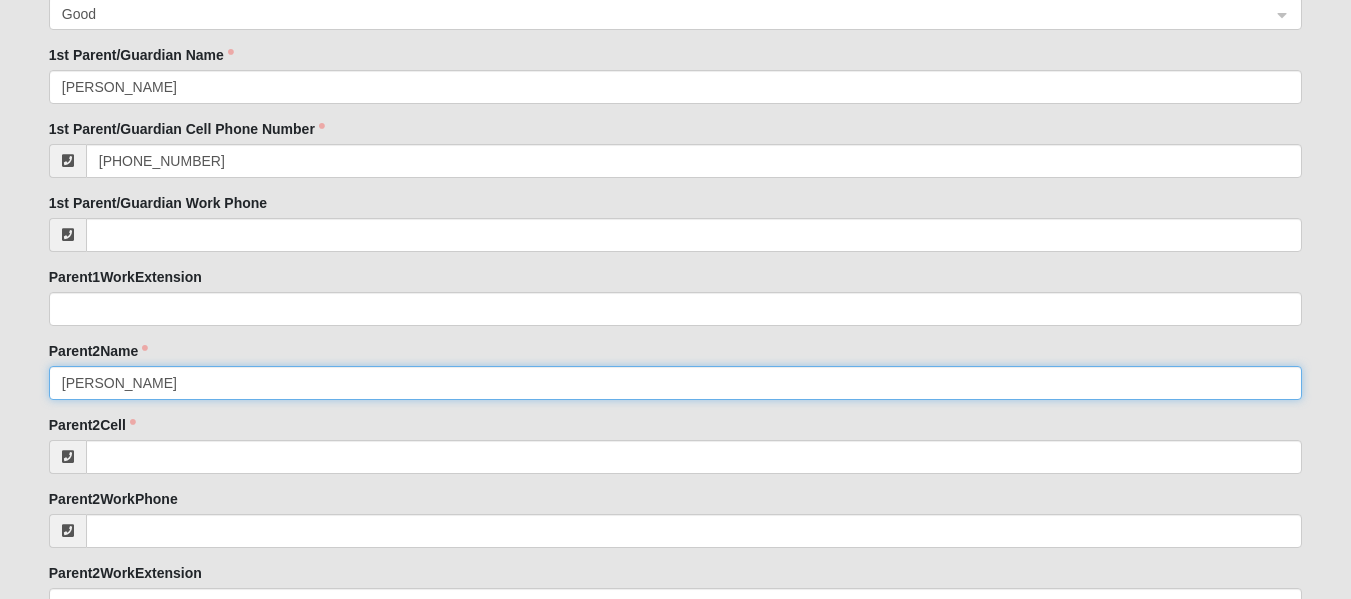 type on "[PERSON_NAME]" 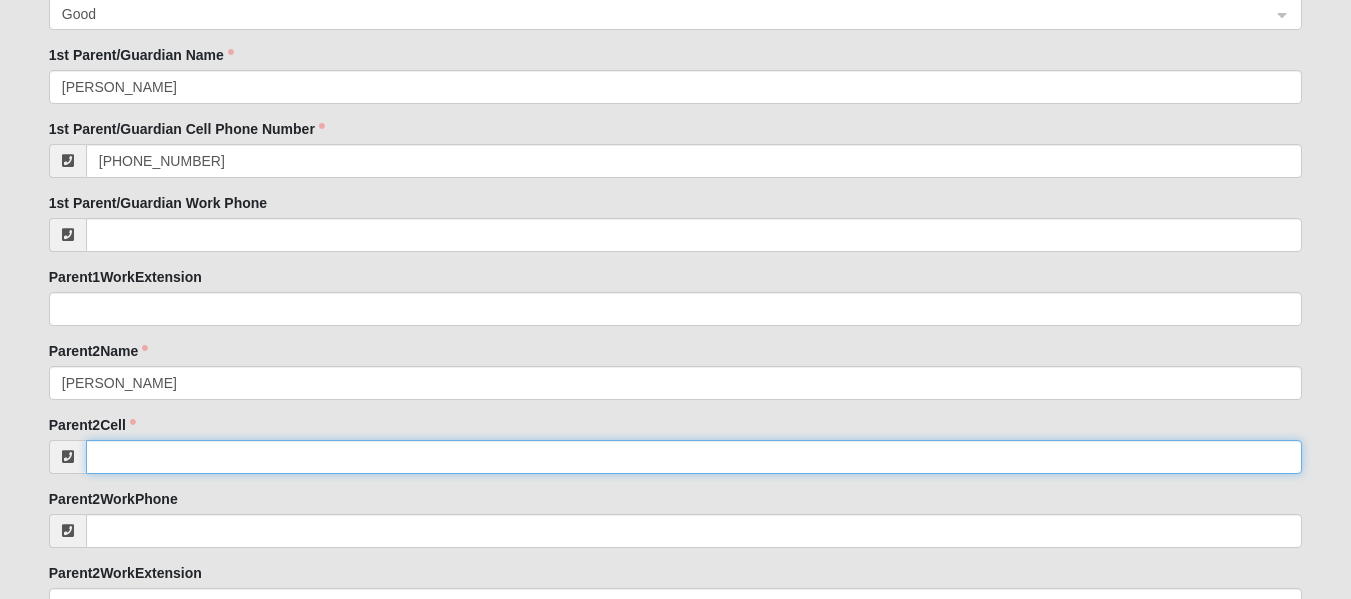 drag, startPoint x: 187, startPoint y: 455, endPoint x: 176, endPoint y: 461, distance: 12.529964 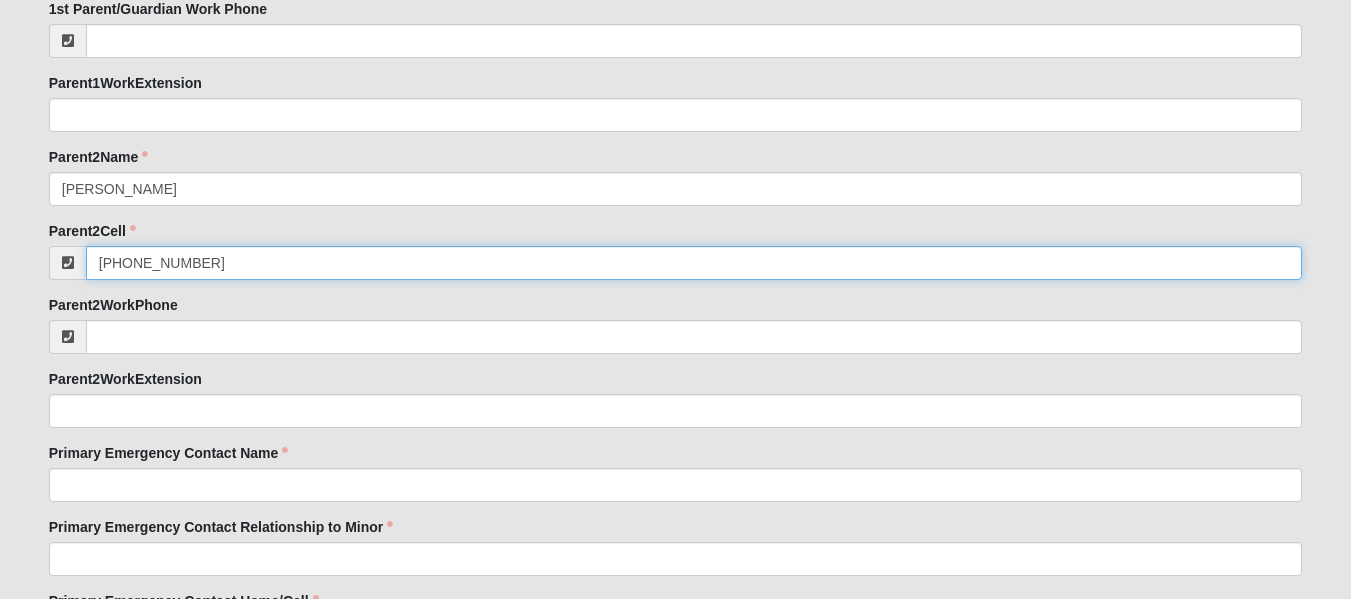 scroll, scrollTop: 1700, scrollLeft: 0, axis: vertical 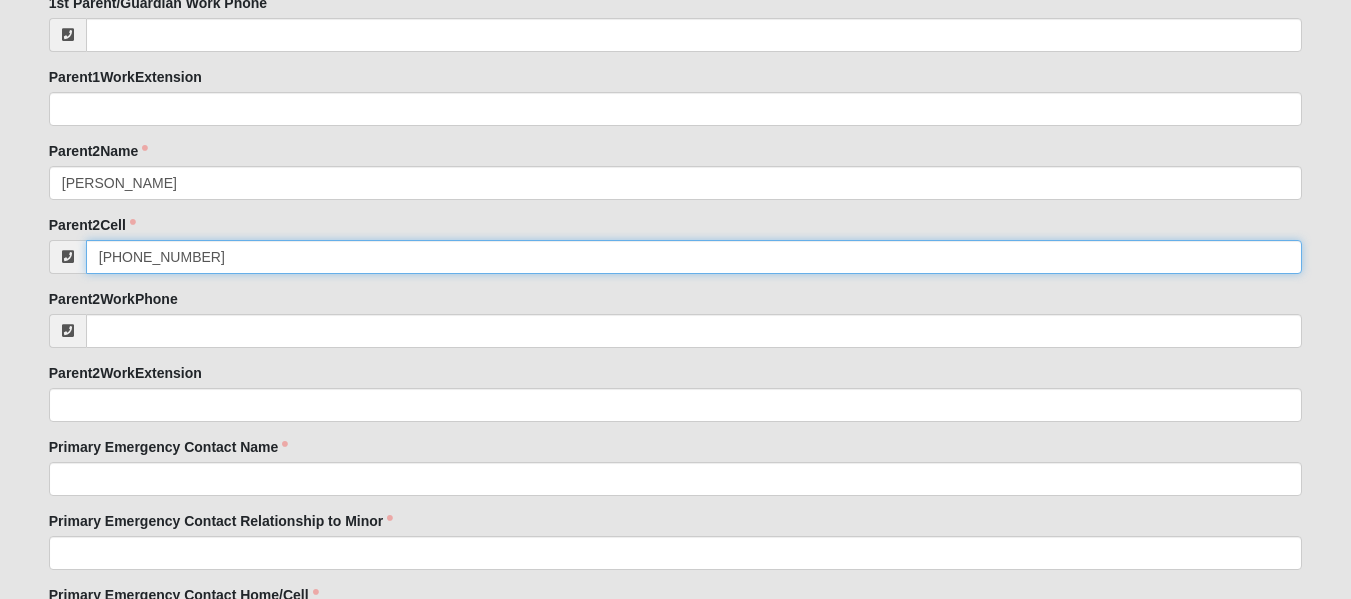 type on "[PHONE_NUMBER]" 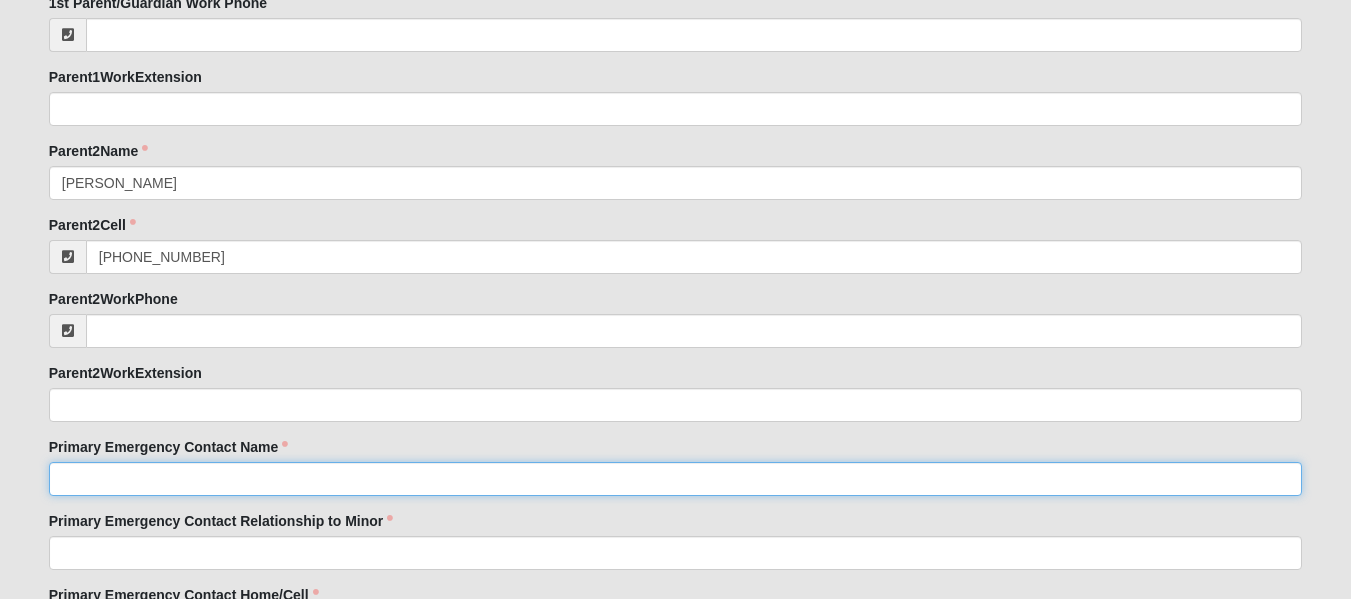 click on "Primary Emergency Contact Name" 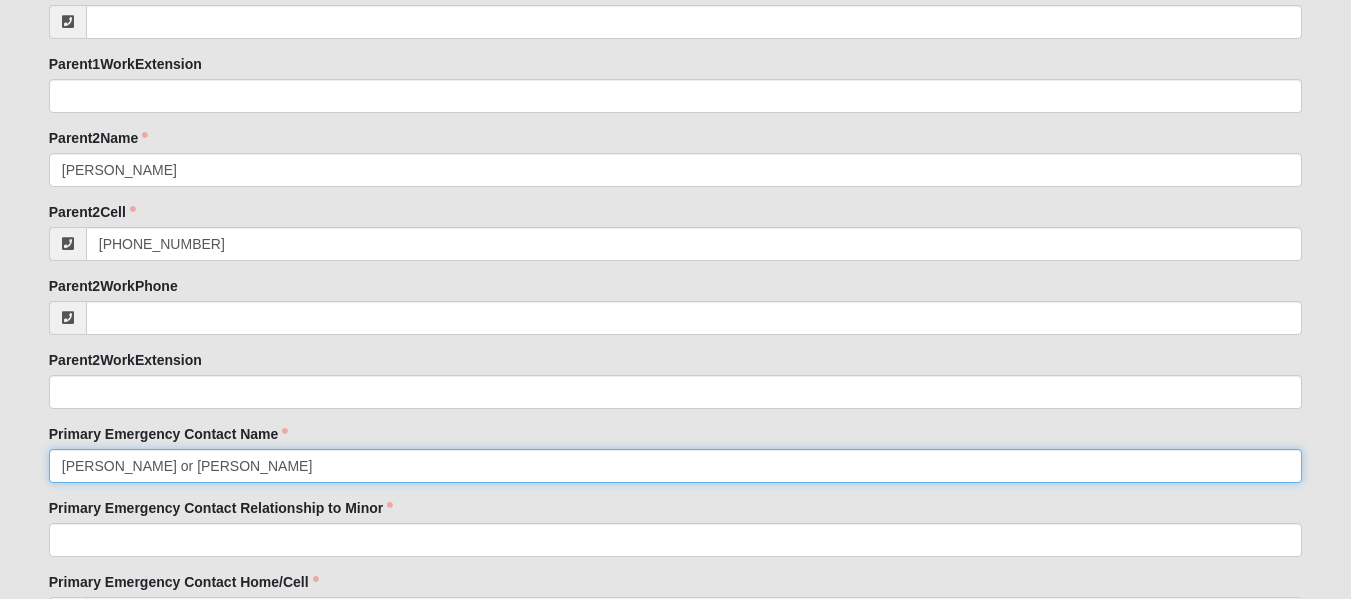 scroll, scrollTop: 1800, scrollLeft: 0, axis: vertical 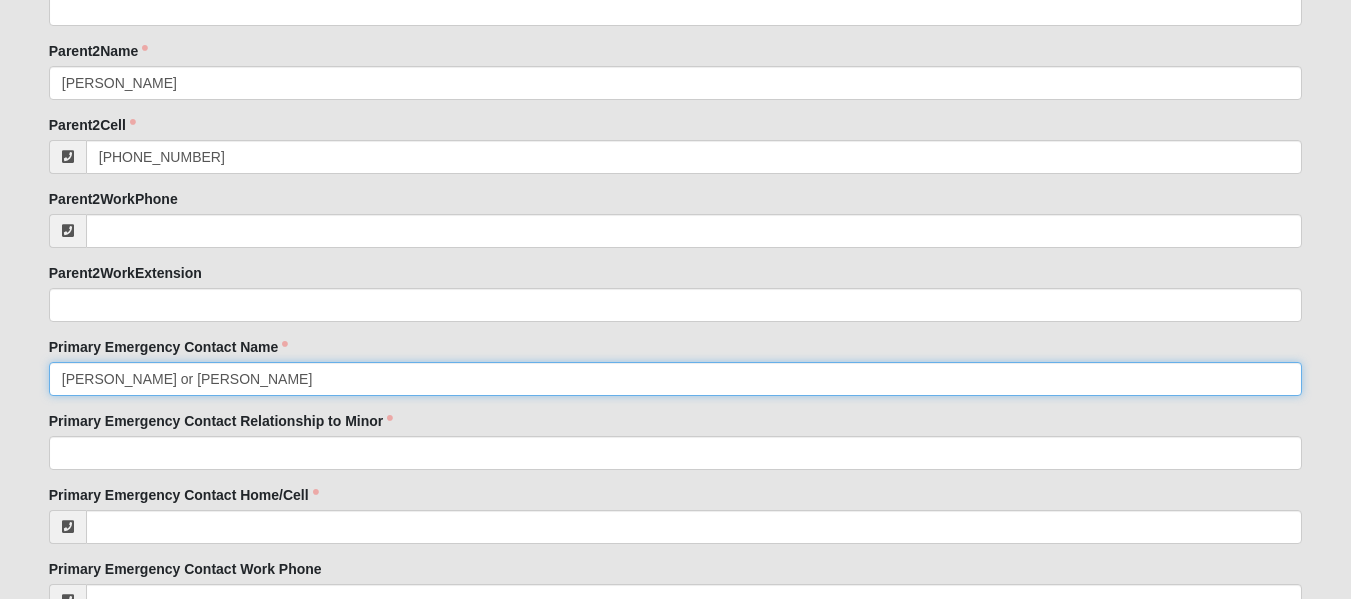 type on "[PERSON_NAME] or [PERSON_NAME]" 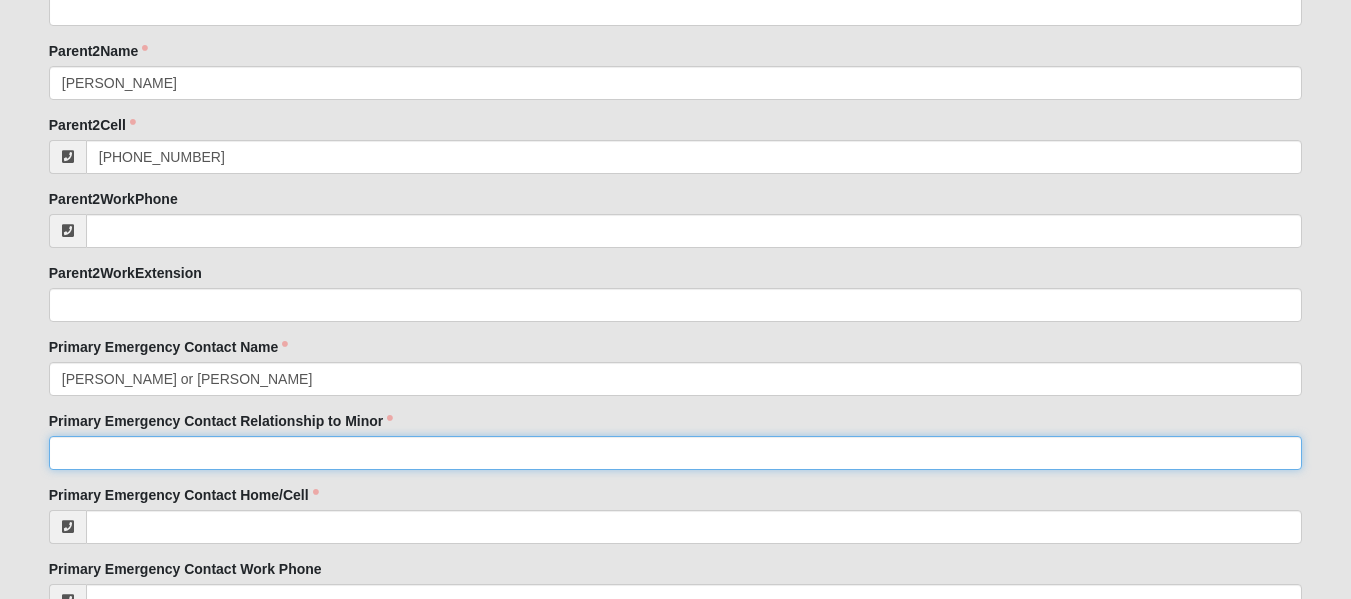 click on "Primary Emergency Contact Relationship to Minor" 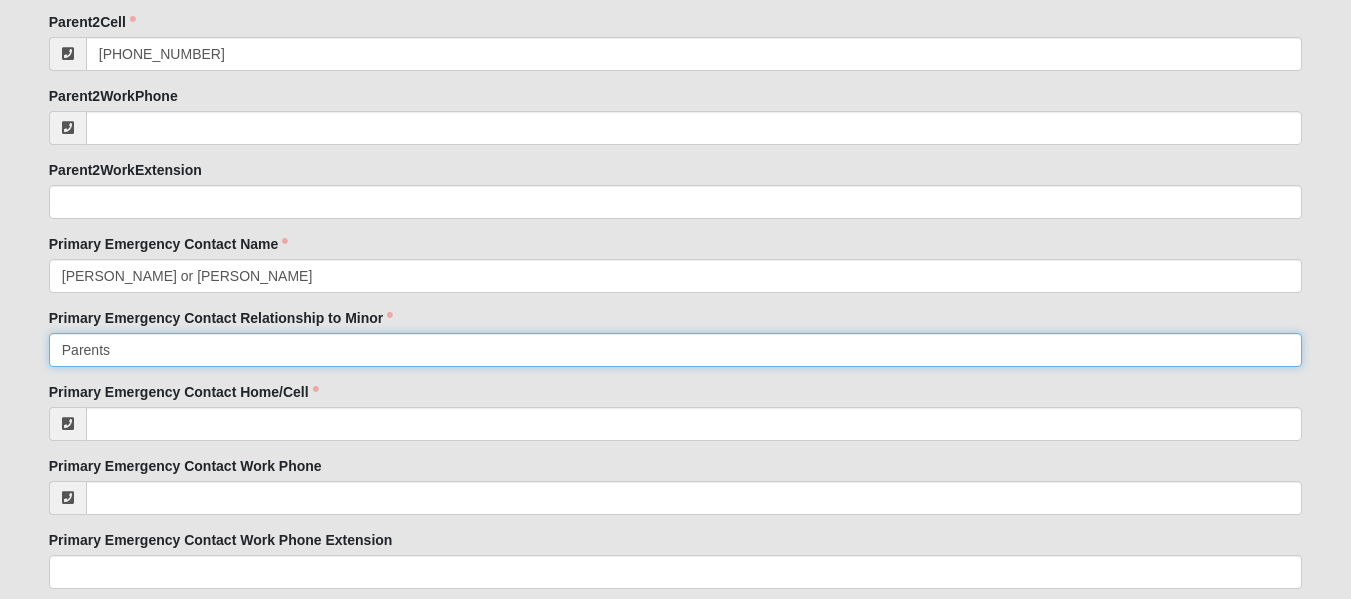 scroll, scrollTop: 2000, scrollLeft: 0, axis: vertical 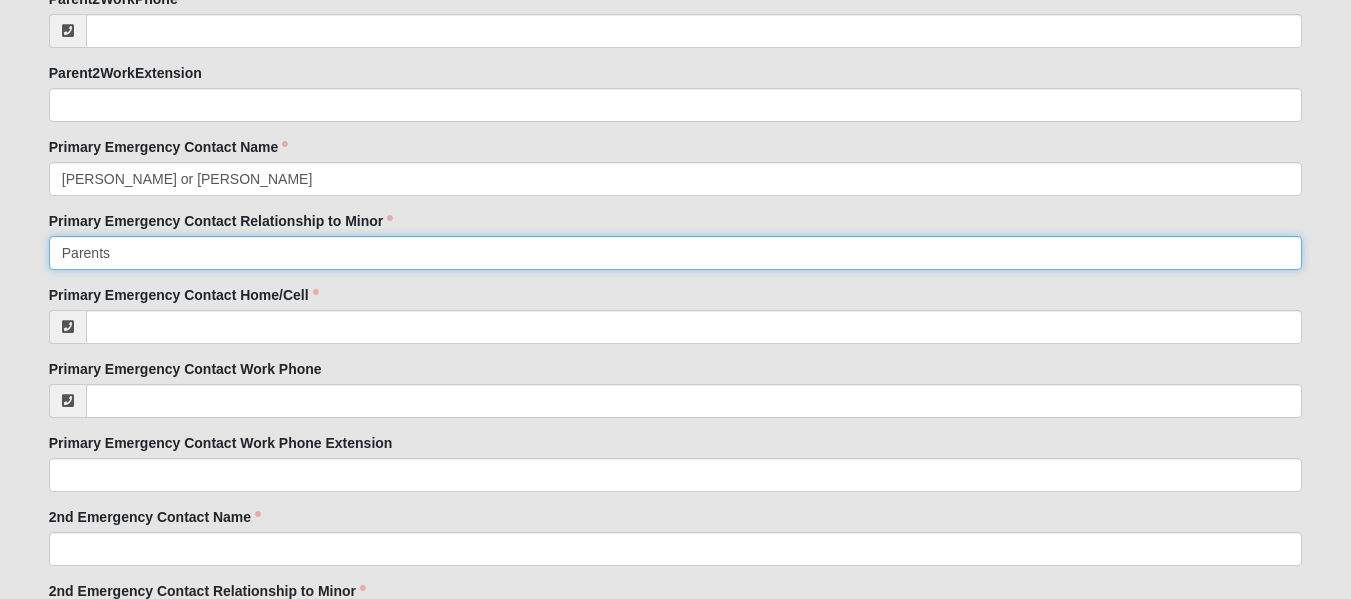type on "Parents" 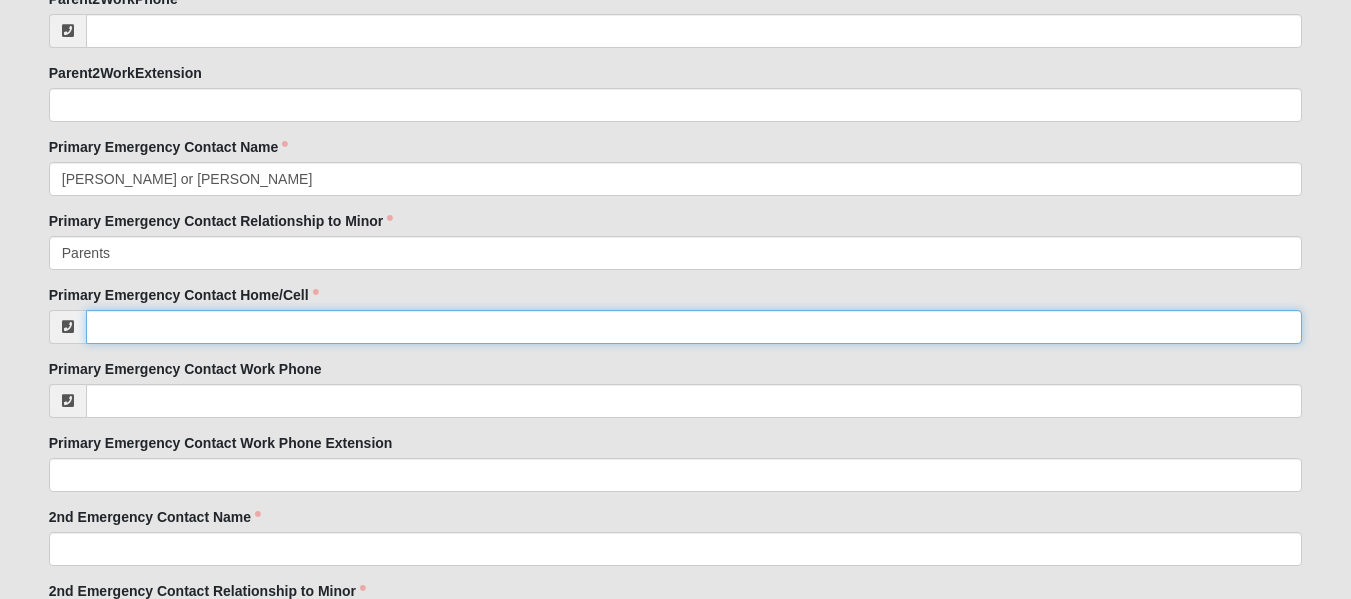 click on "Primary Emergency Contact Home/Cell" at bounding box center [694, 327] 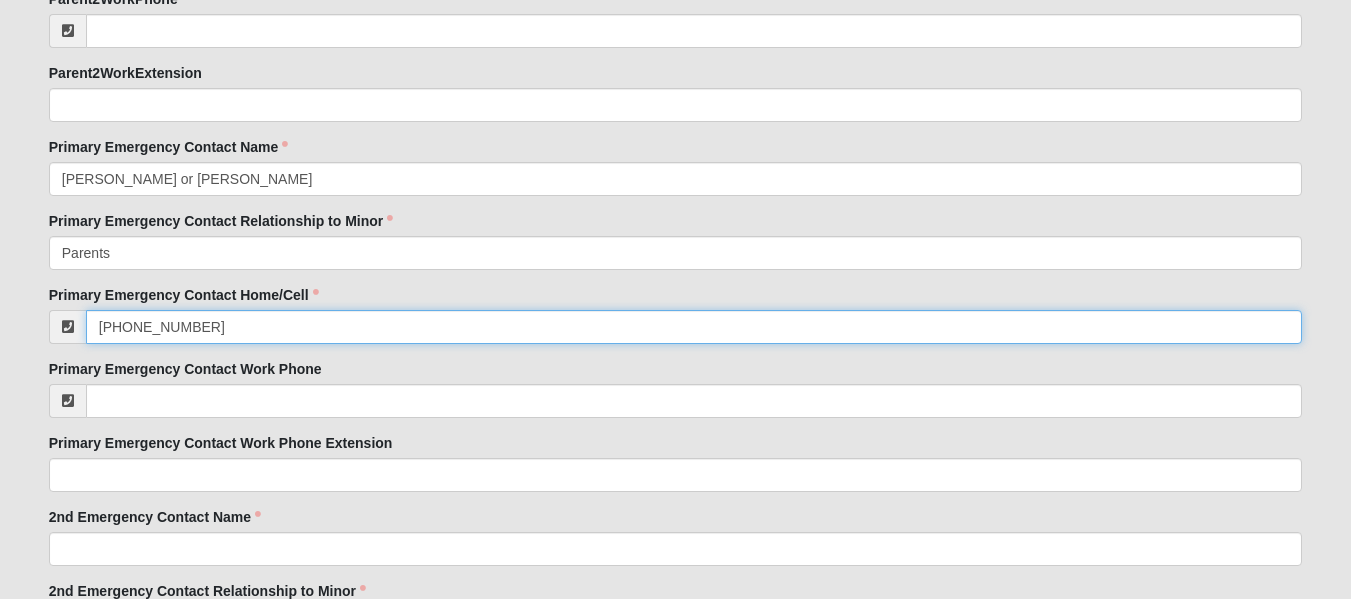 type on "[PHONE_NUMBER]" 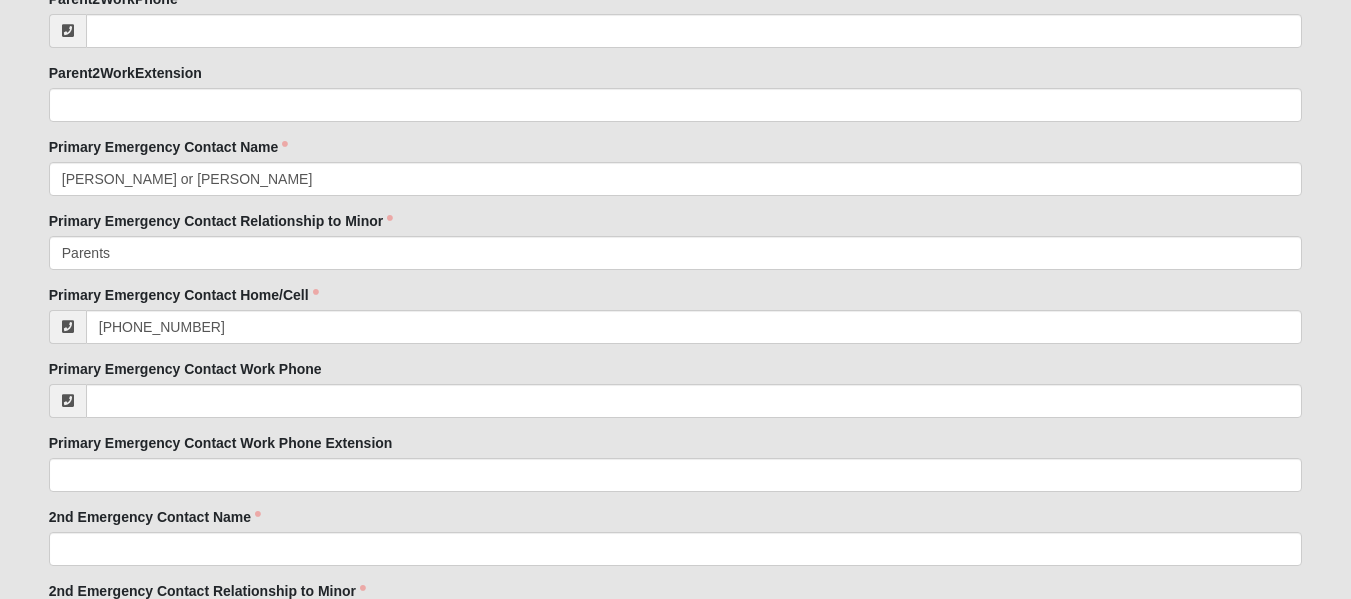 click on "Please correct the following:  Student   First Name    [PERSON_NAME]       Student   Last Name    [PERSON_NAME]       Student   Mobile Phone    [PHONE_NUMBER]    Give your consent to receive SMS messages by simply checking the box.      Student   Email    [EMAIL_ADDRESS][DOMAIN_NAME]   Enter the primary phone number for the parent/legal guardian.  This would be the primary point of contact for all members of a family.   Home Phone    [PHONE_NUMBER]     Campus    [GEOGRAPHIC_DATA] 51c6aa9e-8082-43a5-8814-d5cc2d74219a cee997af-3280-407d-9583-d1756ce7e6bb ad32c1dd-ca90-4bdd-a244-367cb2d1e65a [GEOGRAPHIC_DATA] Online [PERSON_NAME][GEOGRAPHIC_DATA] Jesup [GEOGRAPHIC_DATA] Outpost [GEOGRAPHIC_DATA] (Coming Soon) [GEOGRAPHIC_DATA][PERSON_NAME][PERSON_NAME] (Coming Soon) Wildlight NONE
Student   Birthday    Jan Feb Mar Apr May Jun [DATE] Aug Sep Oct Nov [DATE] 2 3 4 5 6 7 8 9 10 11 12 13 14 15 16 17 18 19 20 21 22 23 24 25 26 27 28 29 30 / 2025 2024 2023 2022 2021 2020 2019 2018 2017 2016 2015 2014 2013 2012 2011 2010 2009 2008" at bounding box center [675, 128] 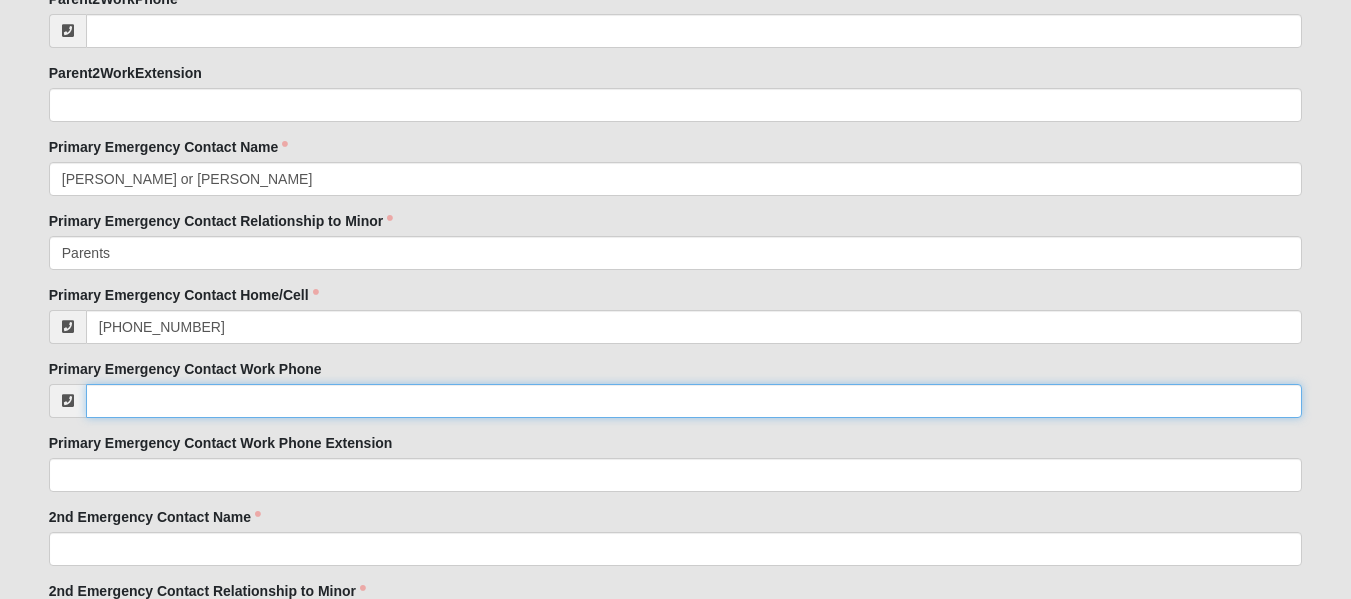 click on "Primary Emergency Contact Work Phone" at bounding box center (694, 401) 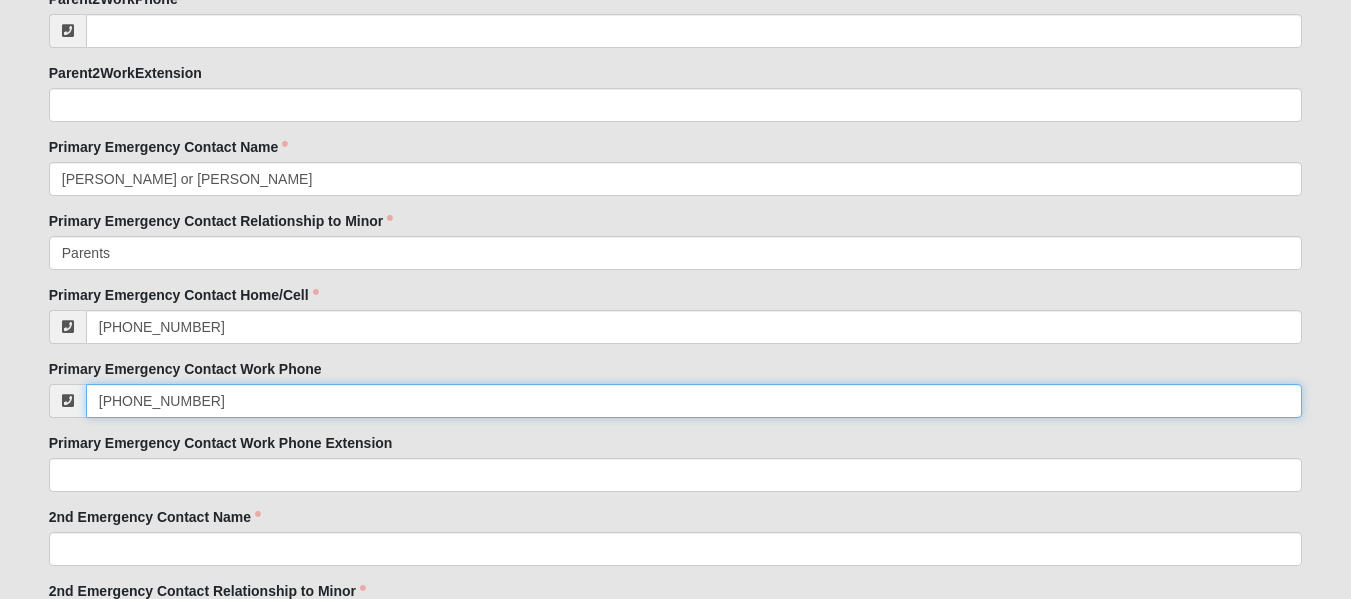 scroll, scrollTop: 2100, scrollLeft: 0, axis: vertical 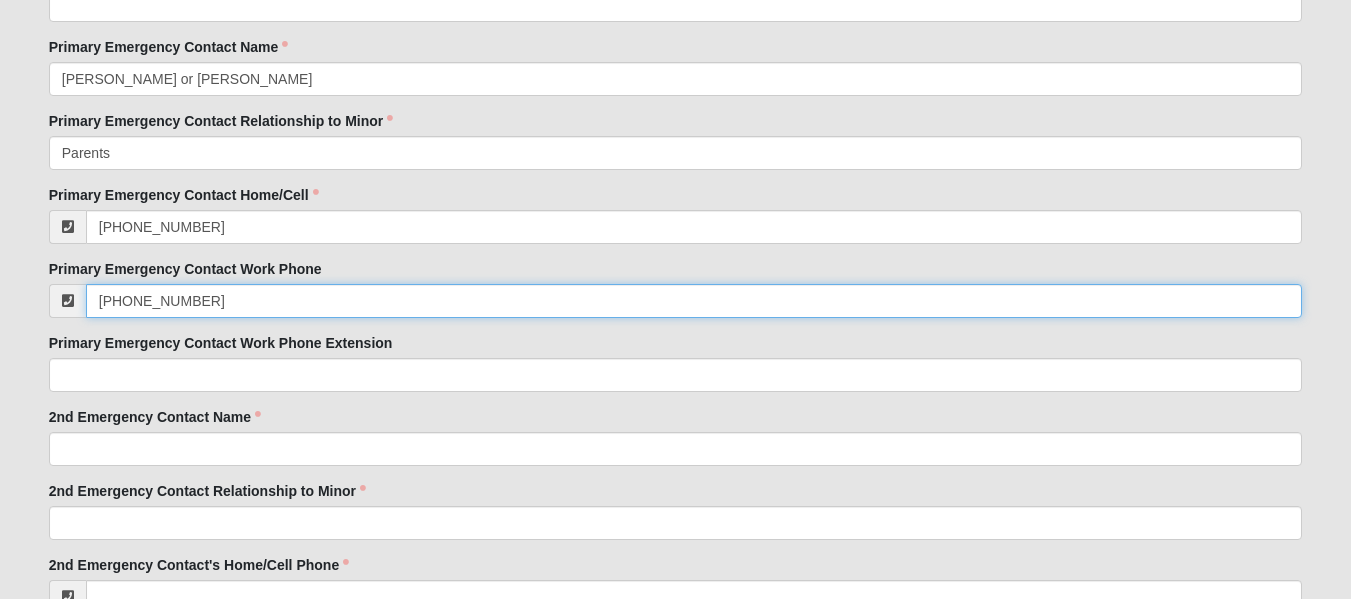 type on "[PHONE_NUMBER]" 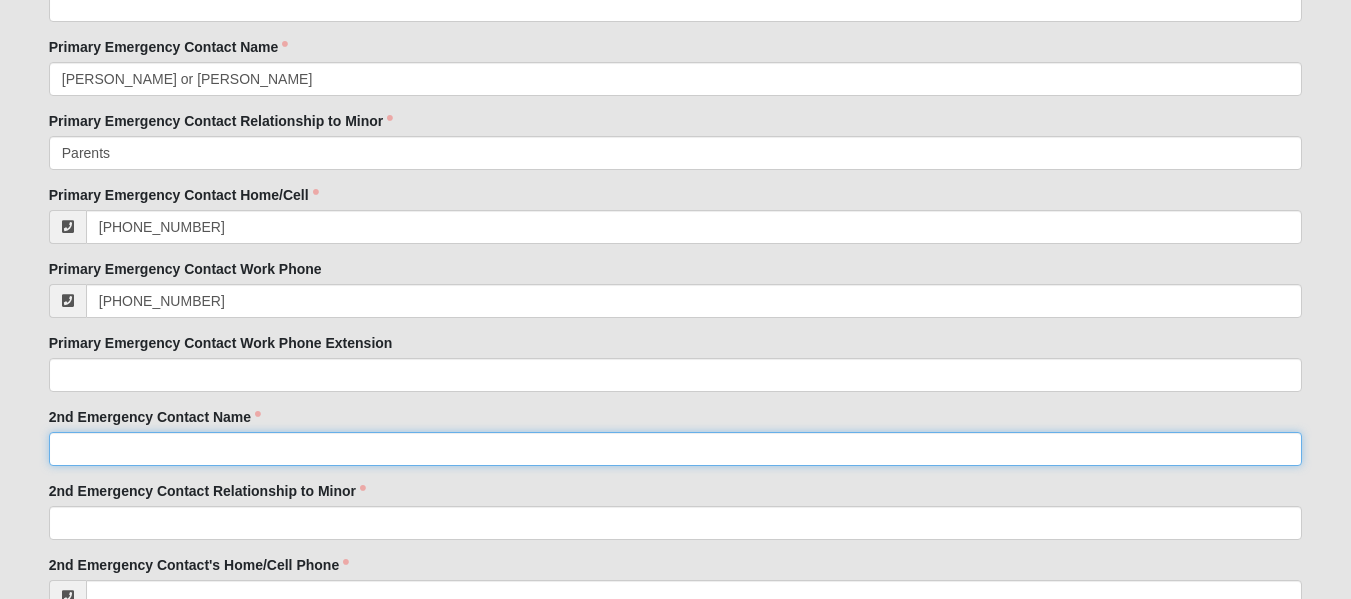 drag, startPoint x: 325, startPoint y: 454, endPoint x: 366, endPoint y: 440, distance: 43.32436 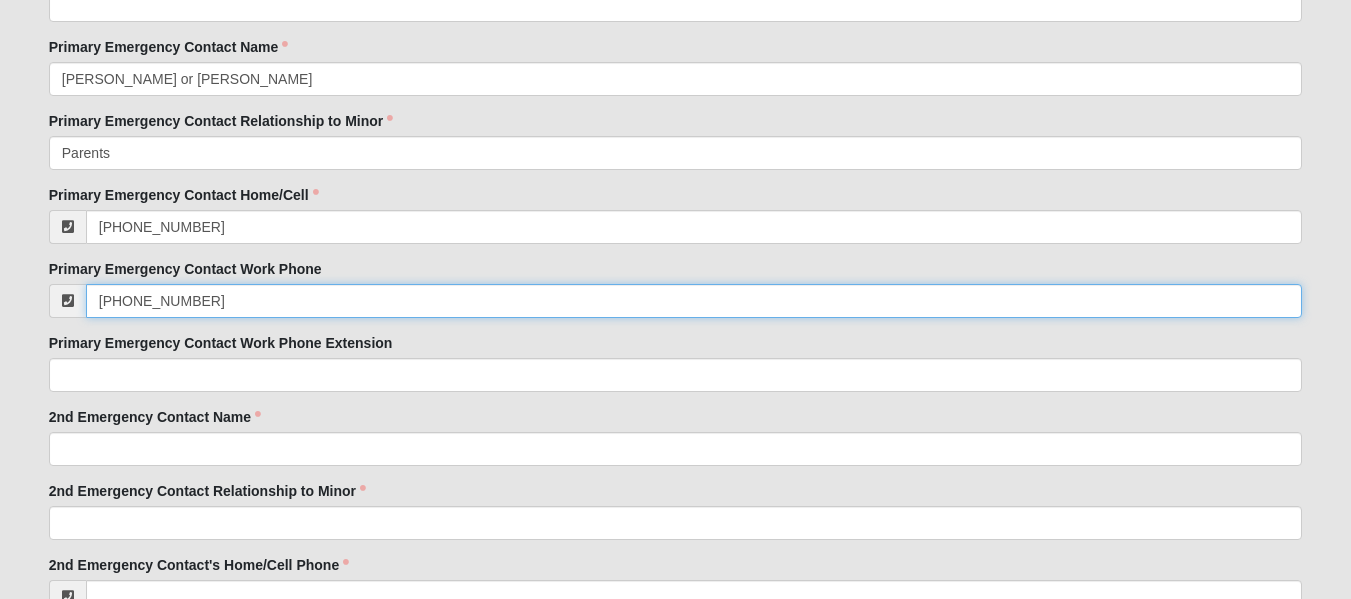 click on "[PHONE_NUMBER]" at bounding box center (694, 301) 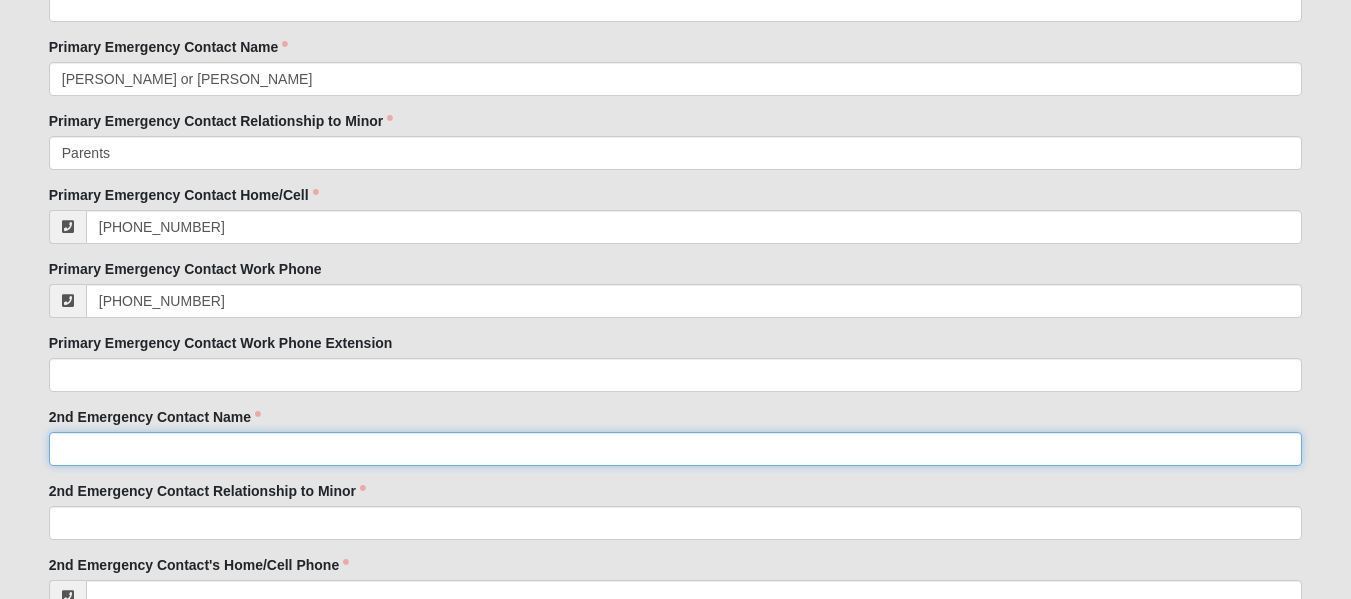 click on "2nd Emergency Contact Name" 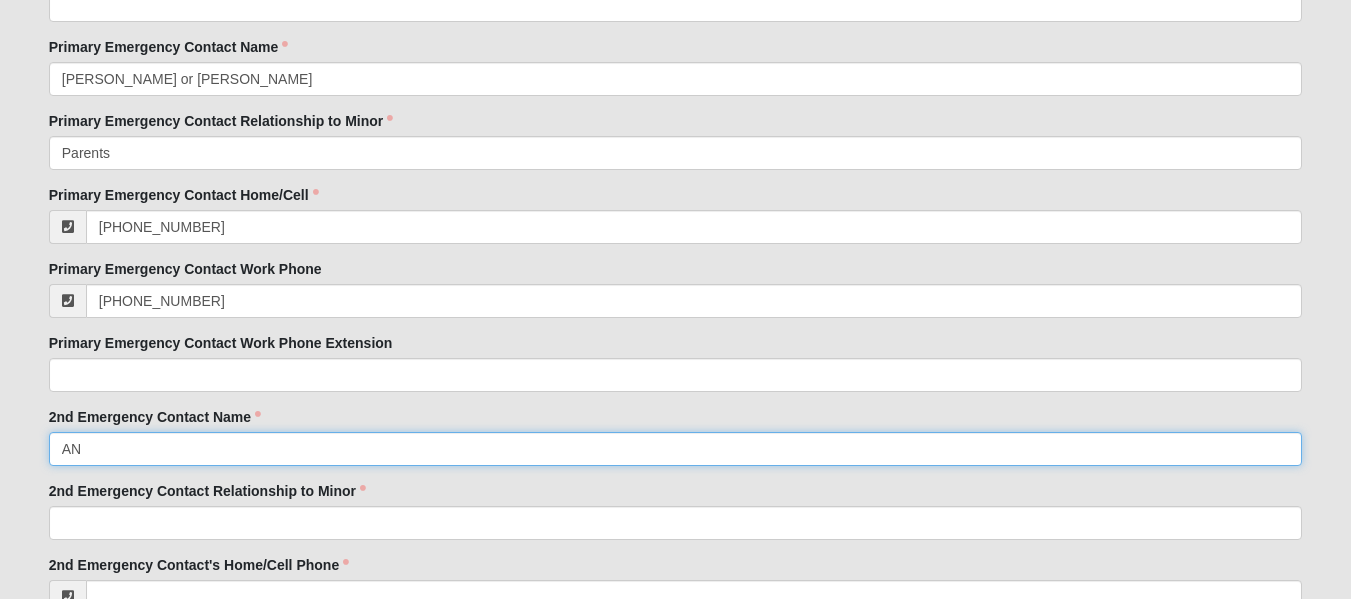 type on "A" 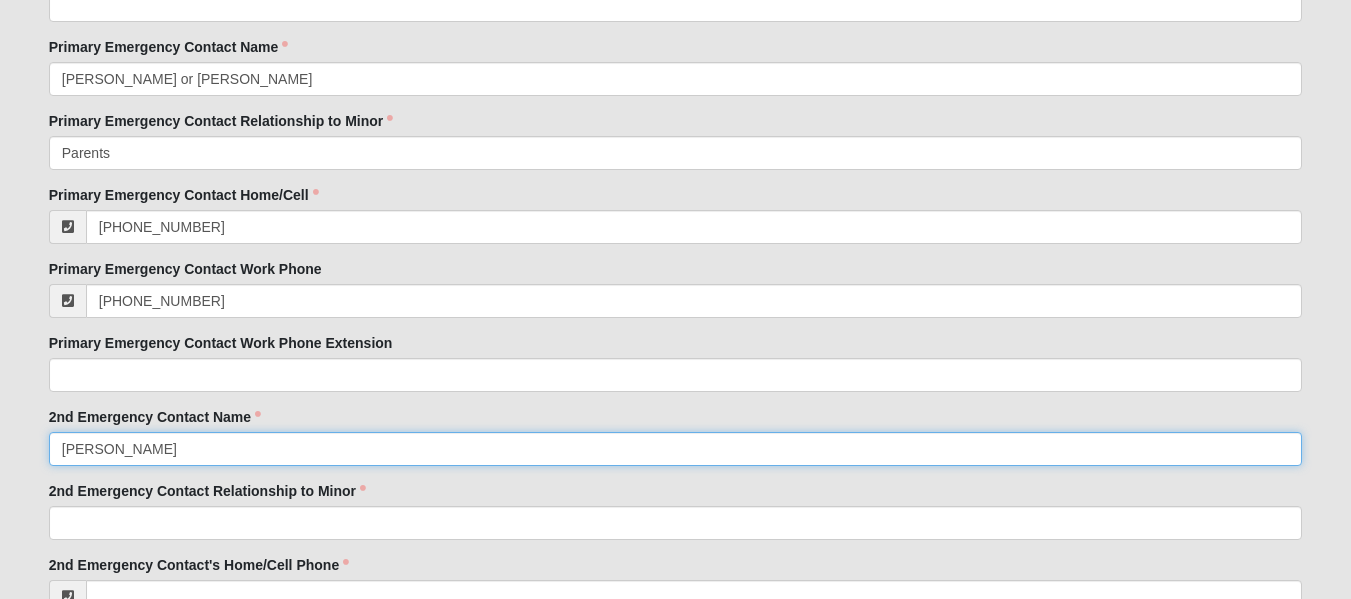 scroll, scrollTop: 2200, scrollLeft: 0, axis: vertical 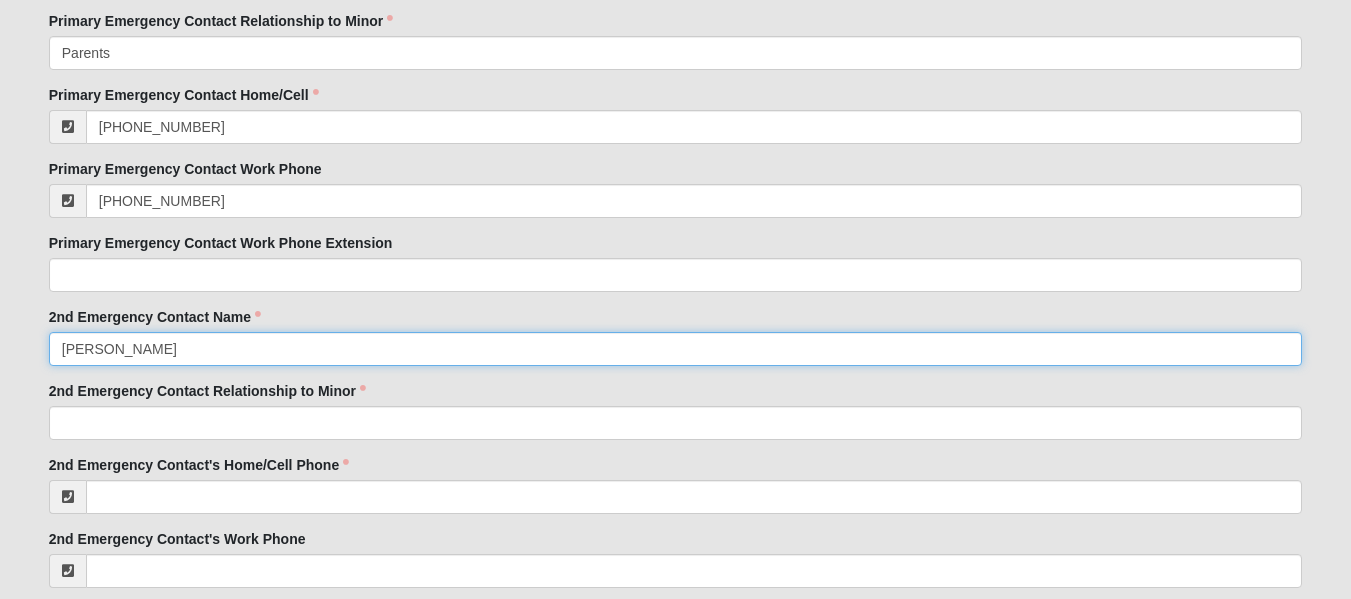 type on "[PERSON_NAME]" 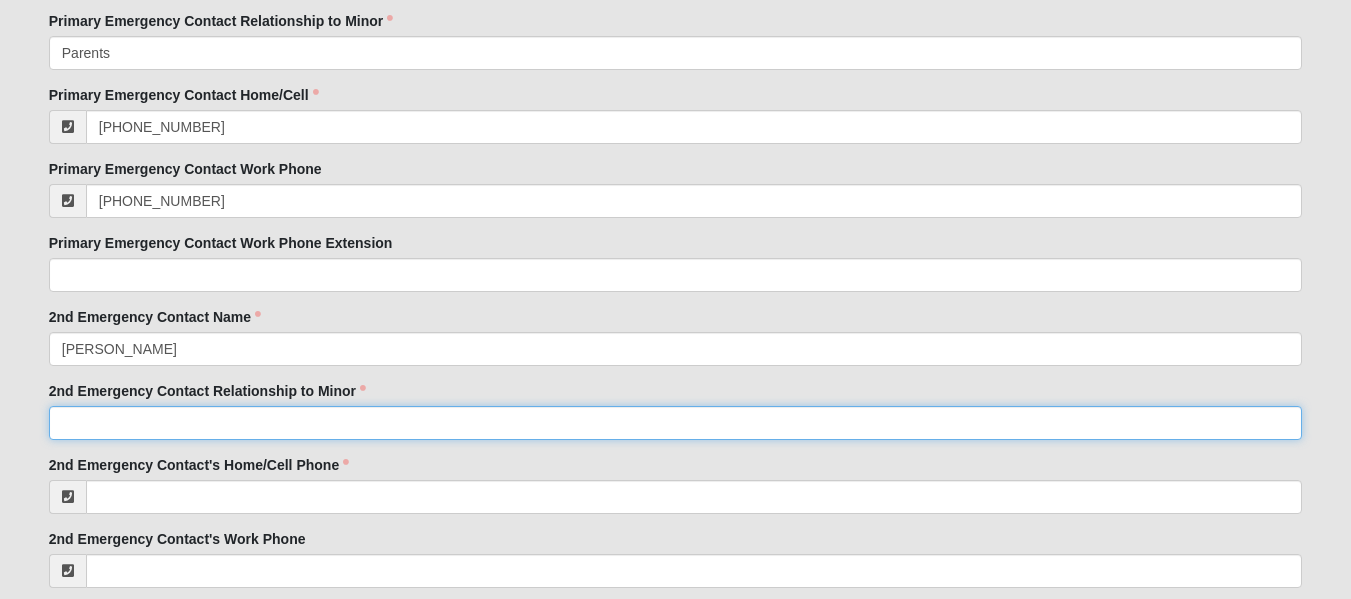 click on "2nd Emergency Contact Relationship to Minor" 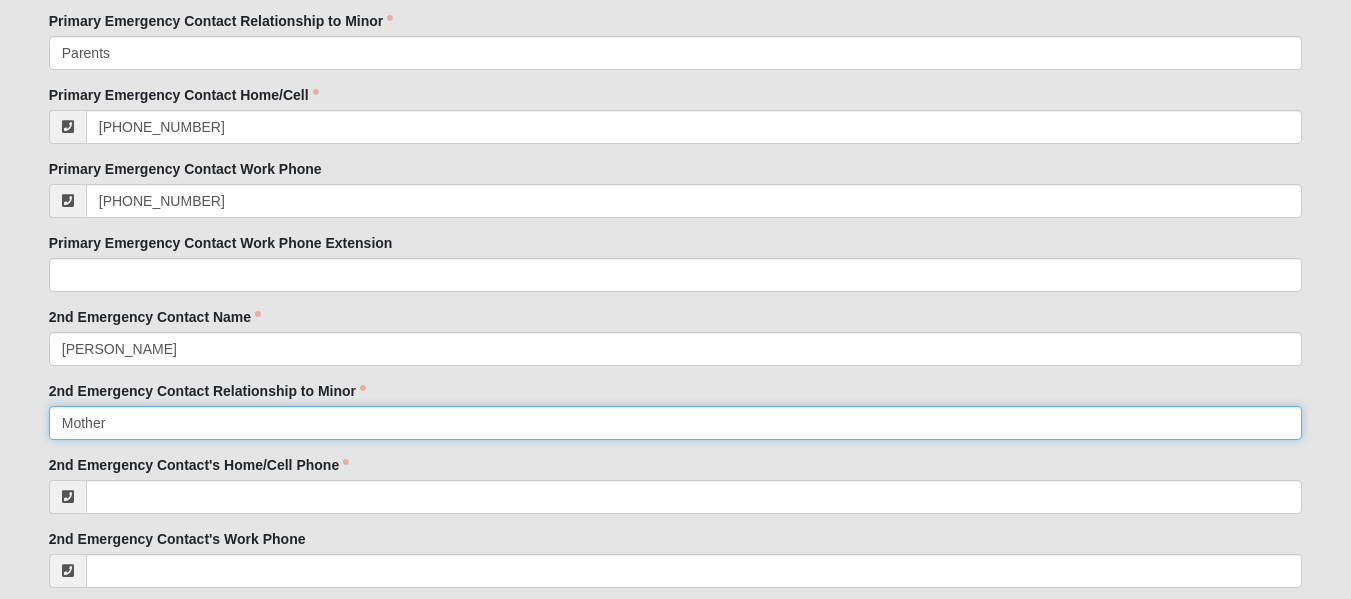 type on "Mother" 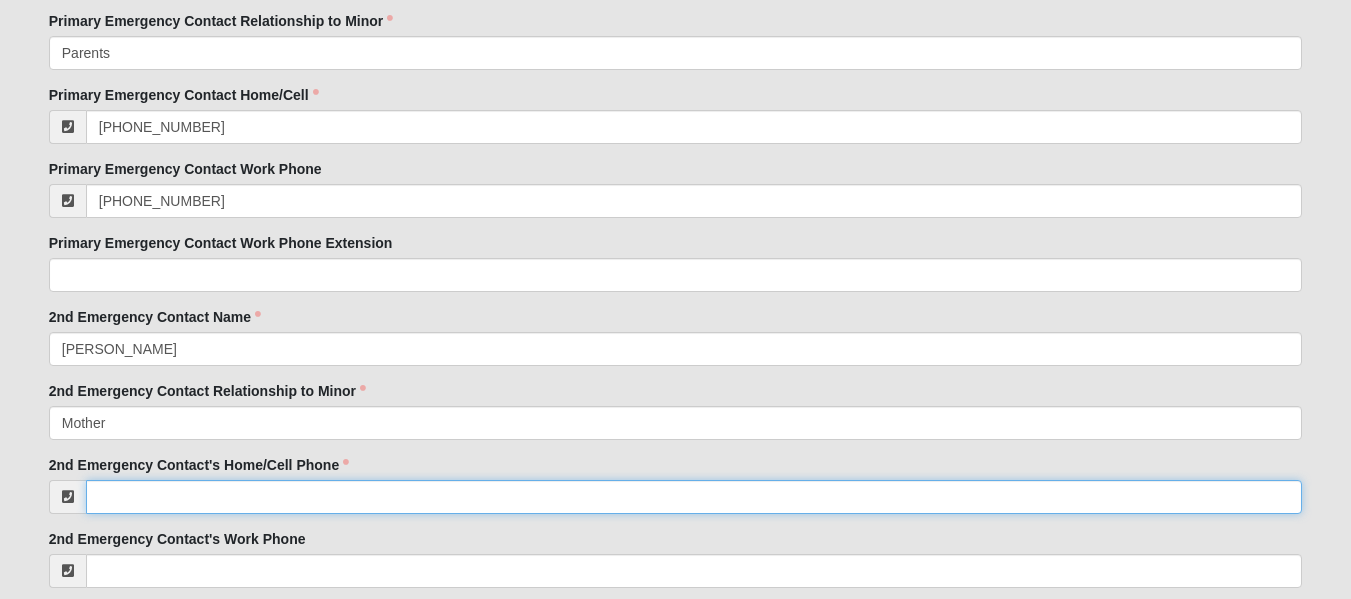 click on "2nd Emergency Contact's  Home/Cell Phone" at bounding box center [694, 497] 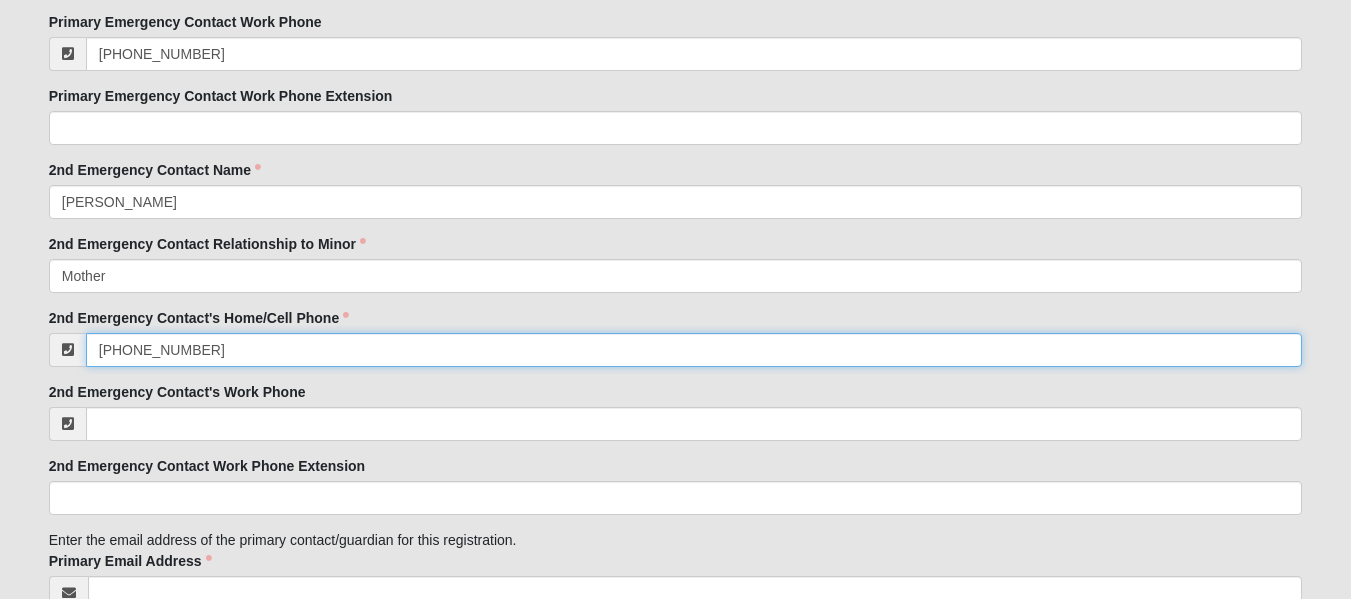 scroll, scrollTop: 2500, scrollLeft: 0, axis: vertical 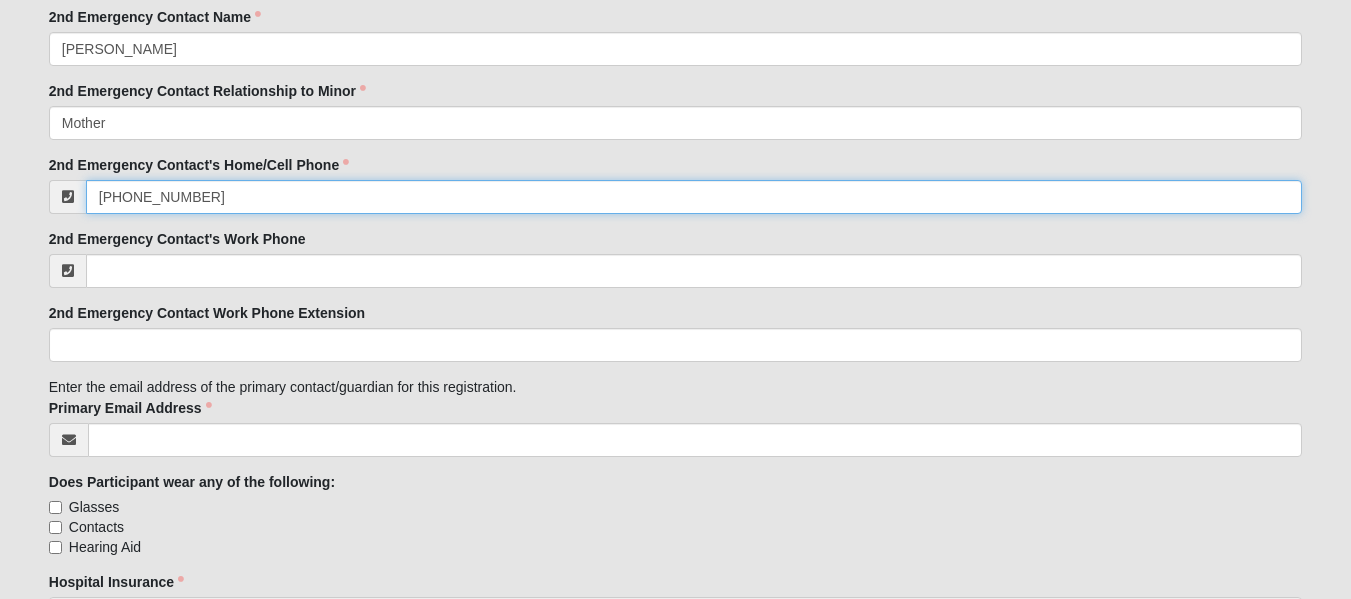 type on "[PHONE_NUMBER]" 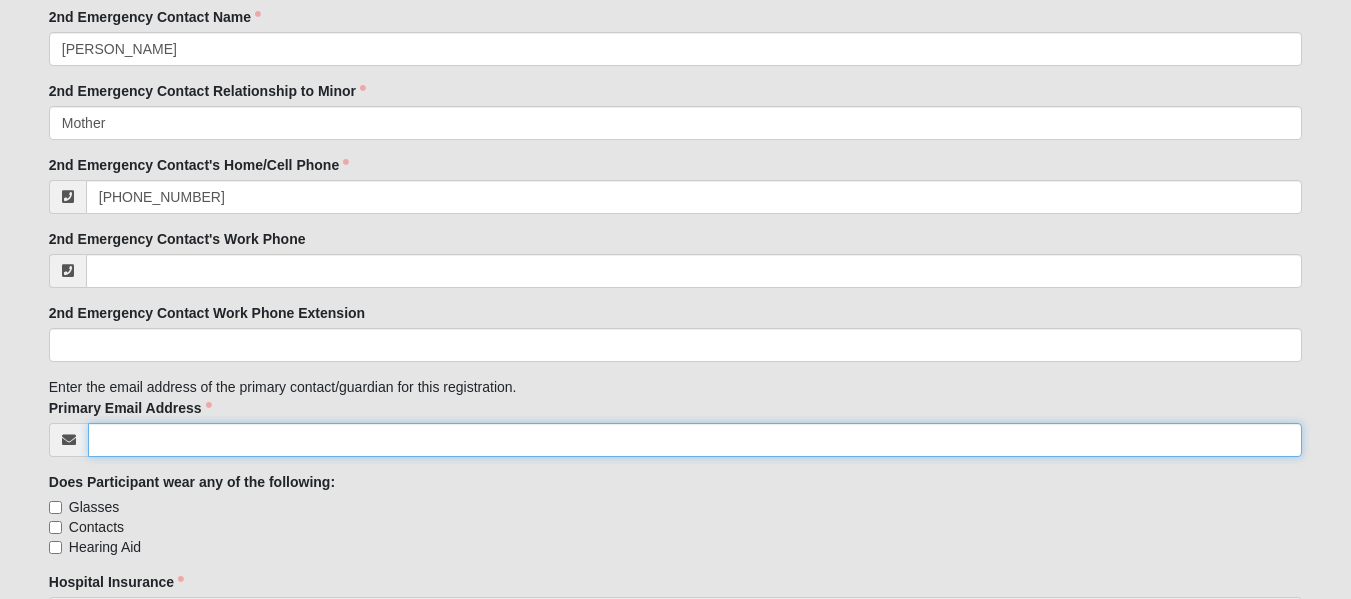 click on "Primary Email Address" at bounding box center [695, 440] 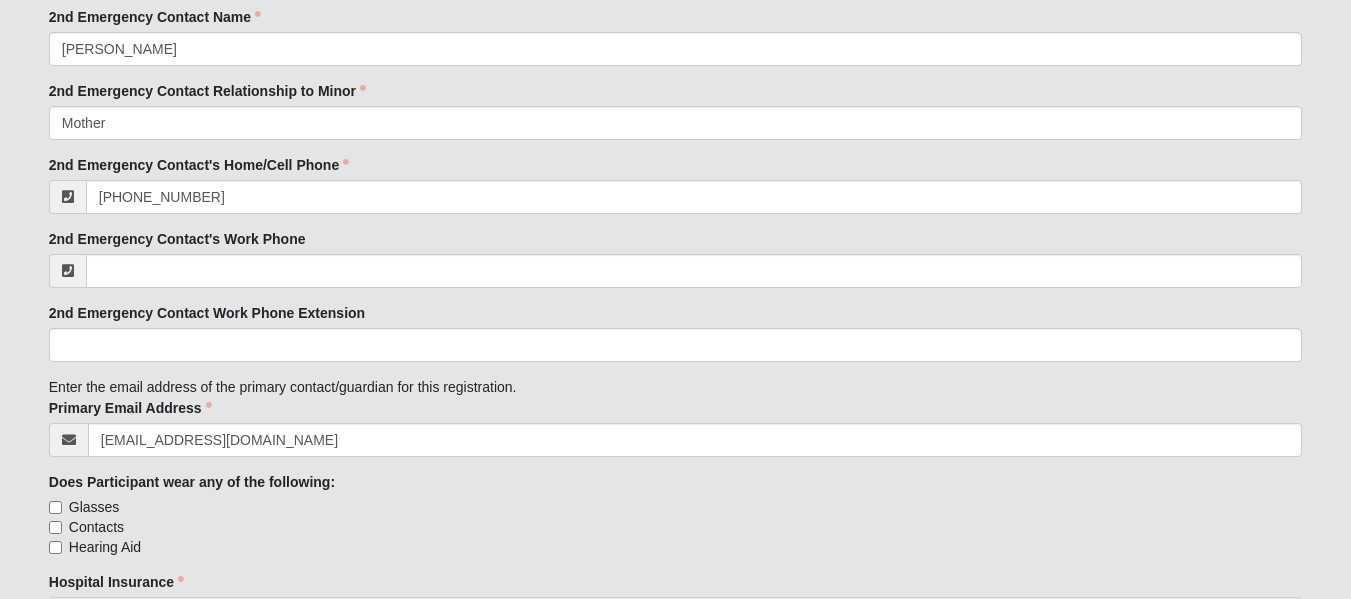 type on "(None)" 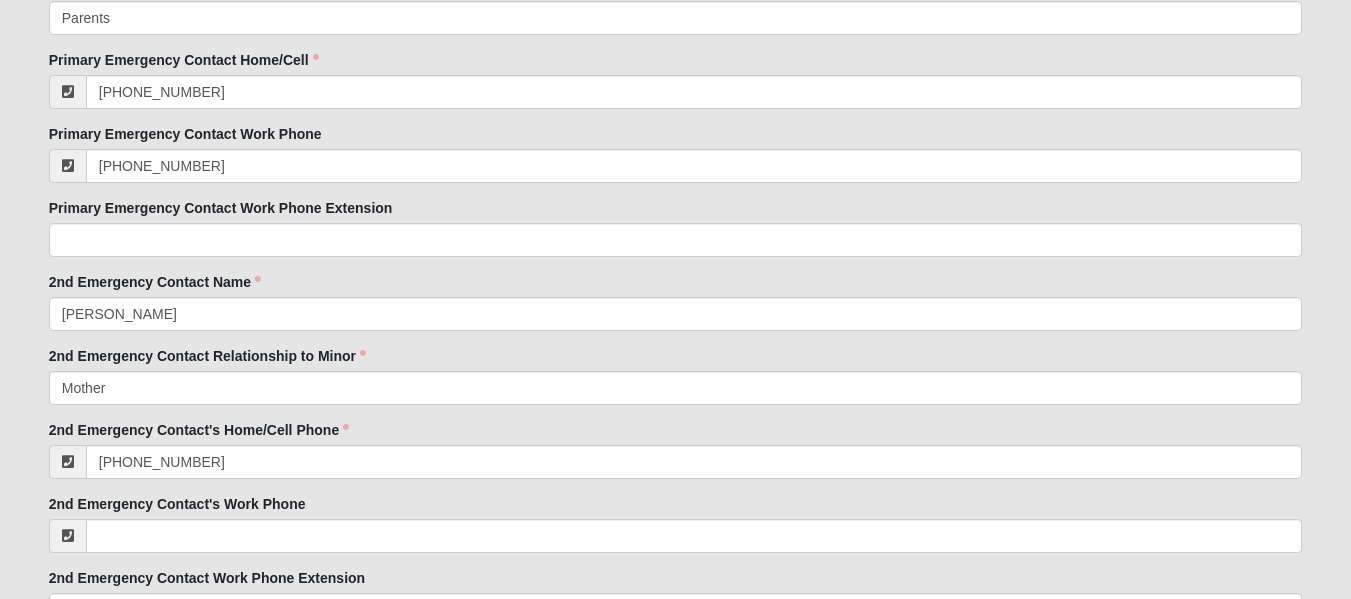 scroll, scrollTop: 2200, scrollLeft: 0, axis: vertical 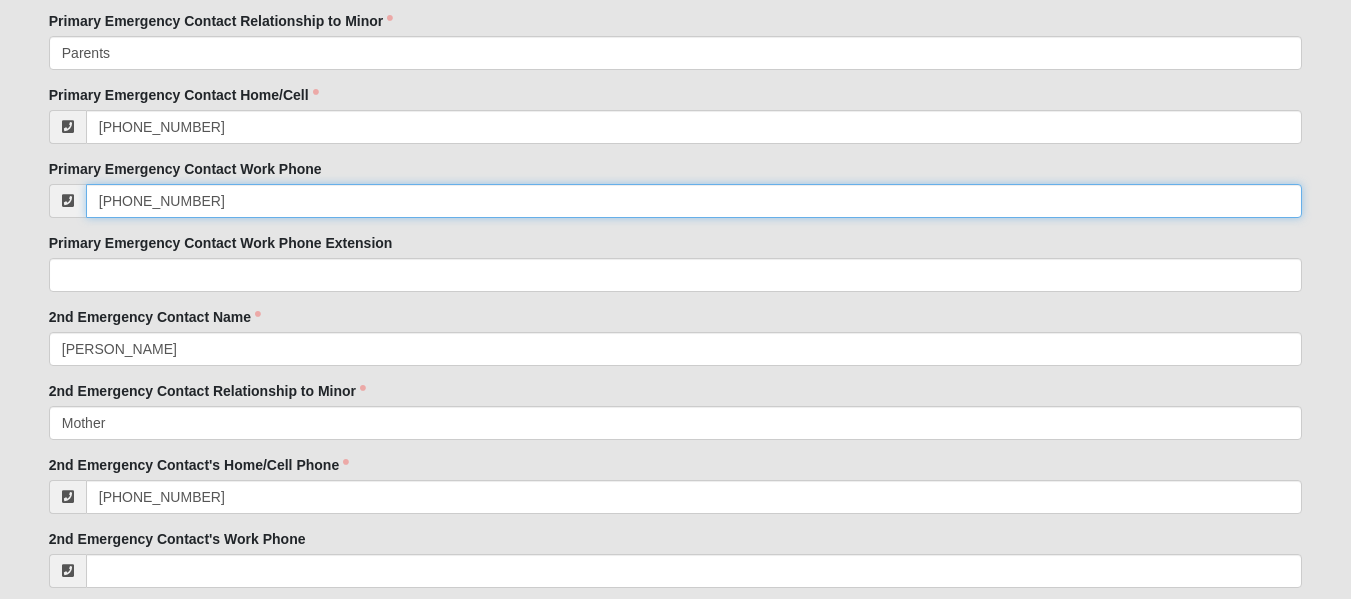 drag, startPoint x: 238, startPoint y: 199, endPoint x: 43, endPoint y: 186, distance: 195.43285 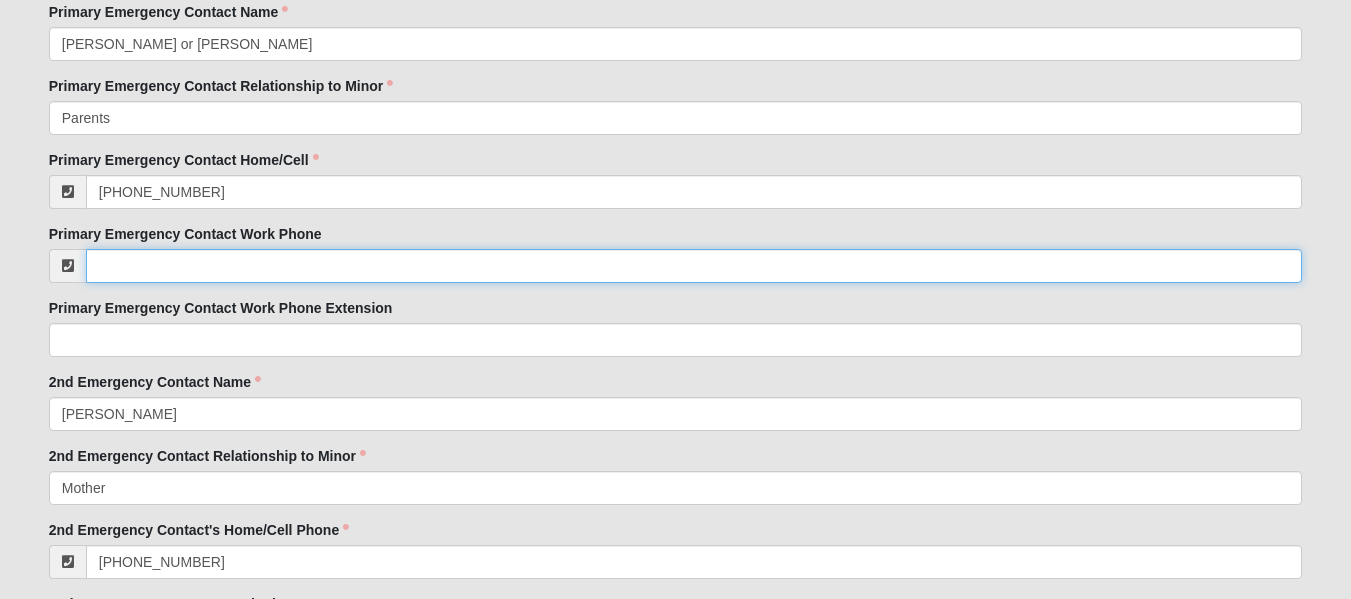 scroll, scrollTop: 2100, scrollLeft: 0, axis: vertical 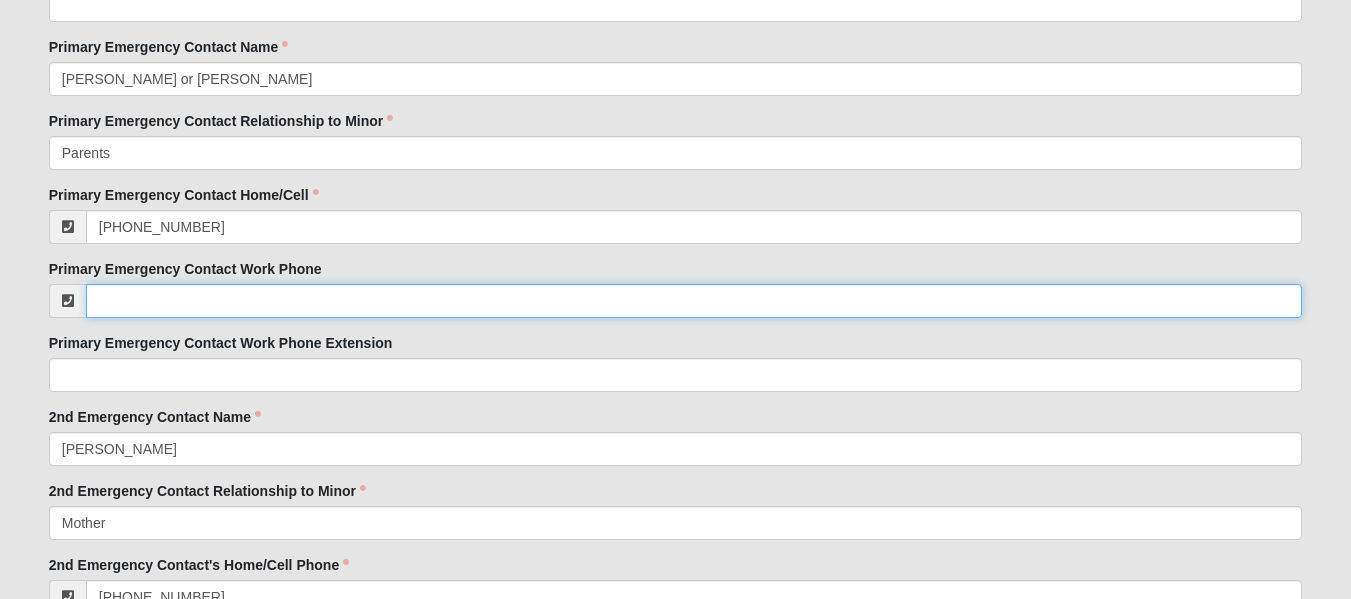 type 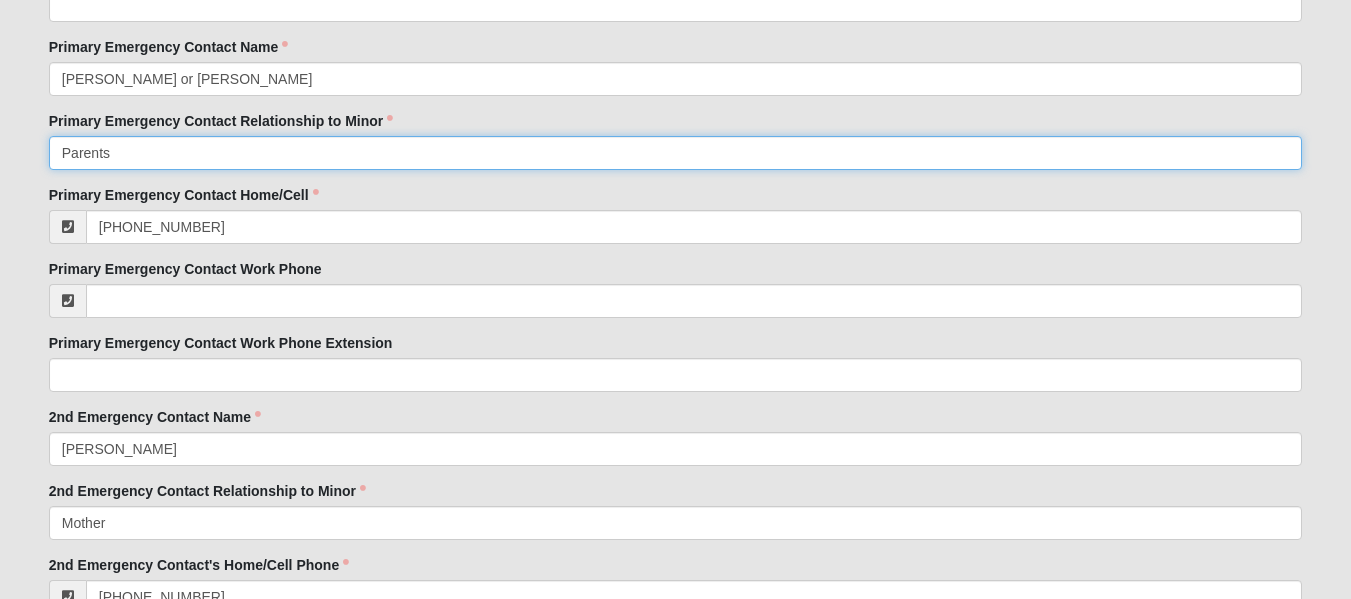drag, startPoint x: 165, startPoint y: 158, endPoint x: 0, endPoint y: 169, distance: 165.36626 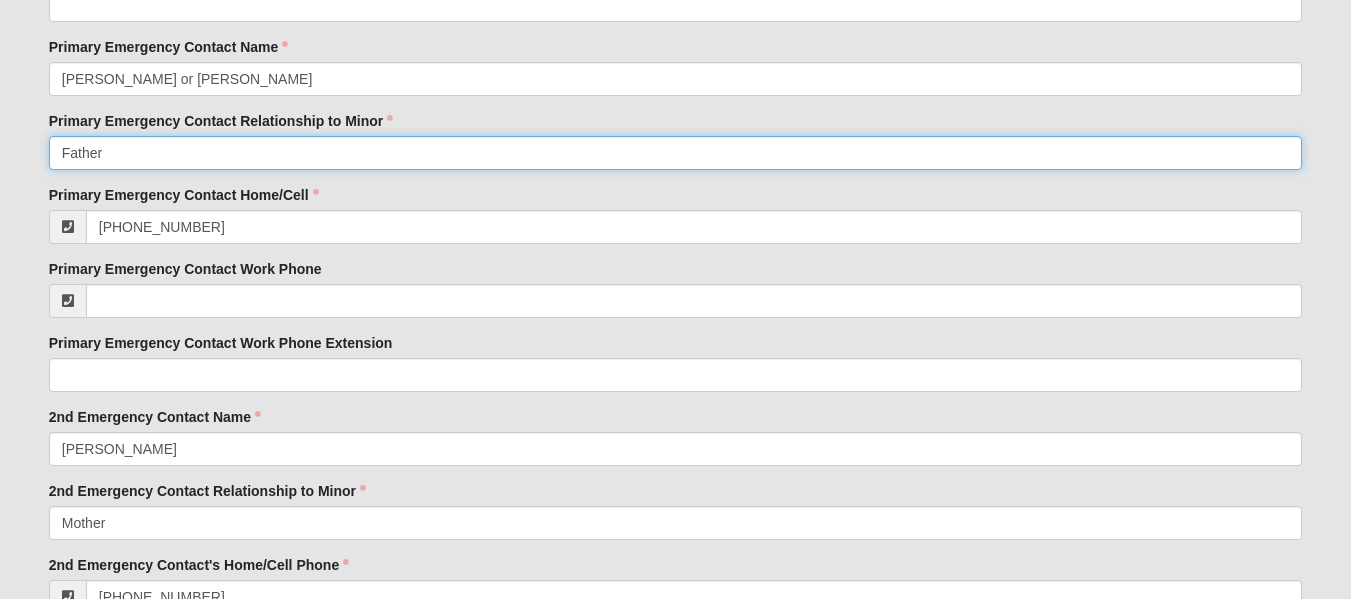 type on "Father" 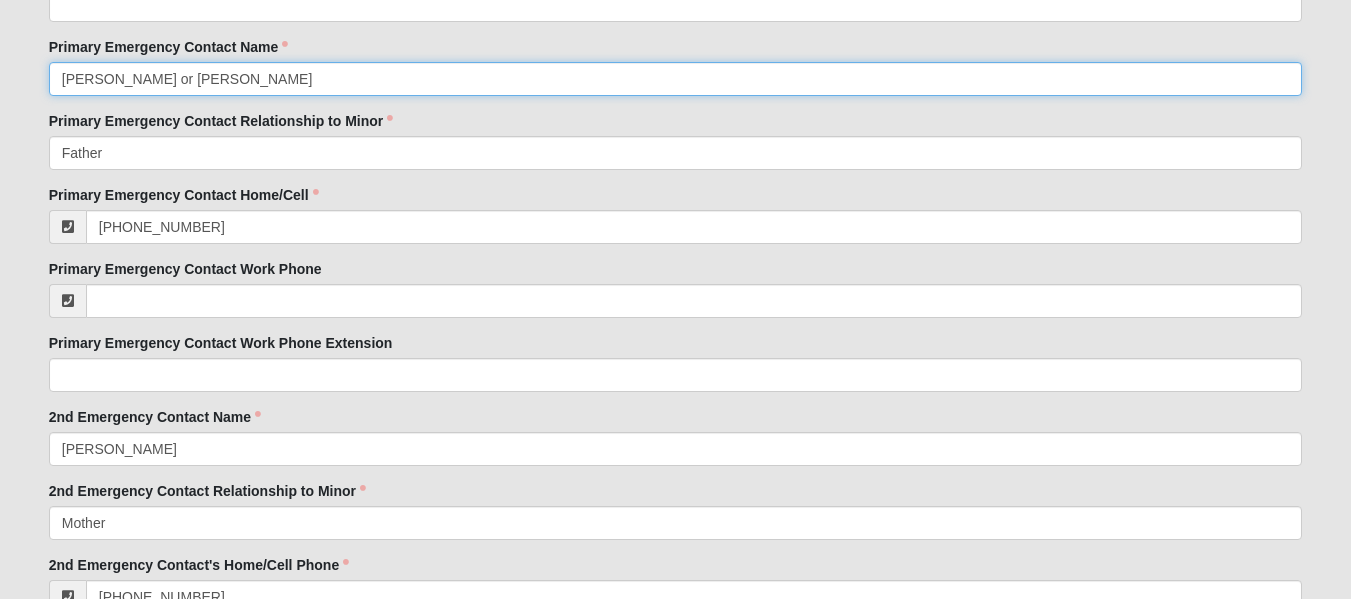 drag, startPoint x: 128, startPoint y: 82, endPoint x: 0, endPoint y: 99, distance: 129.12398 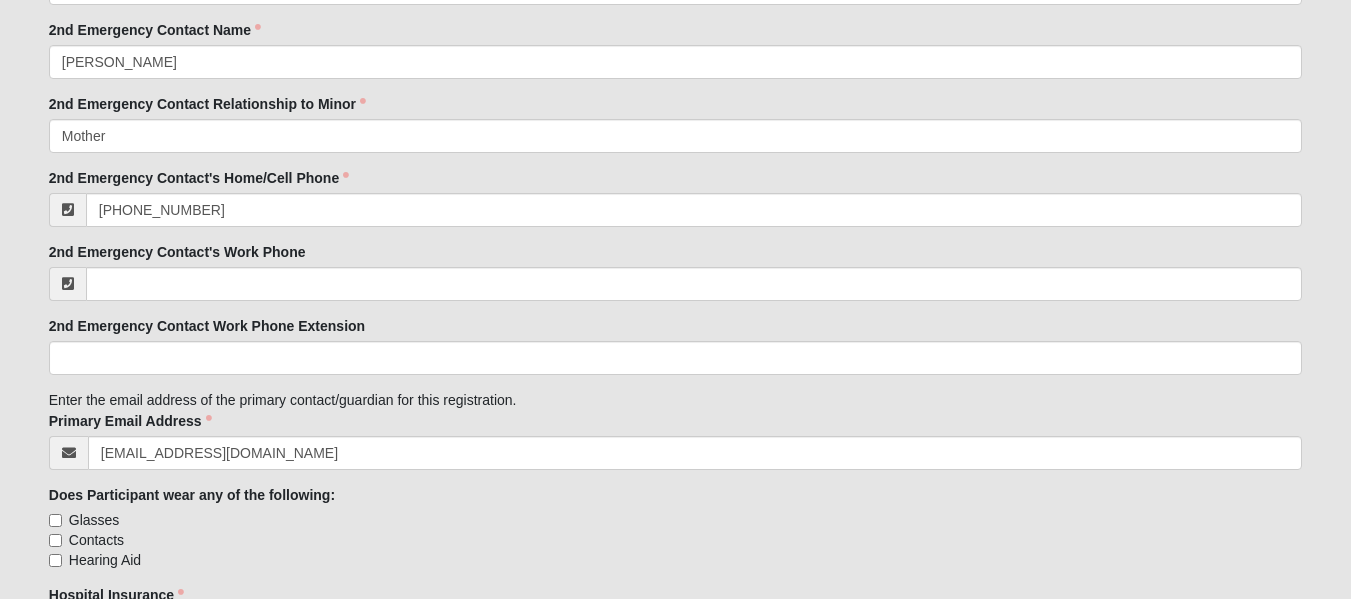 scroll, scrollTop: 2600, scrollLeft: 0, axis: vertical 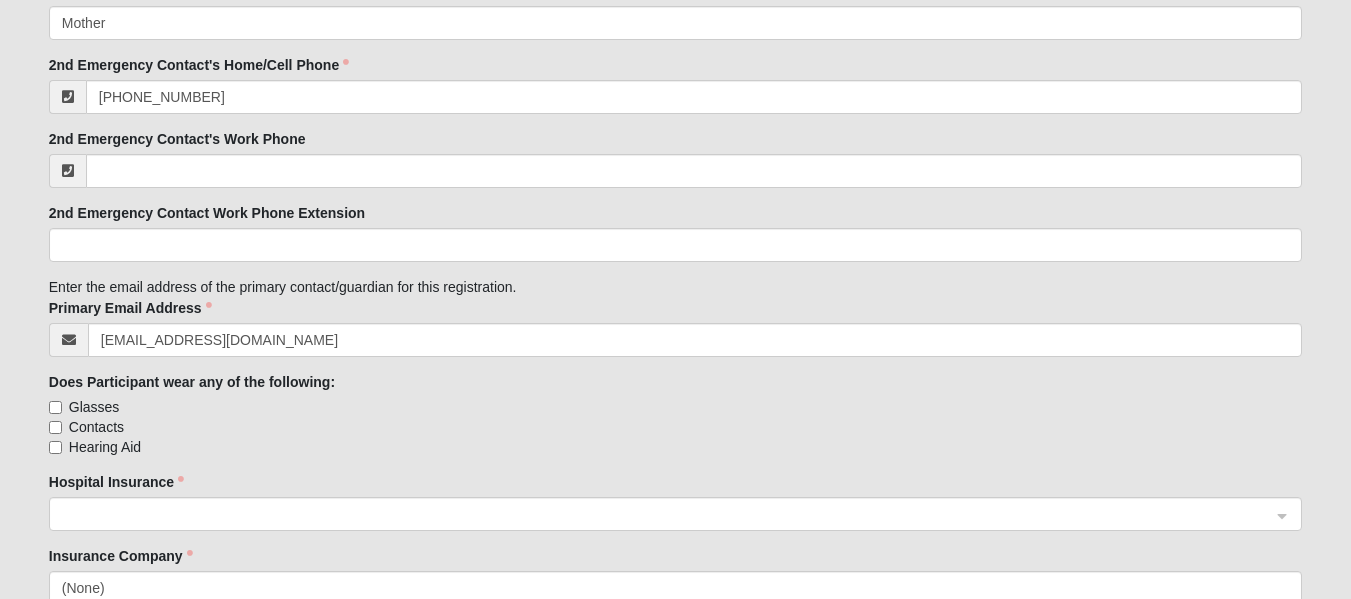 click 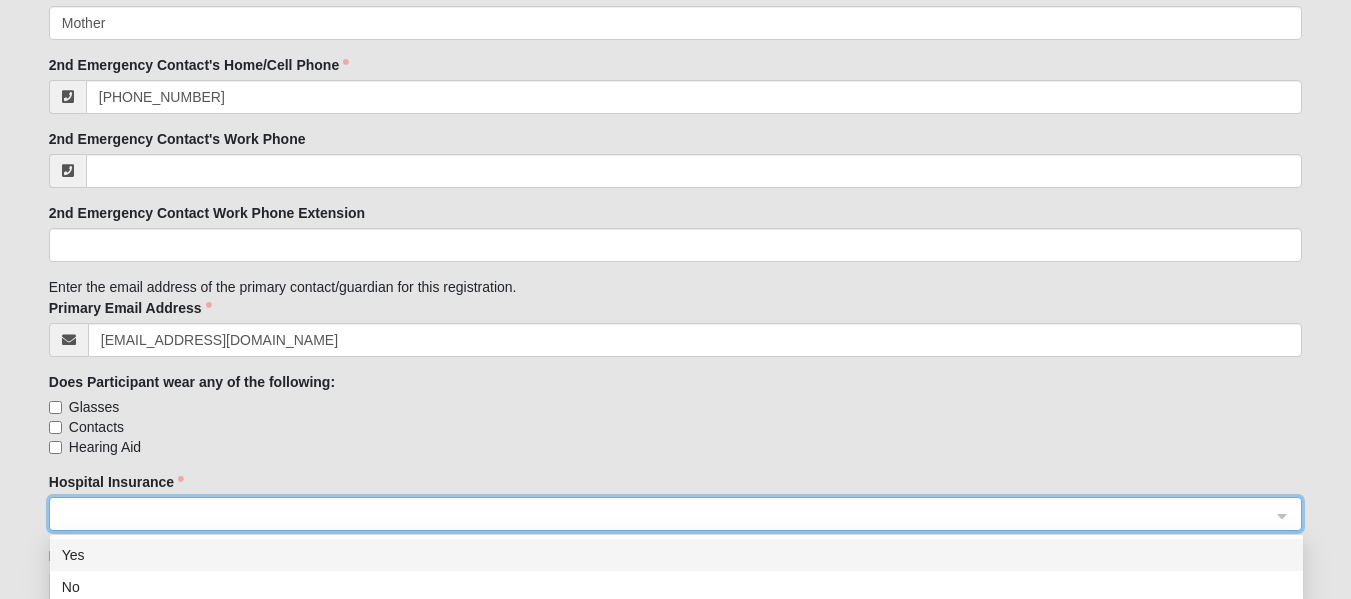click on "Yes" at bounding box center (676, 555) 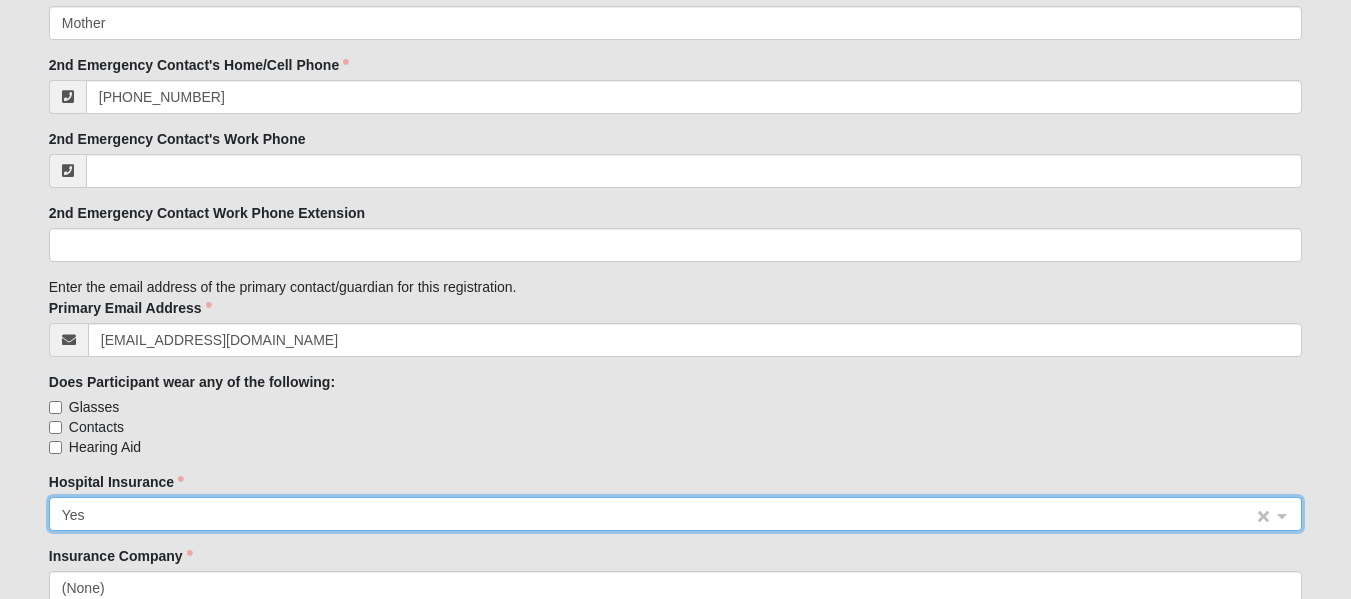 scroll, scrollTop: 2700, scrollLeft: 0, axis: vertical 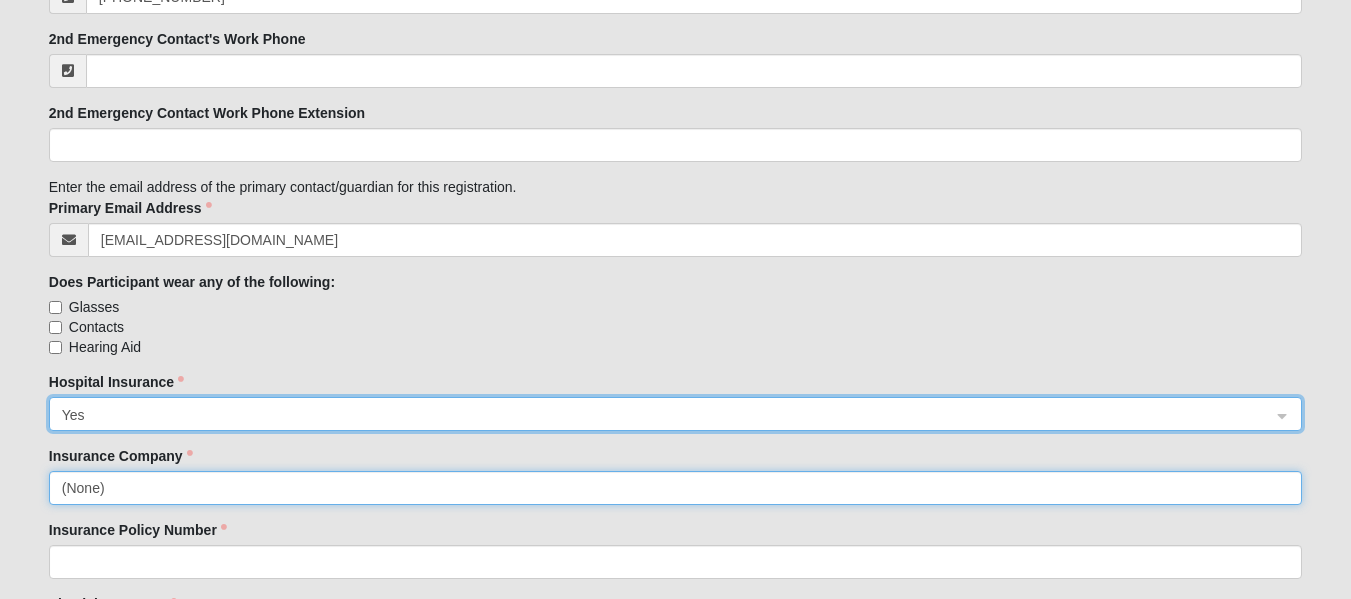 click on "(None)" 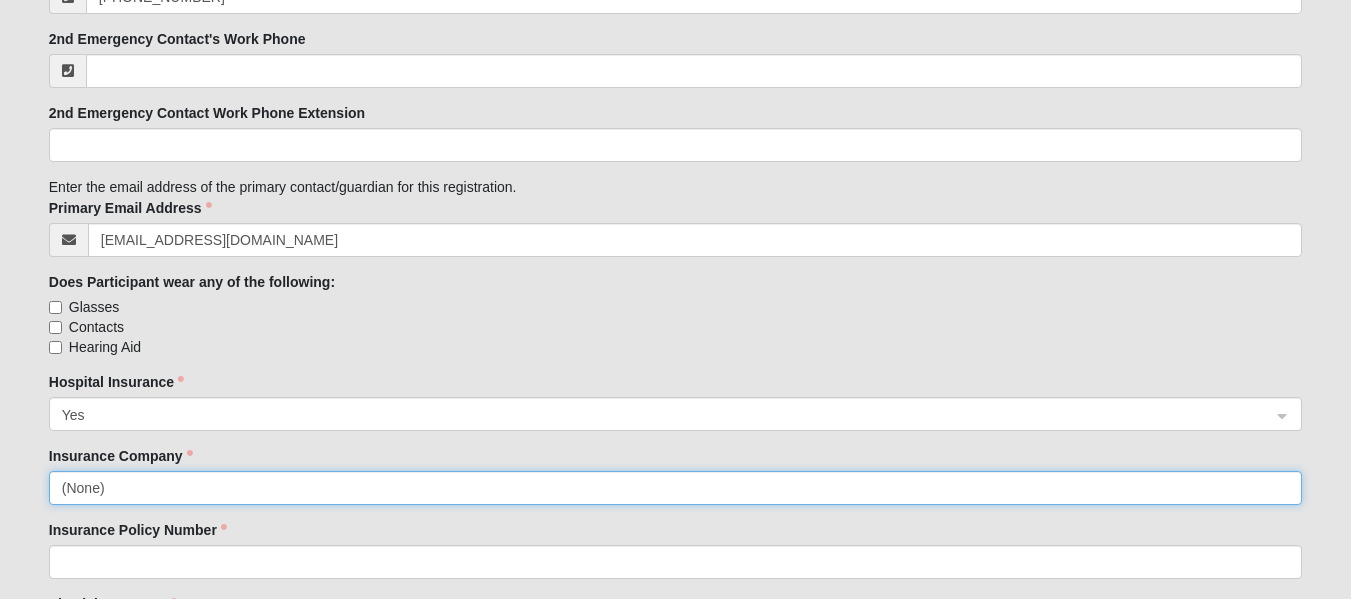 drag, startPoint x: 138, startPoint y: 501, endPoint x: 0, endPoint y: 539, distance: 143.13629 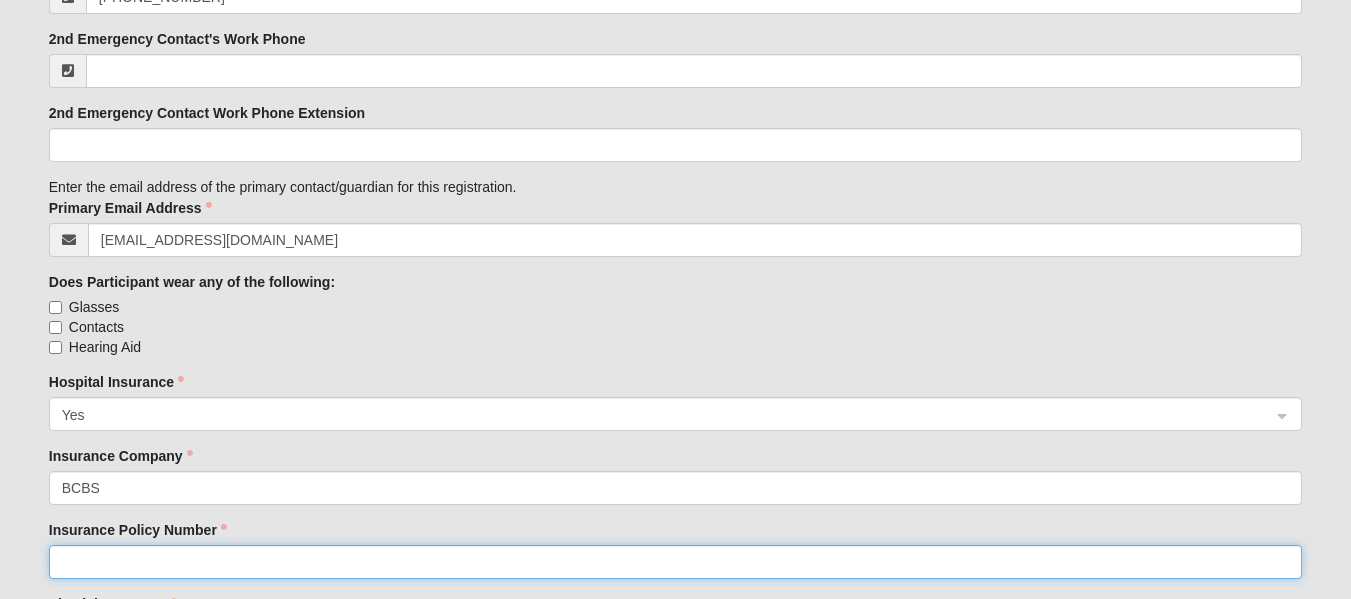 click on "Insurance Policy Number" 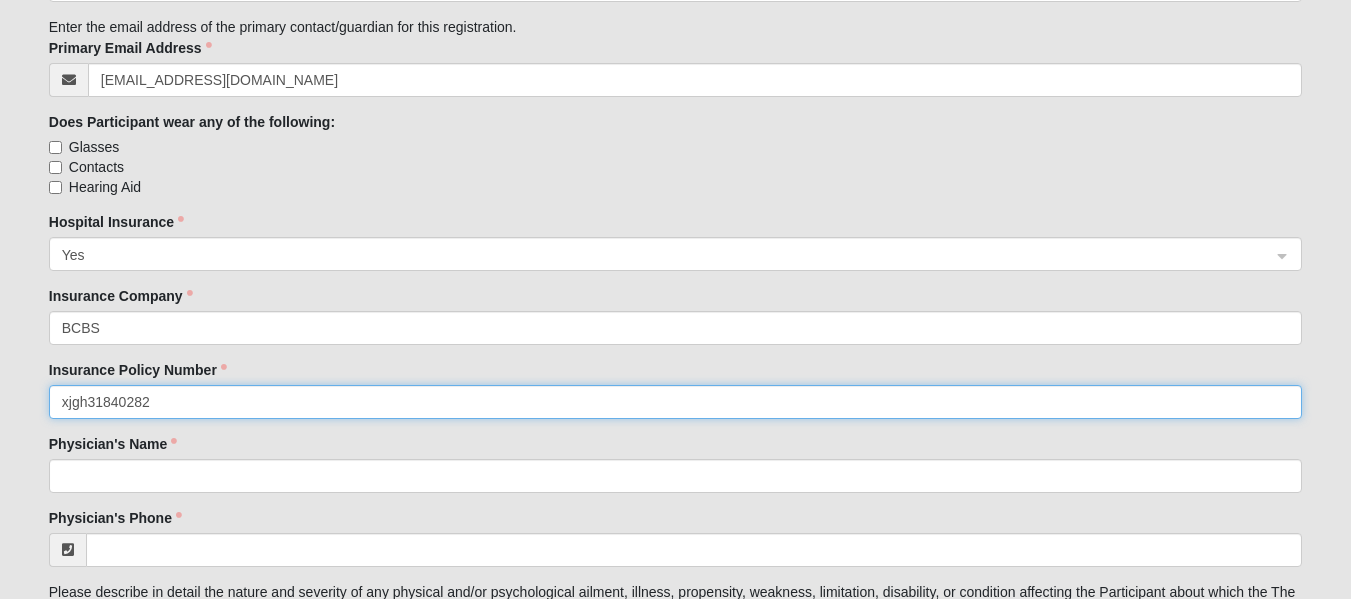scroll, scrollTop: 2900, scrollLeft: 0, axis: vertical 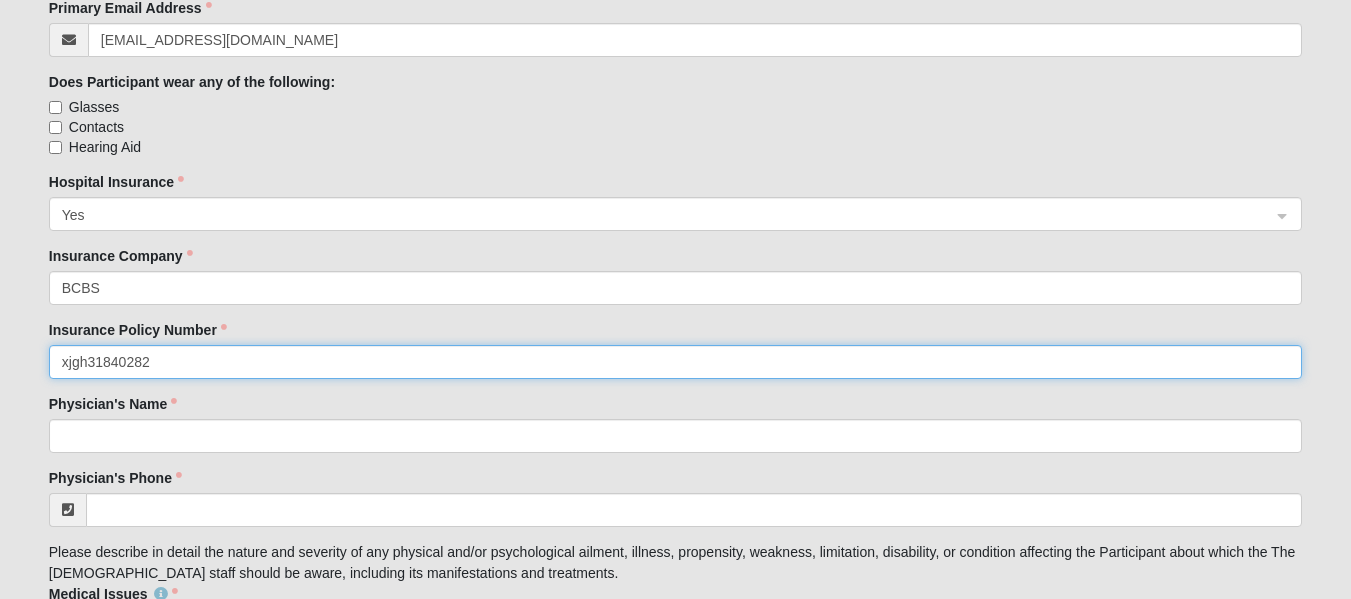 type on "xjgh31840282" 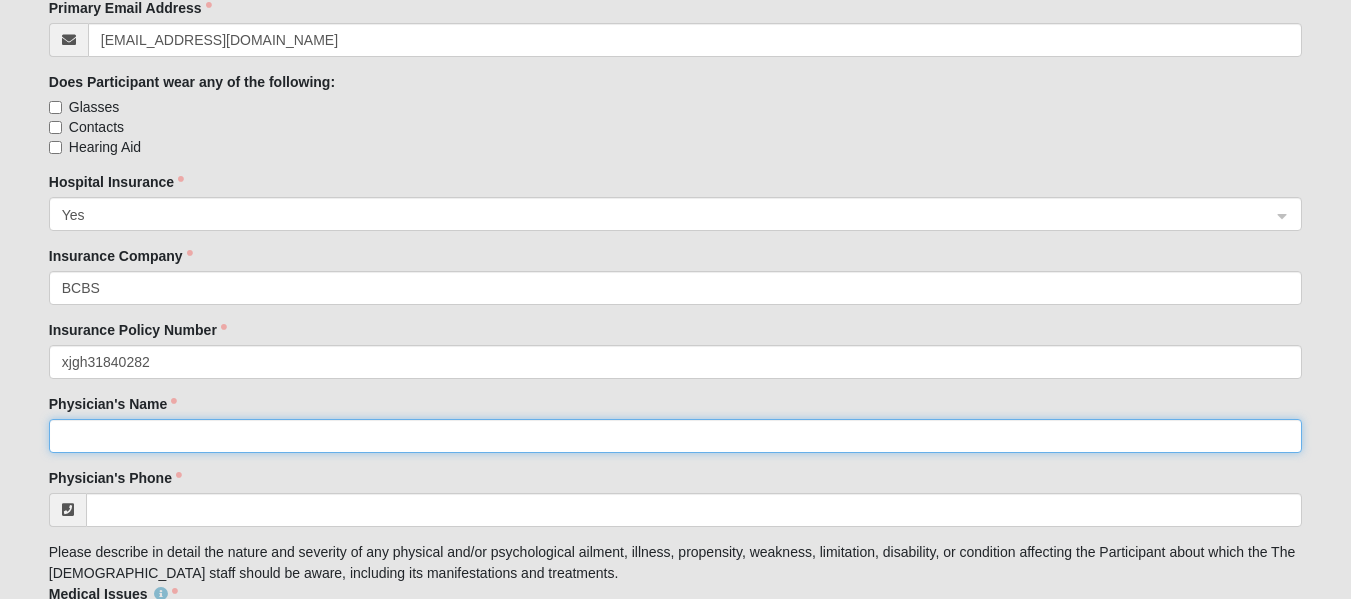 click on "Physician's Name" 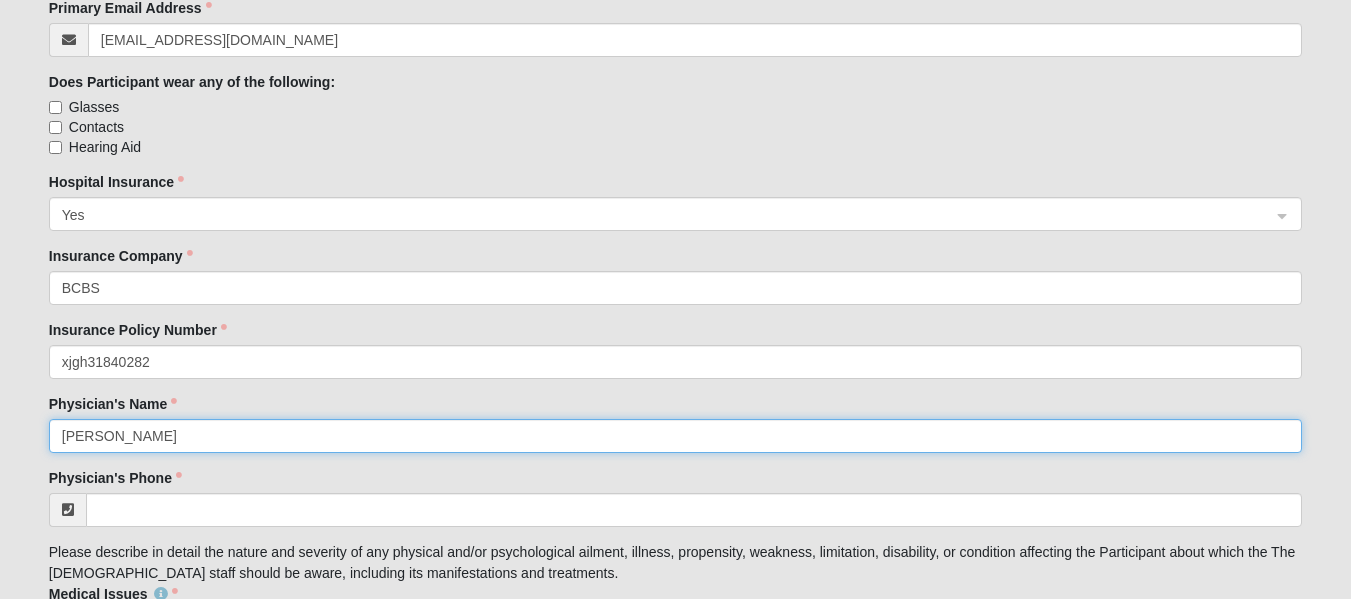 type on "[PERSON_NAME]" 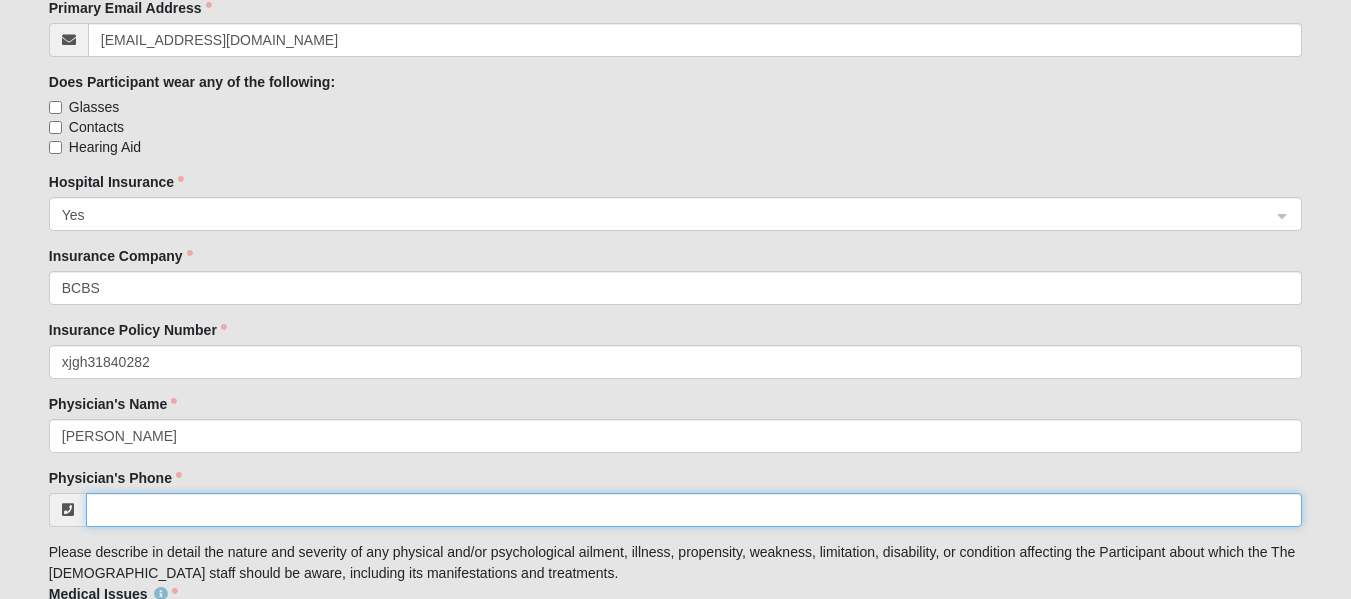 click on "Physician's Phone" at bounding box center [694, 510] 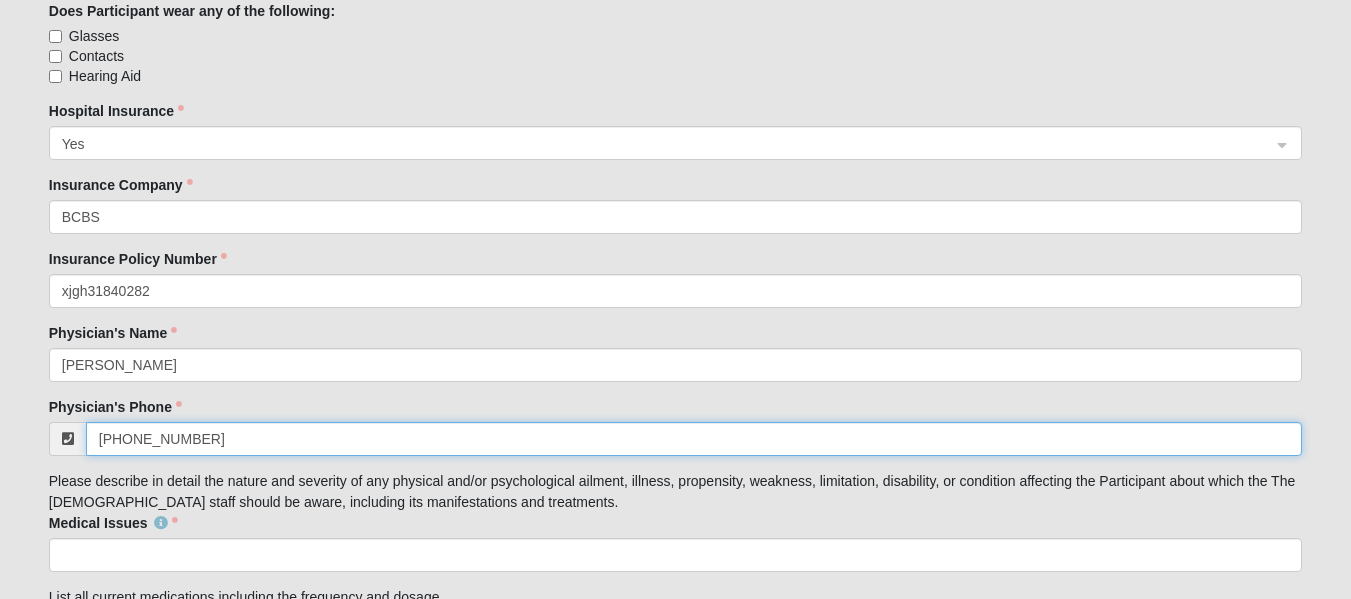 scroll, scrollTop: 3000, scrollLeft: 0, axis: vertical 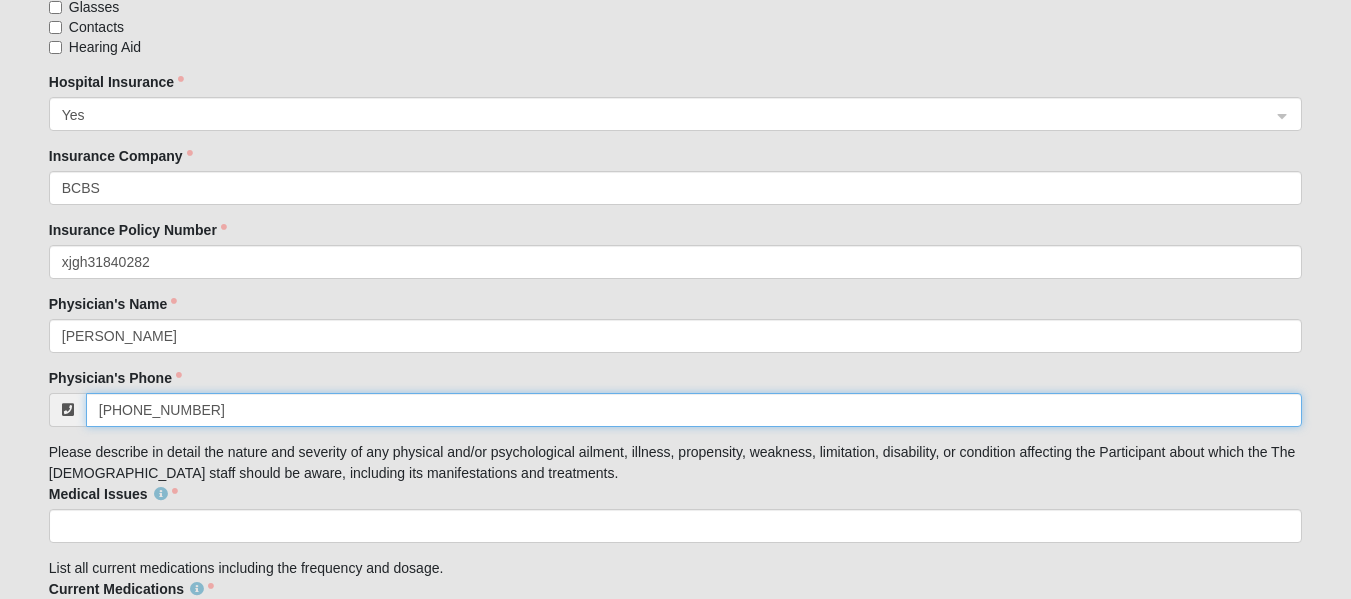 type on "[PHONE_NUMBER]" 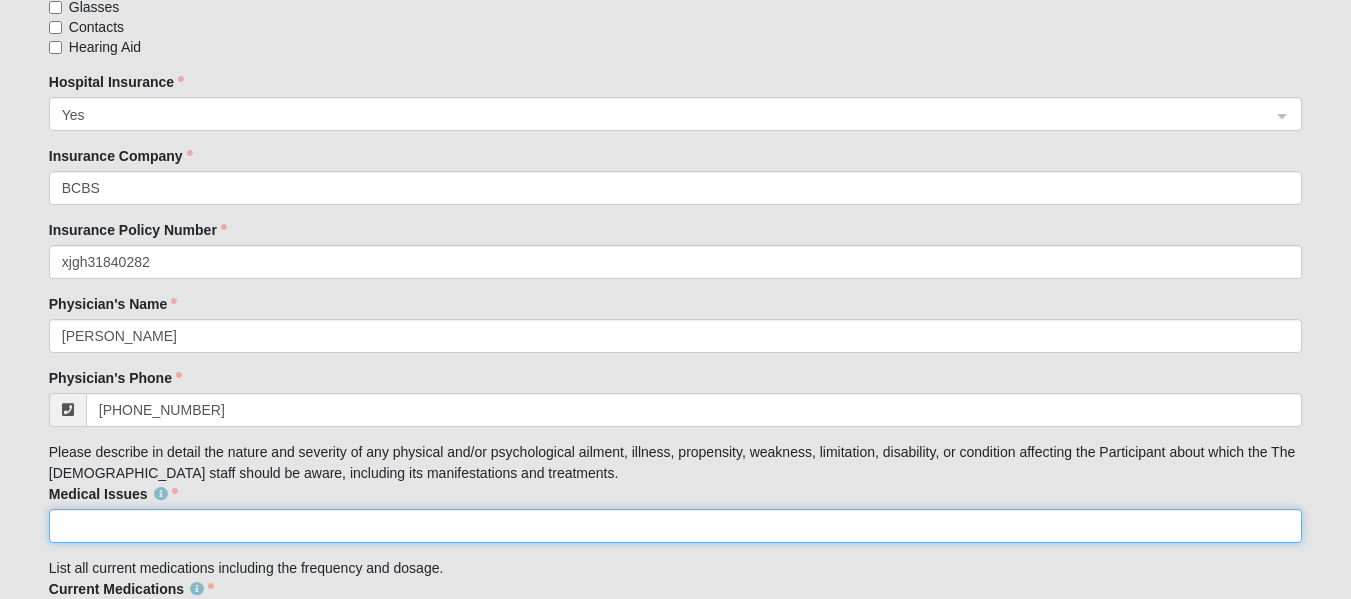 click on "Medical Issues" 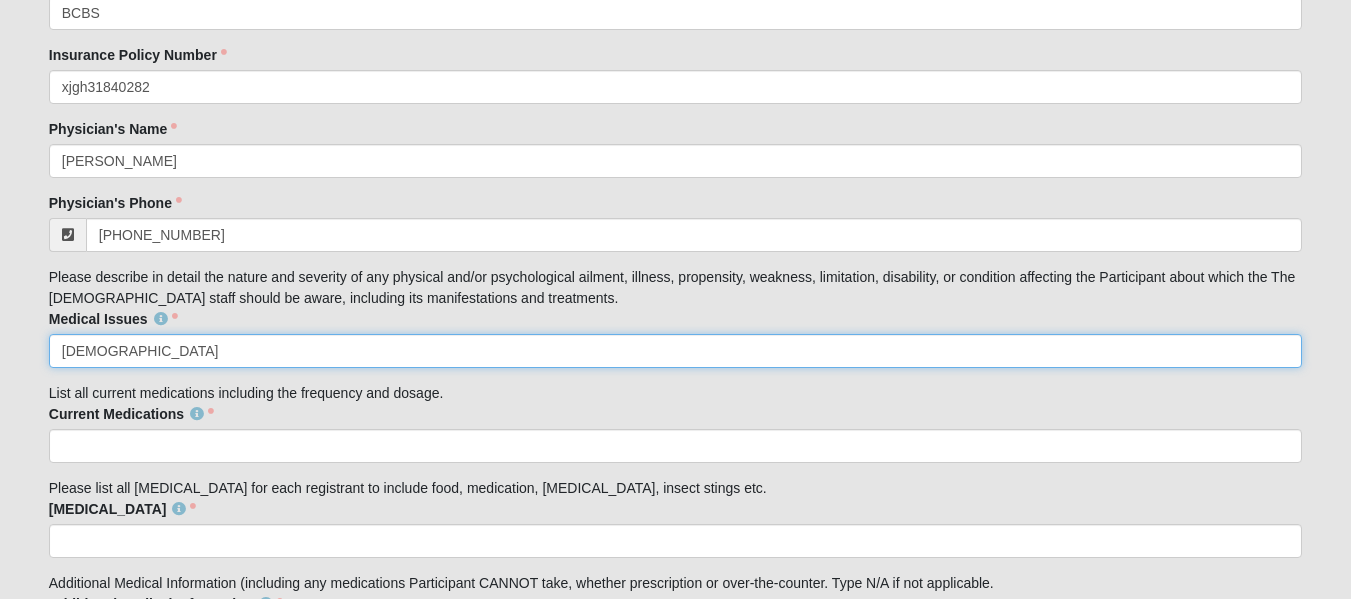 scroll, scrollTop: 3200, scrollLeft: 0, axis: vertical 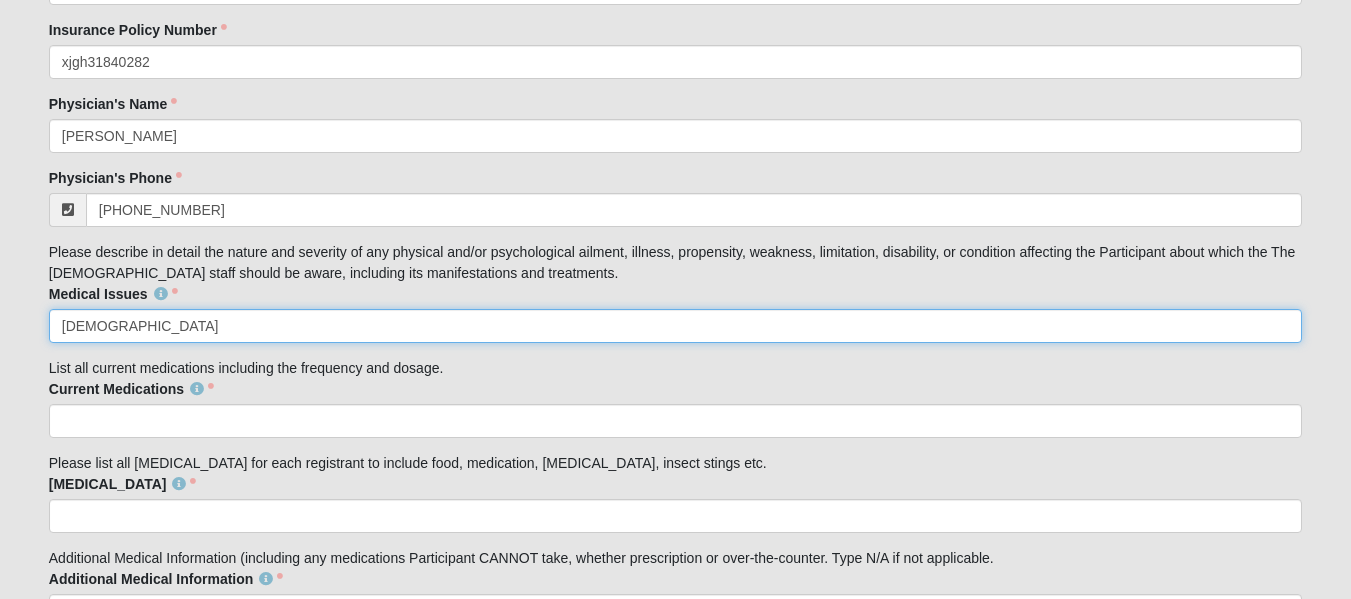 type on "[DEMOGRAPHIC_DATA]" 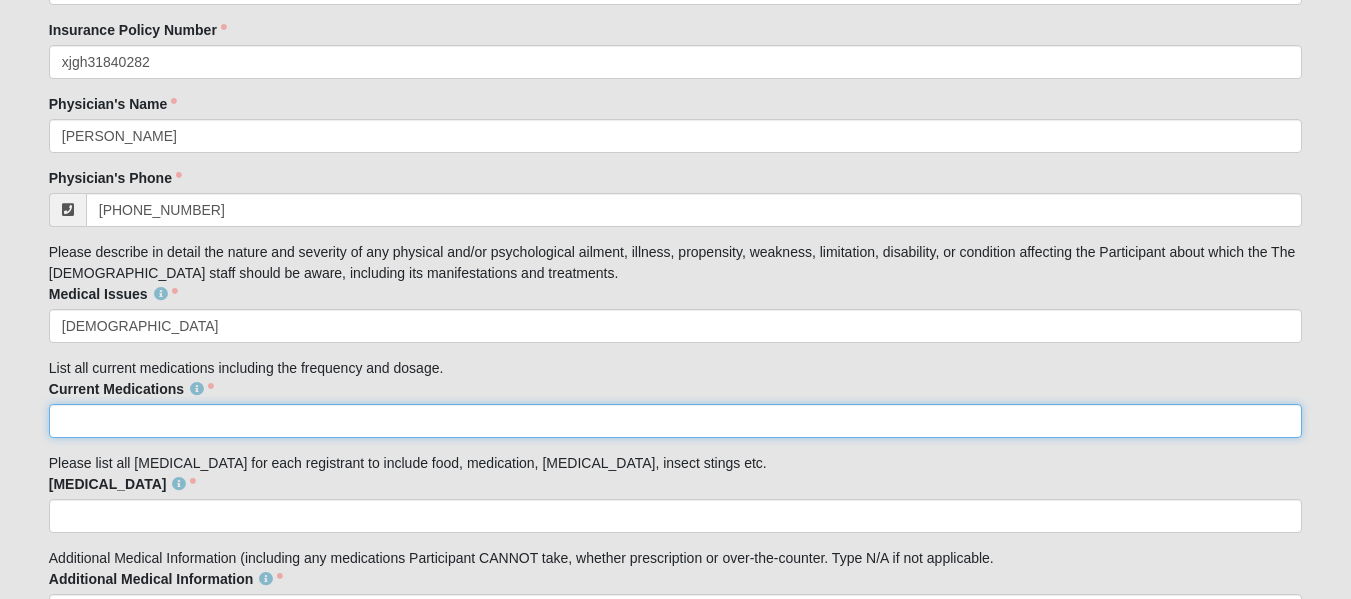 click on "Current Medications" 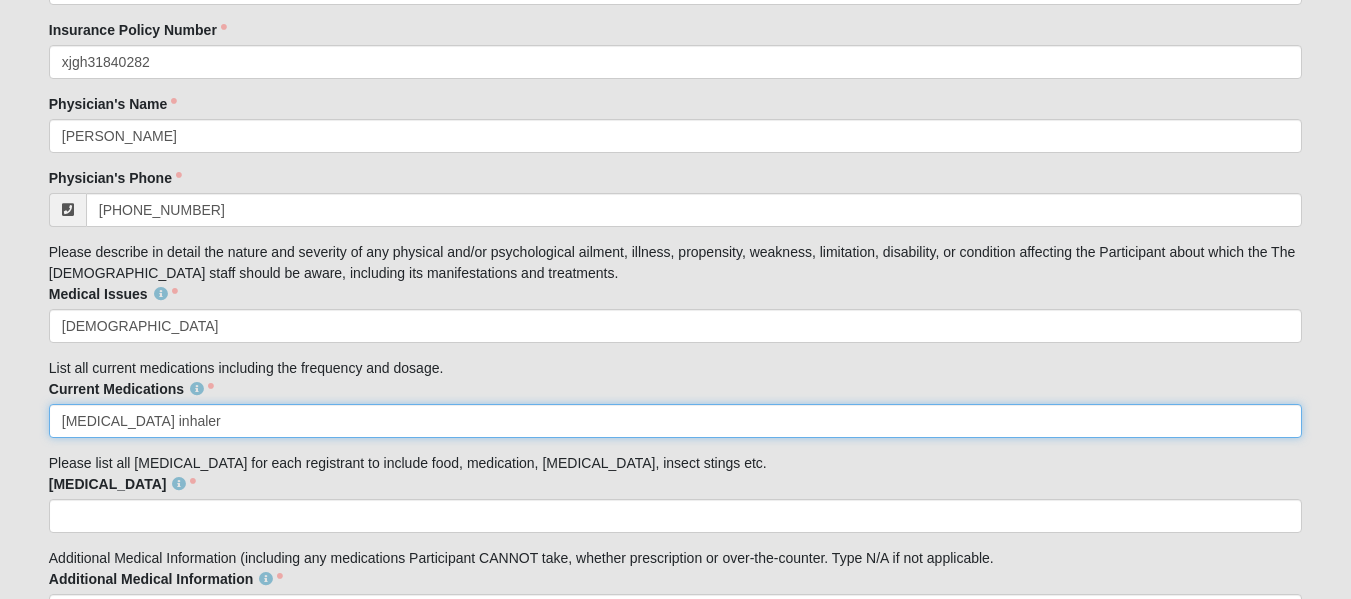 type on "[MEDICAL_DATA] inhaler" 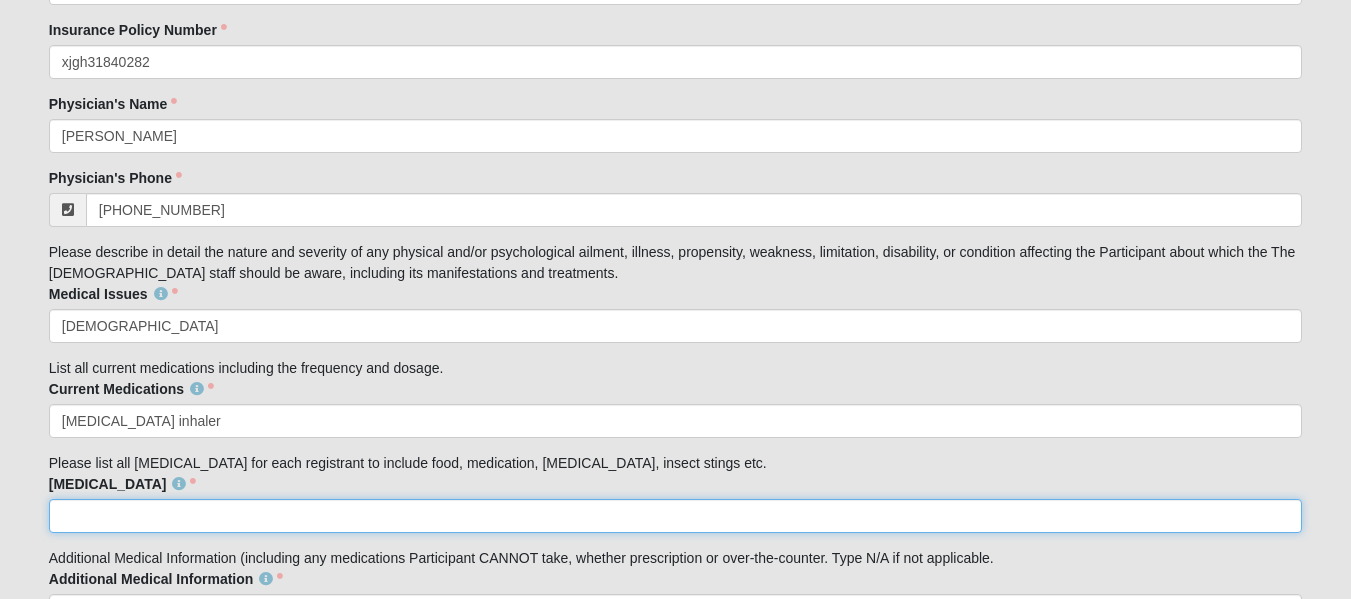 click on "[MEDICAL_DATA]" 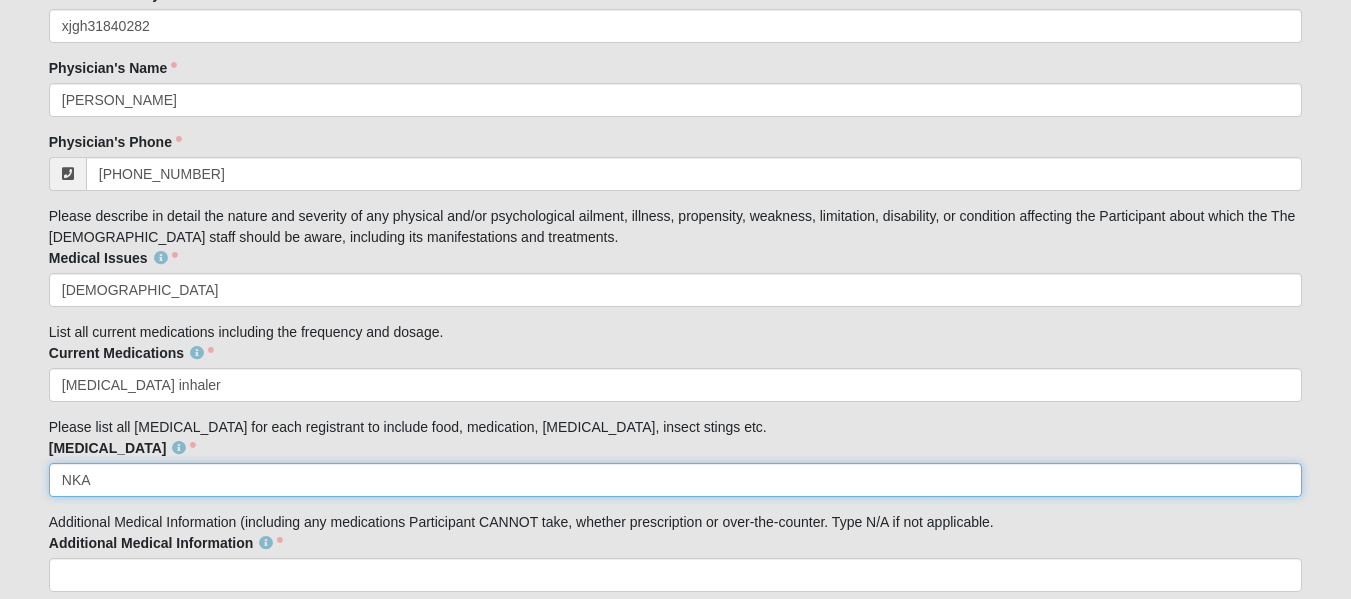 scroll, scrollTop: 3300, scrollLeft: 0, axis: vertical 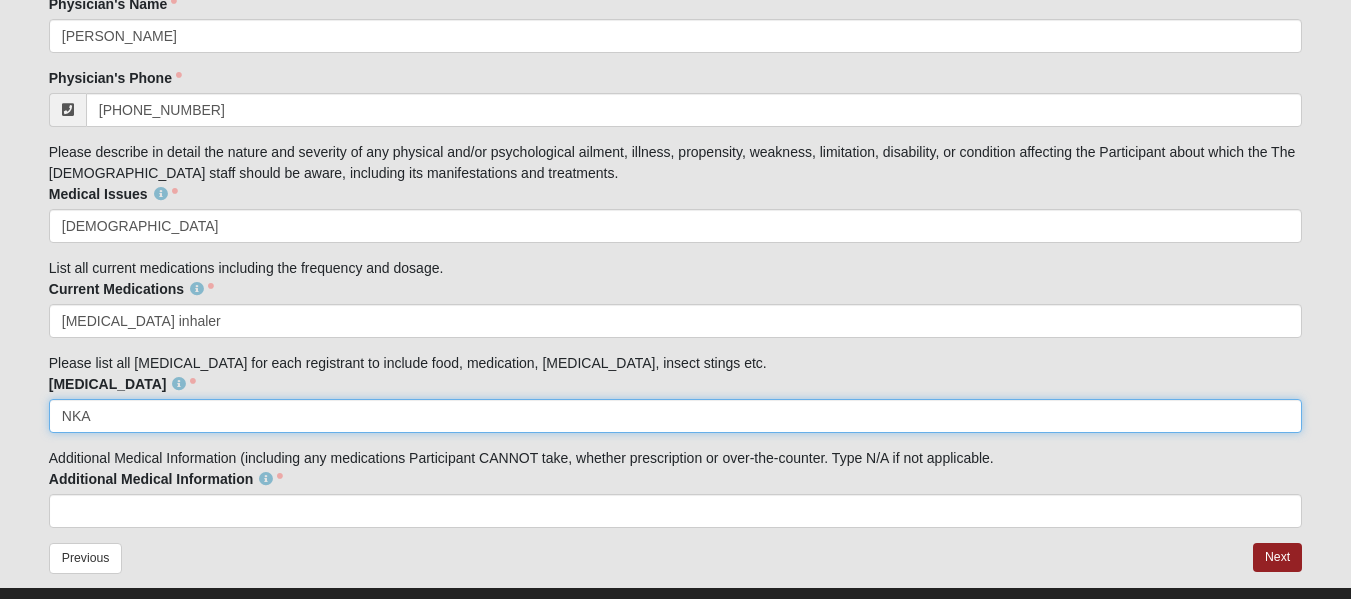 type on "NKA" 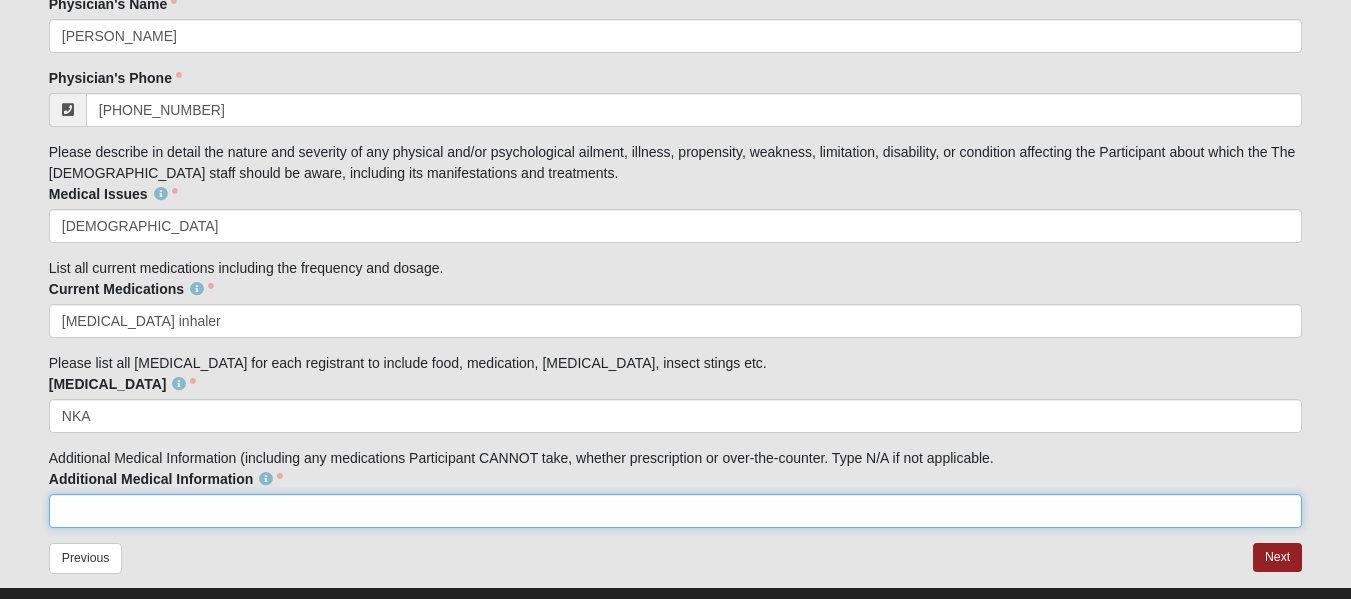 click on "Additional Medical Information" 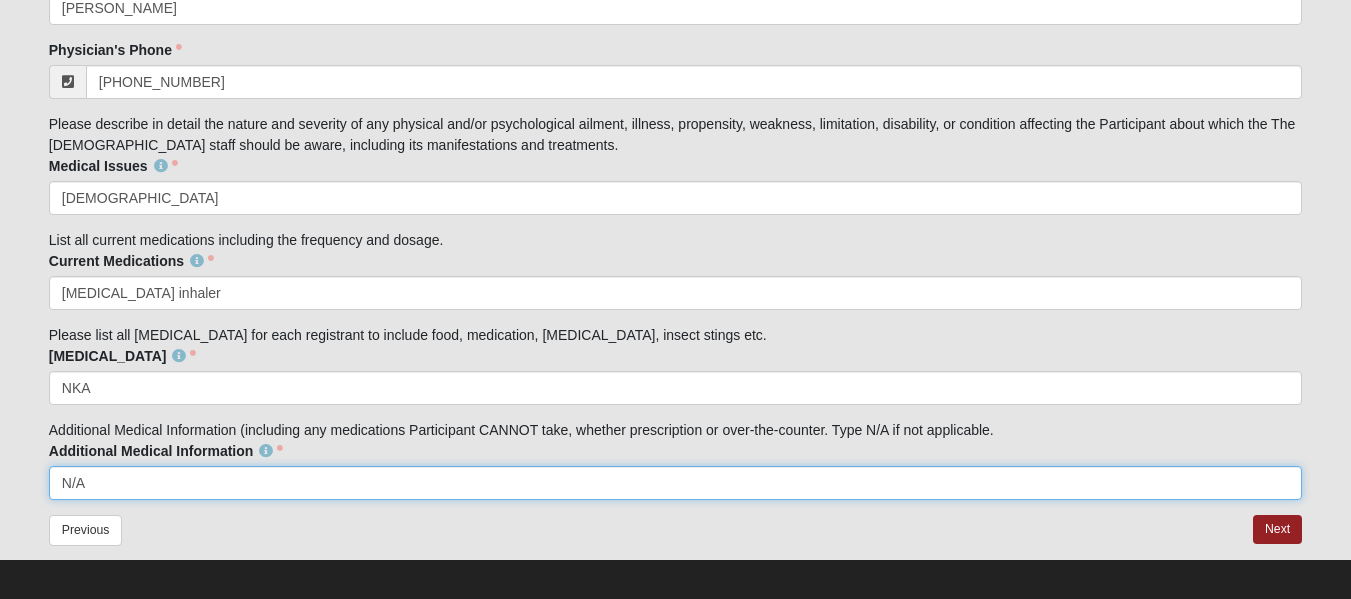 scroll, scrollTop: 3340, scrollLeft: 0, axis: vertical 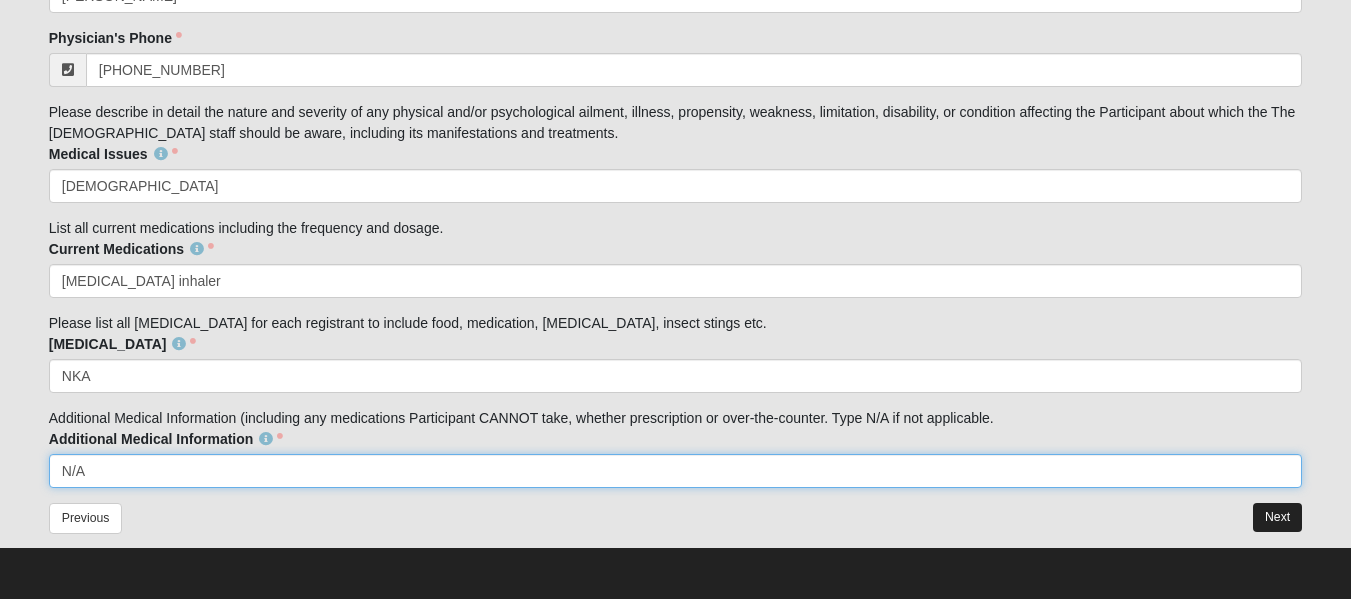 type on "N/A" 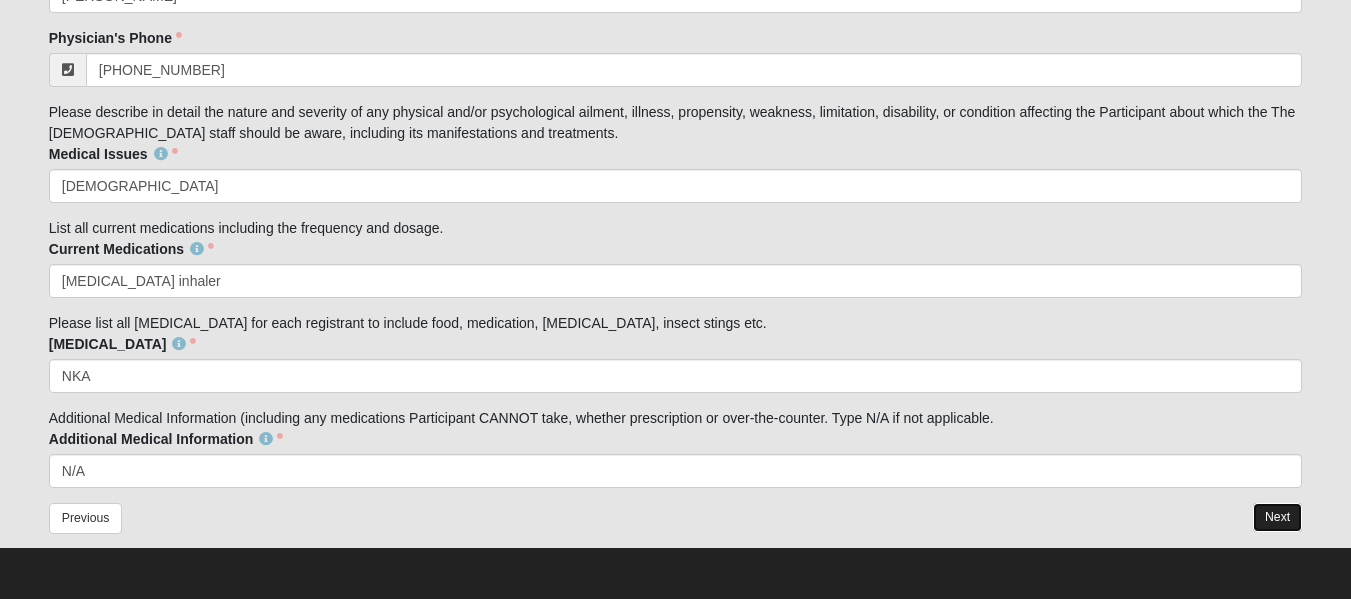 click on "Next" at bounding box center [1277, 517] 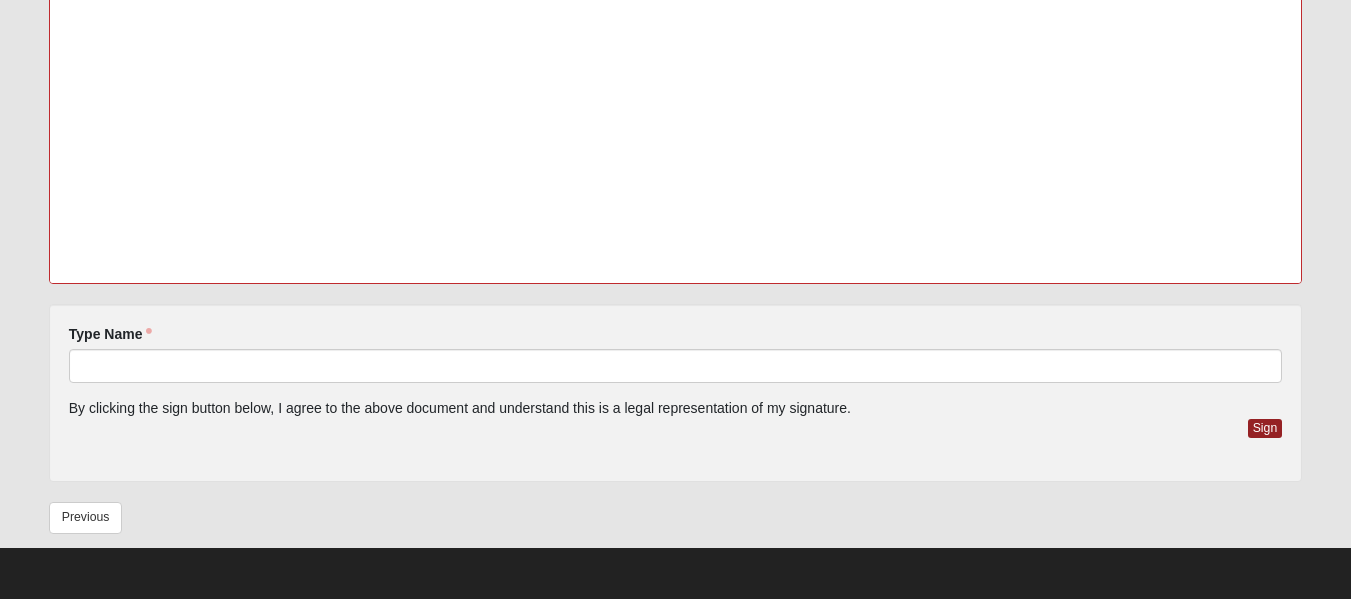 scroll, scrollTop: 241, scrollLeft: 0, axis: vertical 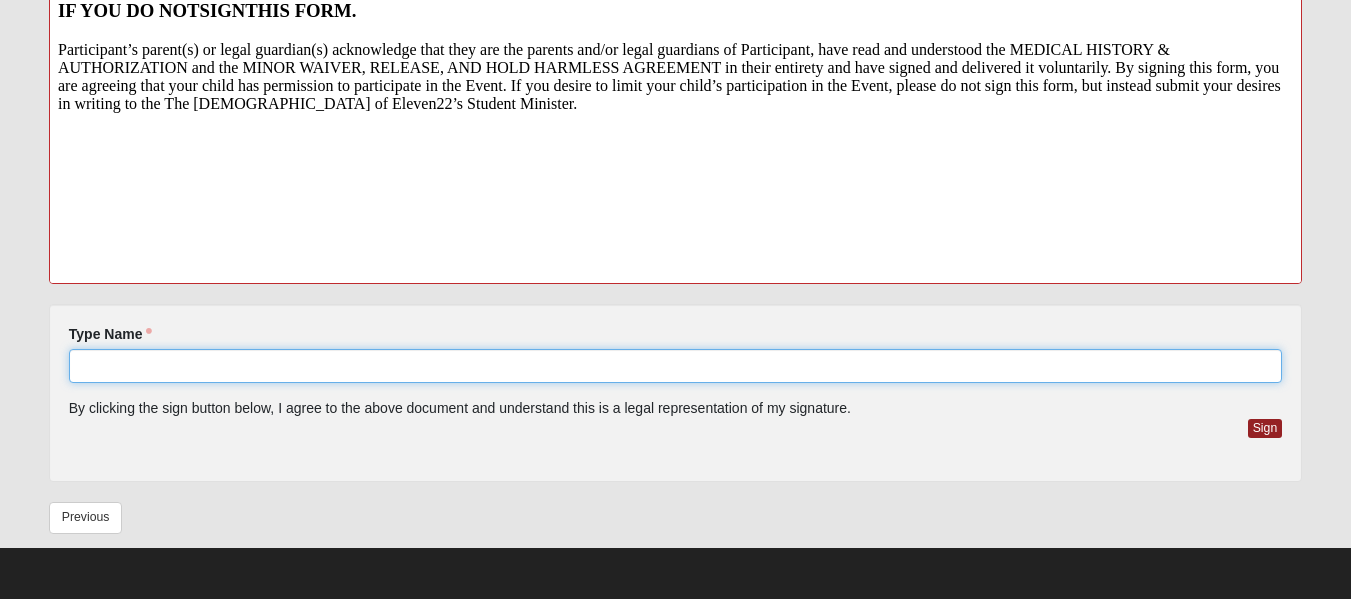 click on "Type Name" 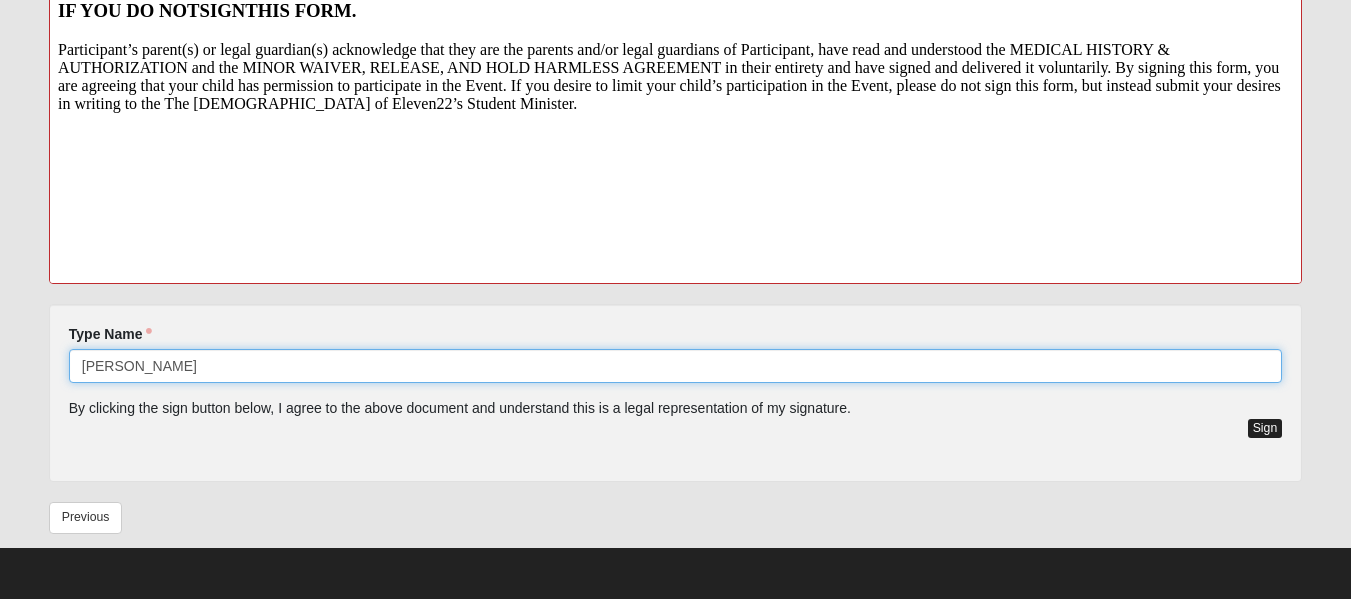type on "[PERSON_NAME]" 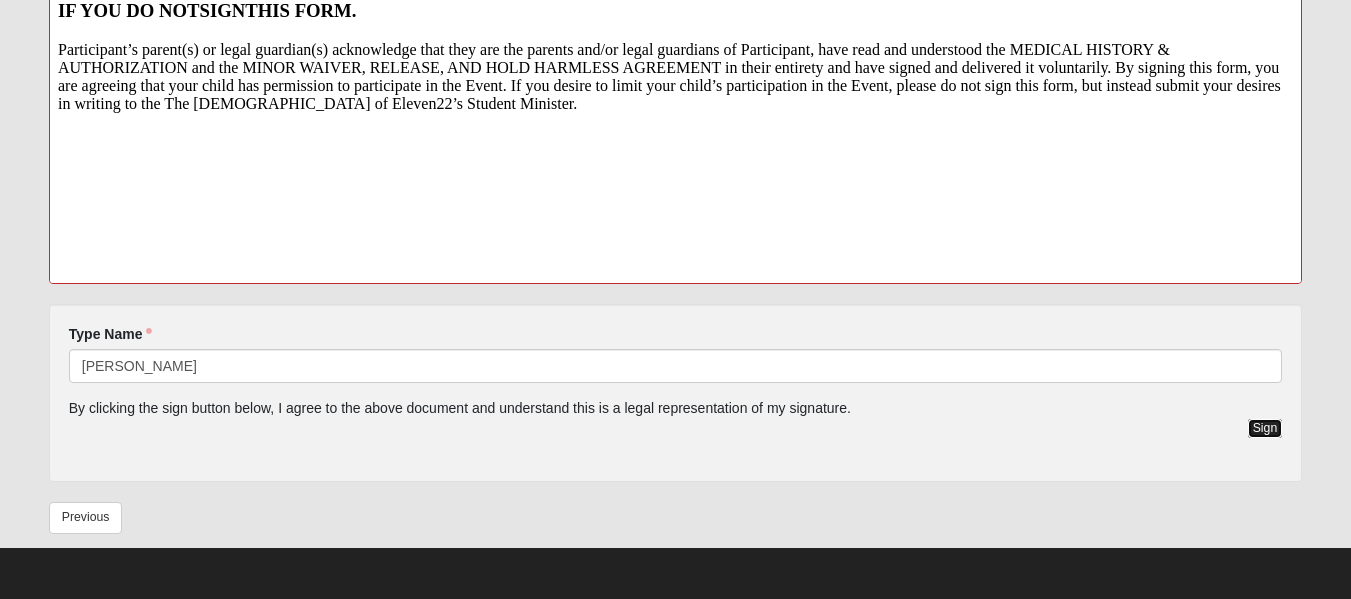 click on "Sign" at bounding box center (1265, 428) 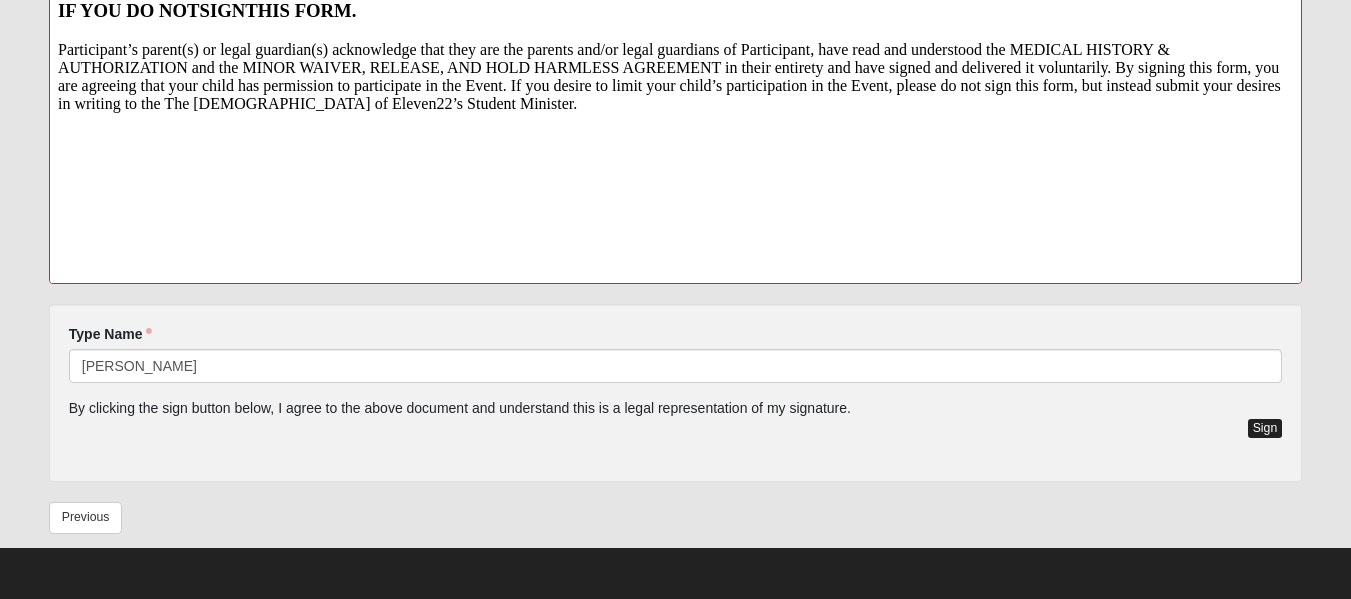 scroll, scrollTop: 596, scrollLeft: 0, axis: vertical 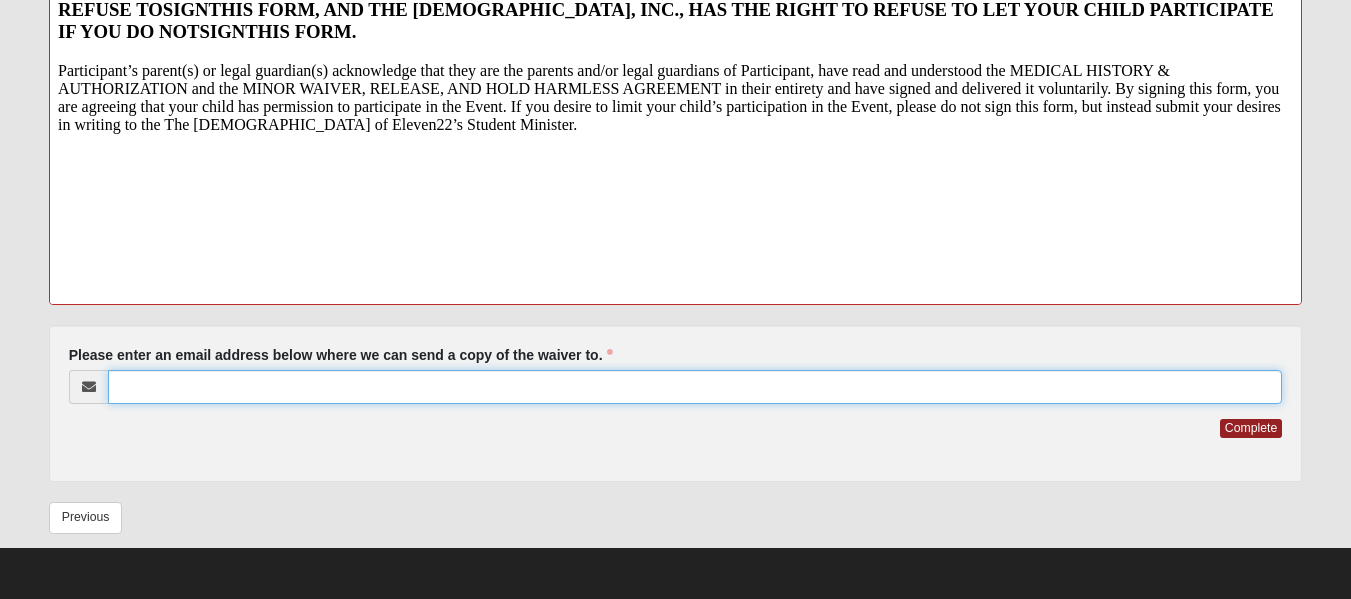 click on "Please enter an email address below where we can send a copy of the waiver to." at bounding box center [695, 387] 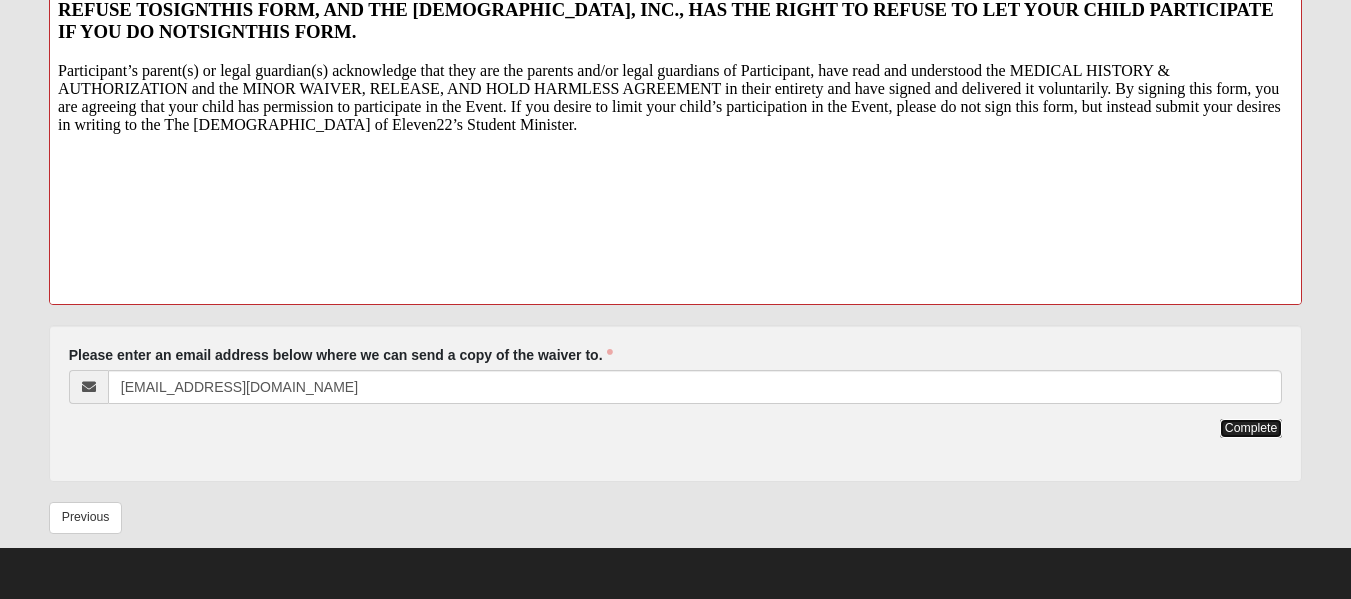 click on "Complete" at bounding box center [1251, 428] 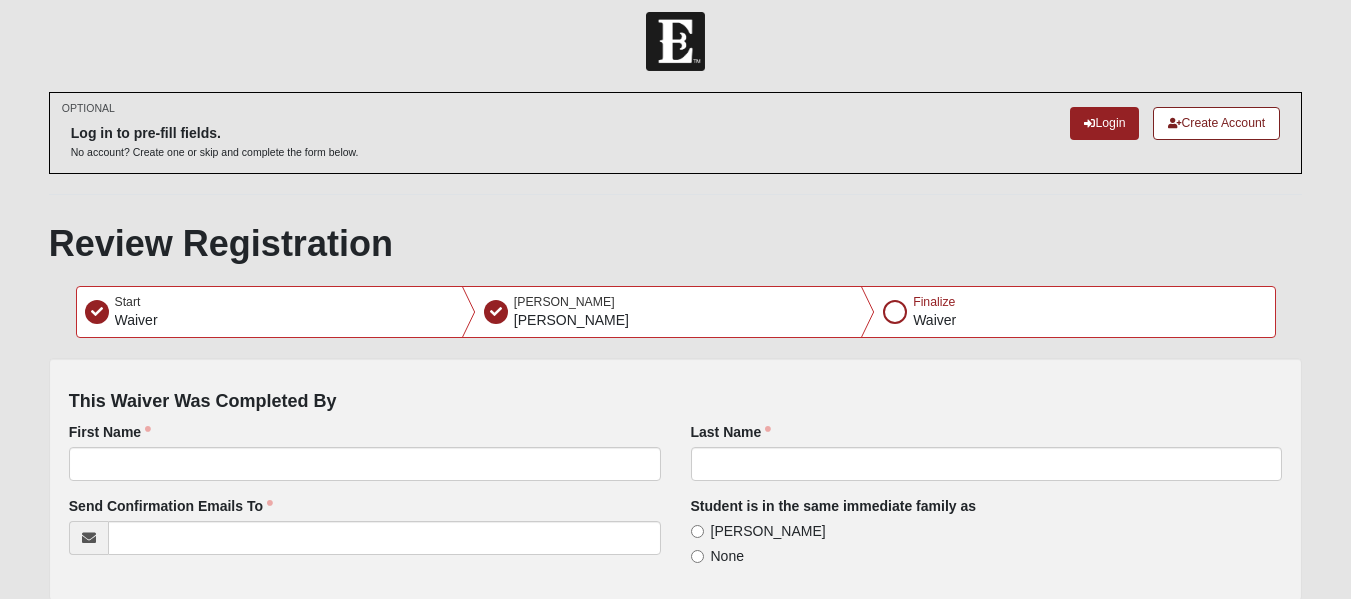 scroll, scrollTop: 0, scrollLeft: 0, axis: both 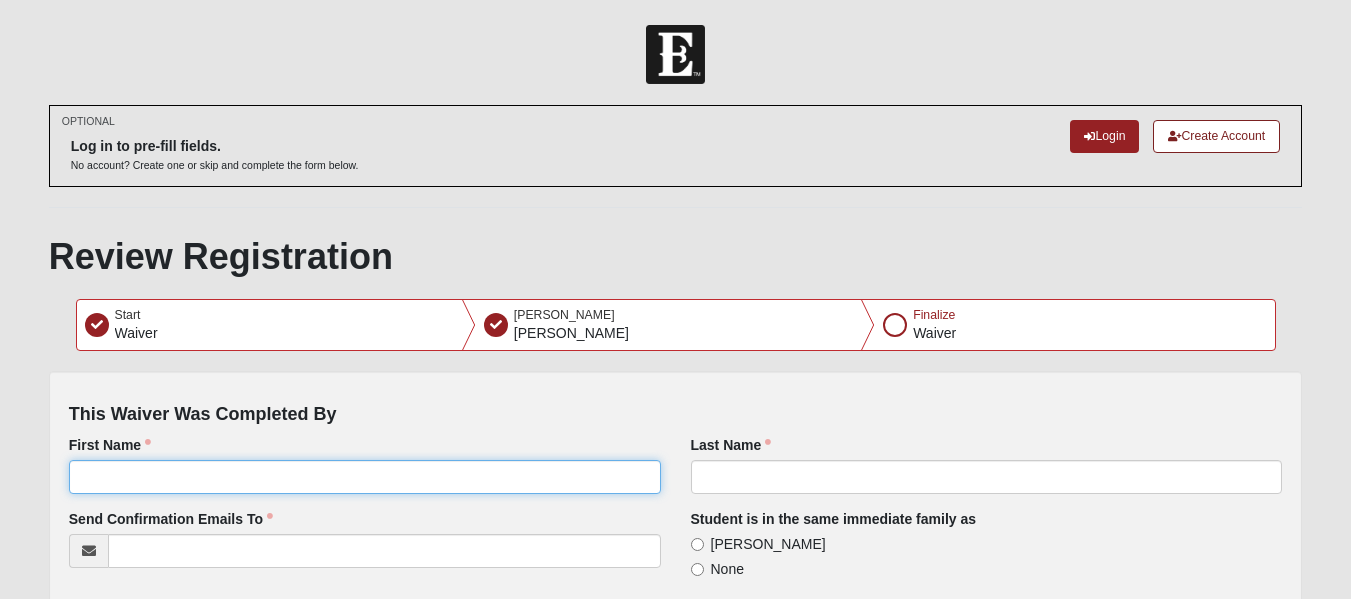 click on "First Name" 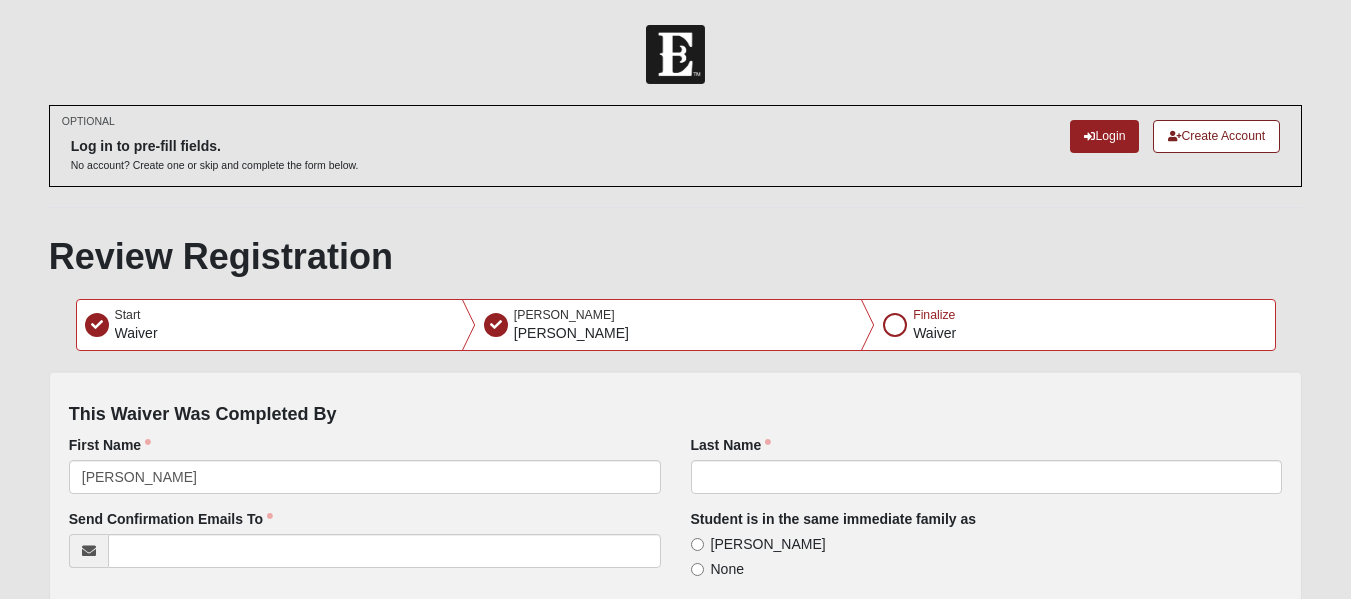 type on "[PERSON_NAME]" 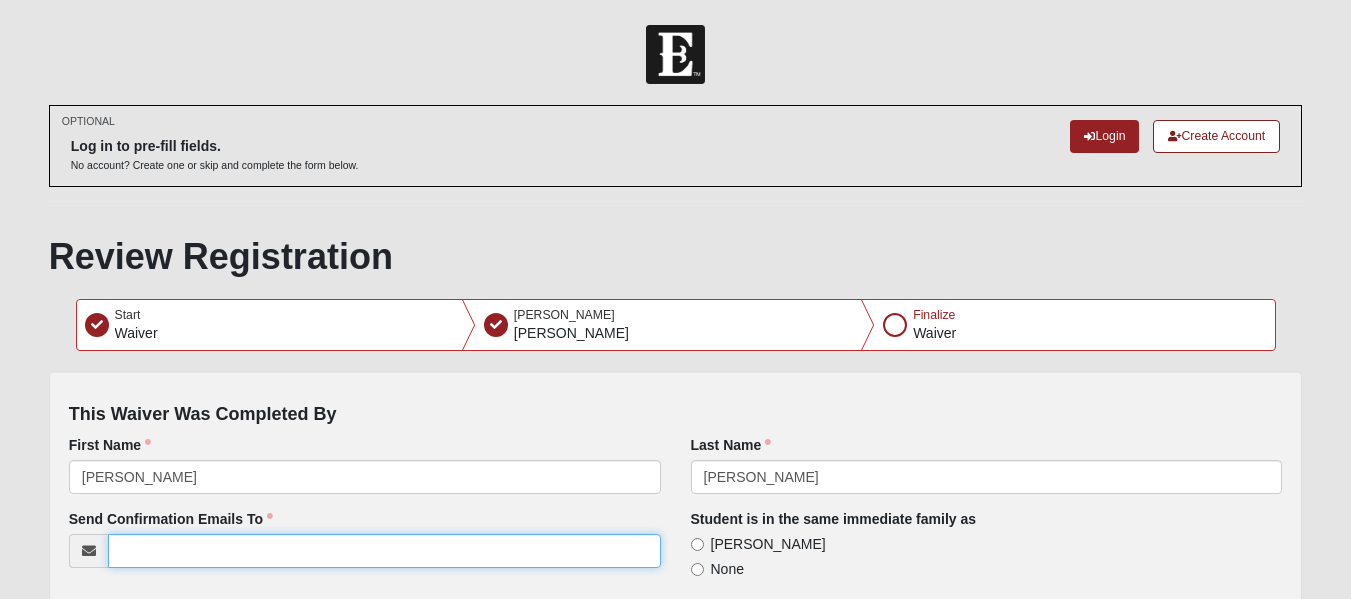 type on "[EMAIL_ADDRESS][DOMAIN_NAME]" 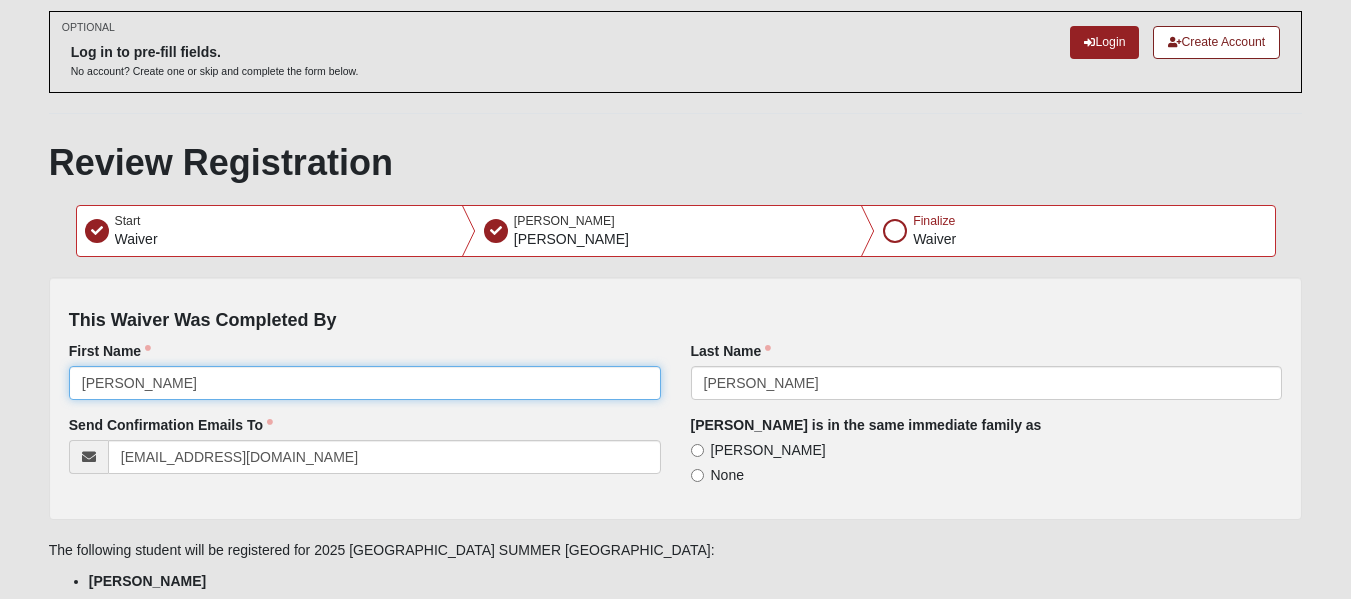 scroll, scrollTop: 211, scrollLeft: 0, axis: vertical 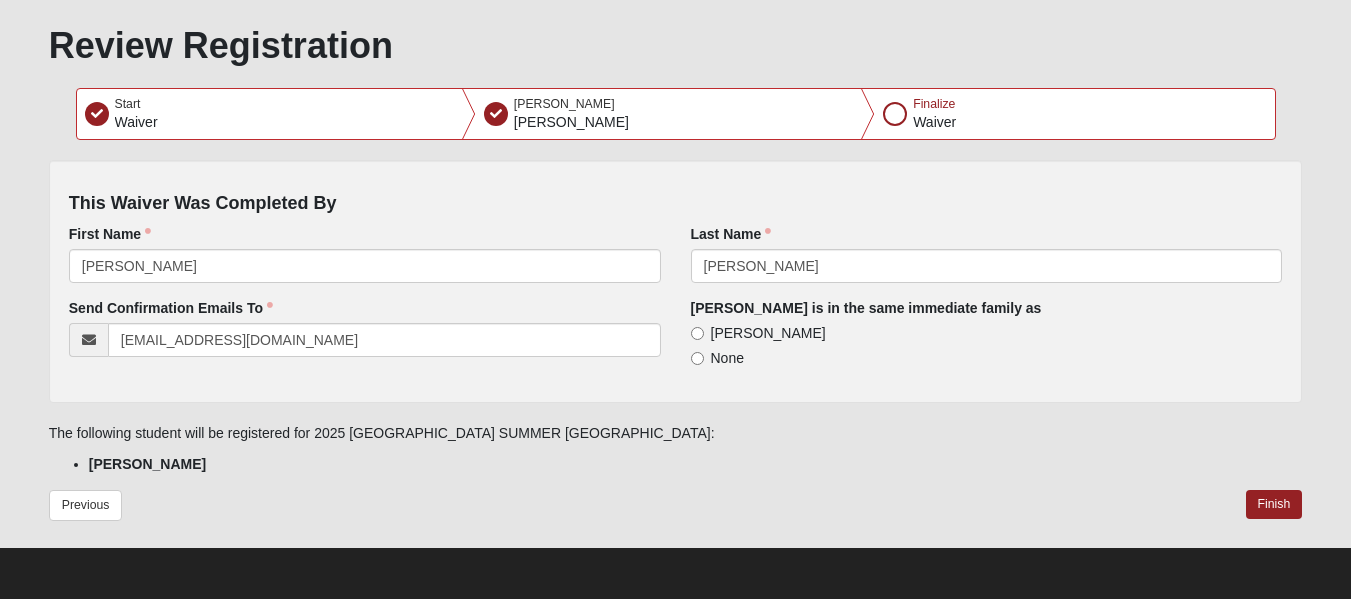 click on "[PERSON_NAME]" at bounding box center [768, 333] 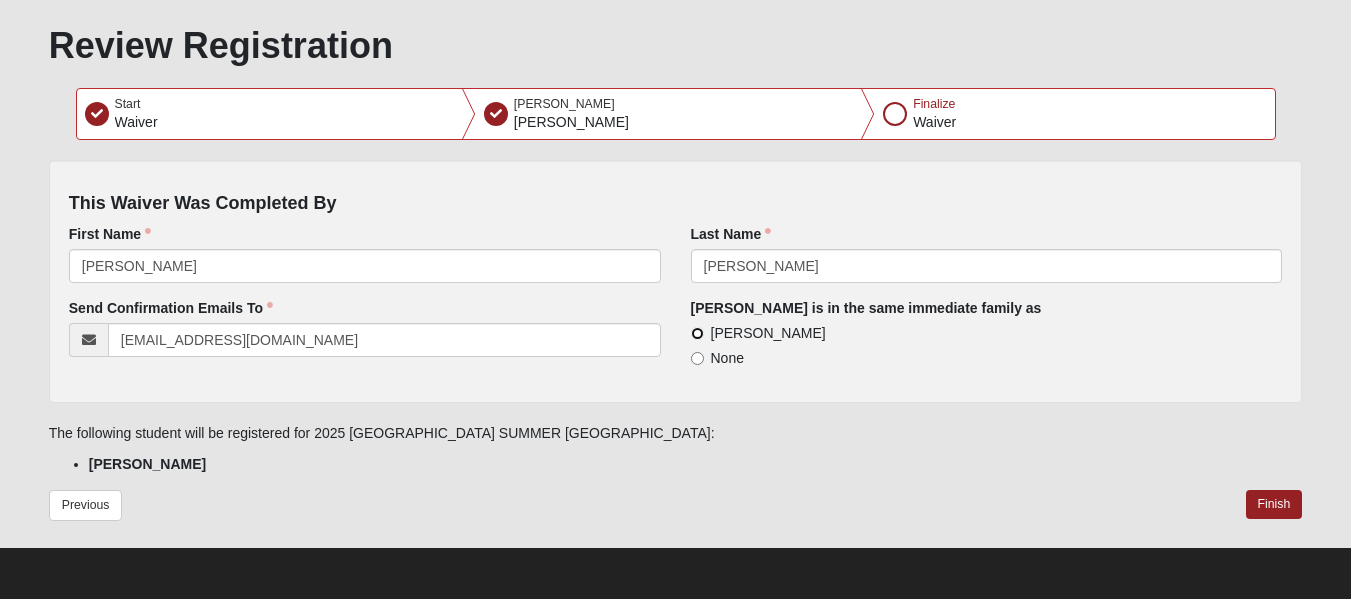 click on "[PERSON_NAME]" at bounding box center [697, 333] 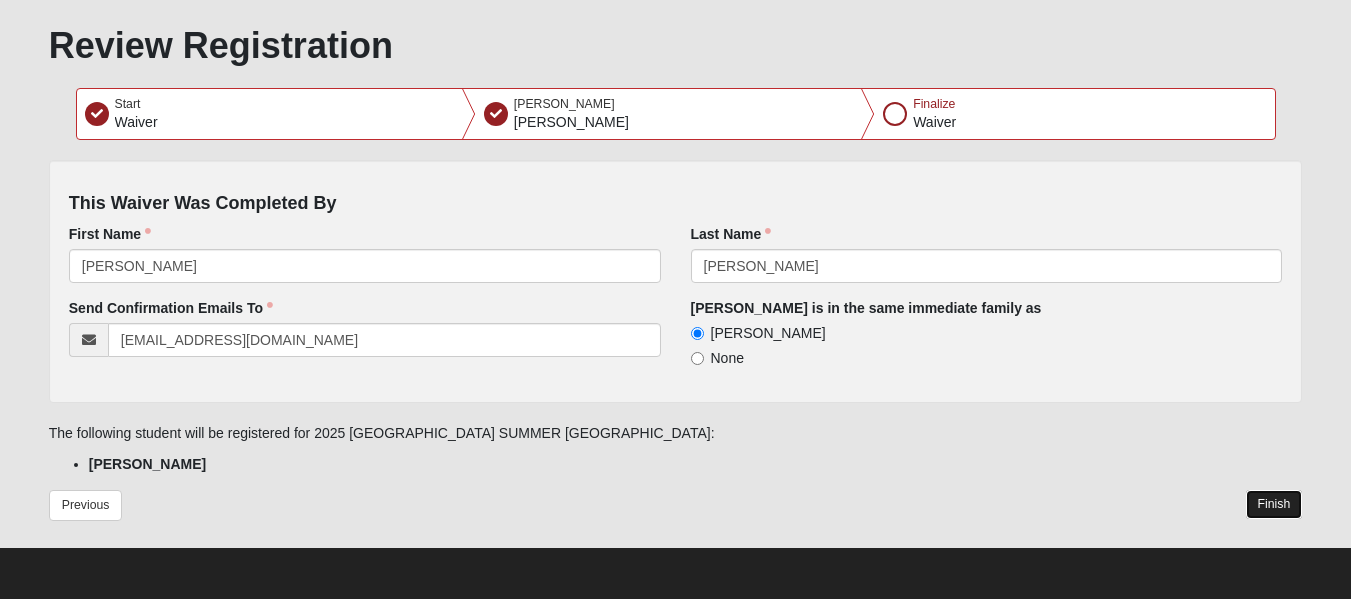 click on "Finish" at bounding box center (1274, 504) 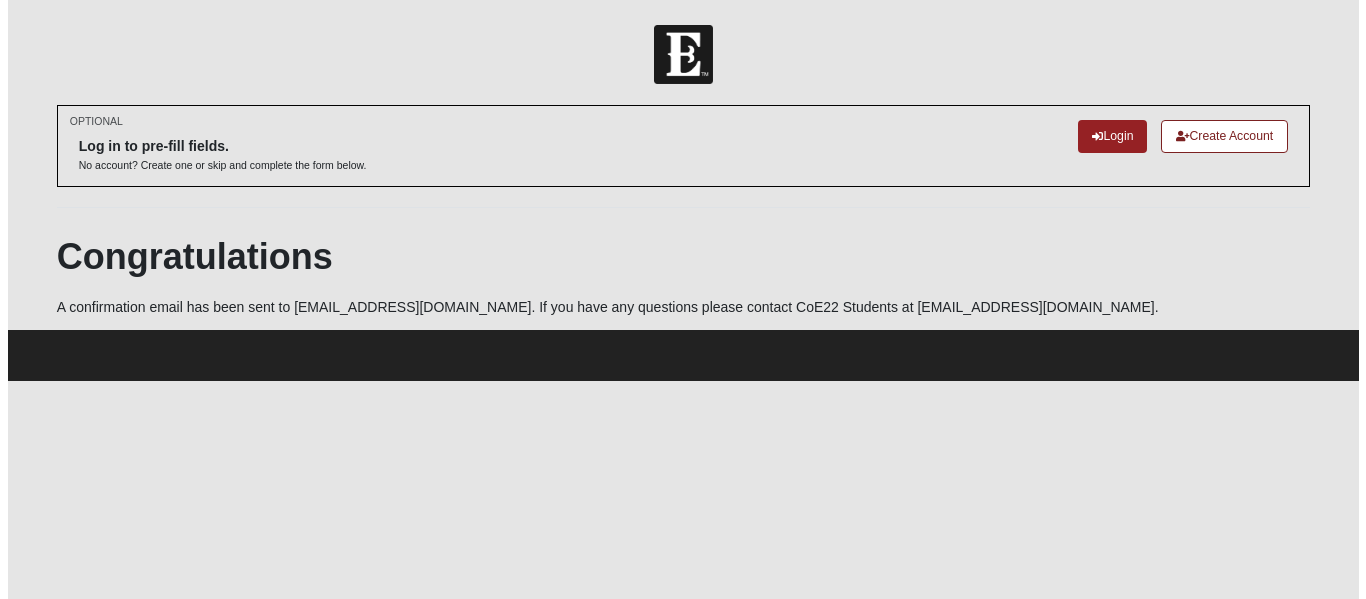 scroll, scrollTop: 0, scrollLeft: 0, axis: both 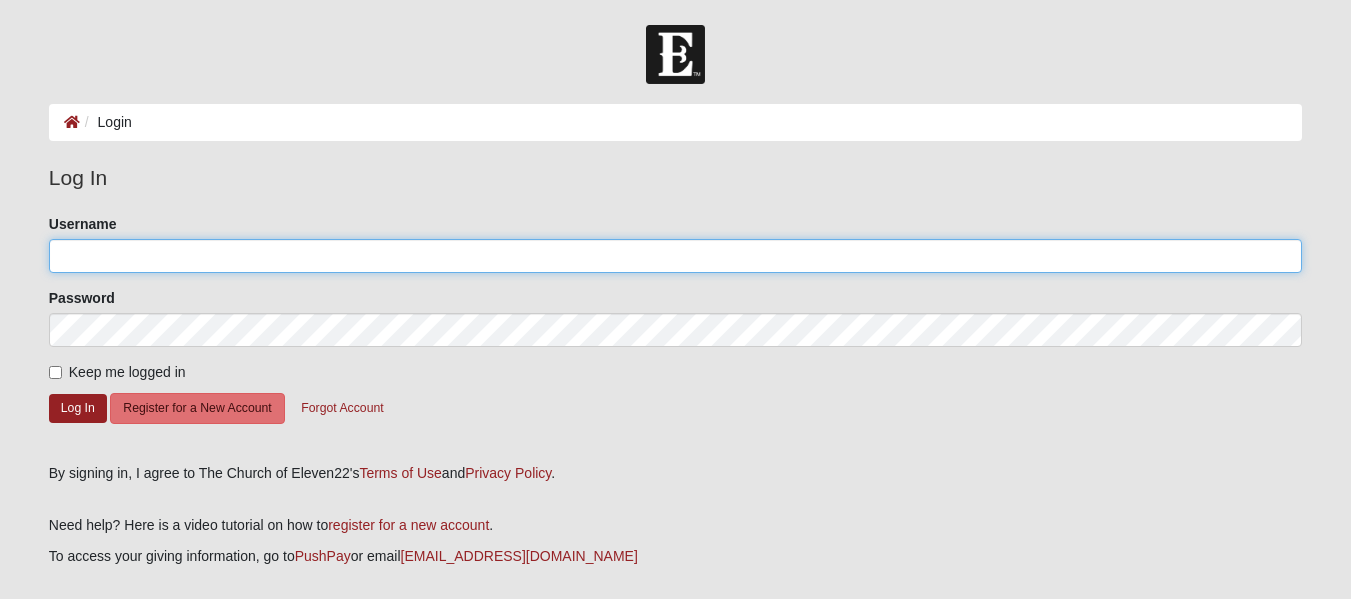 click on "Username" 